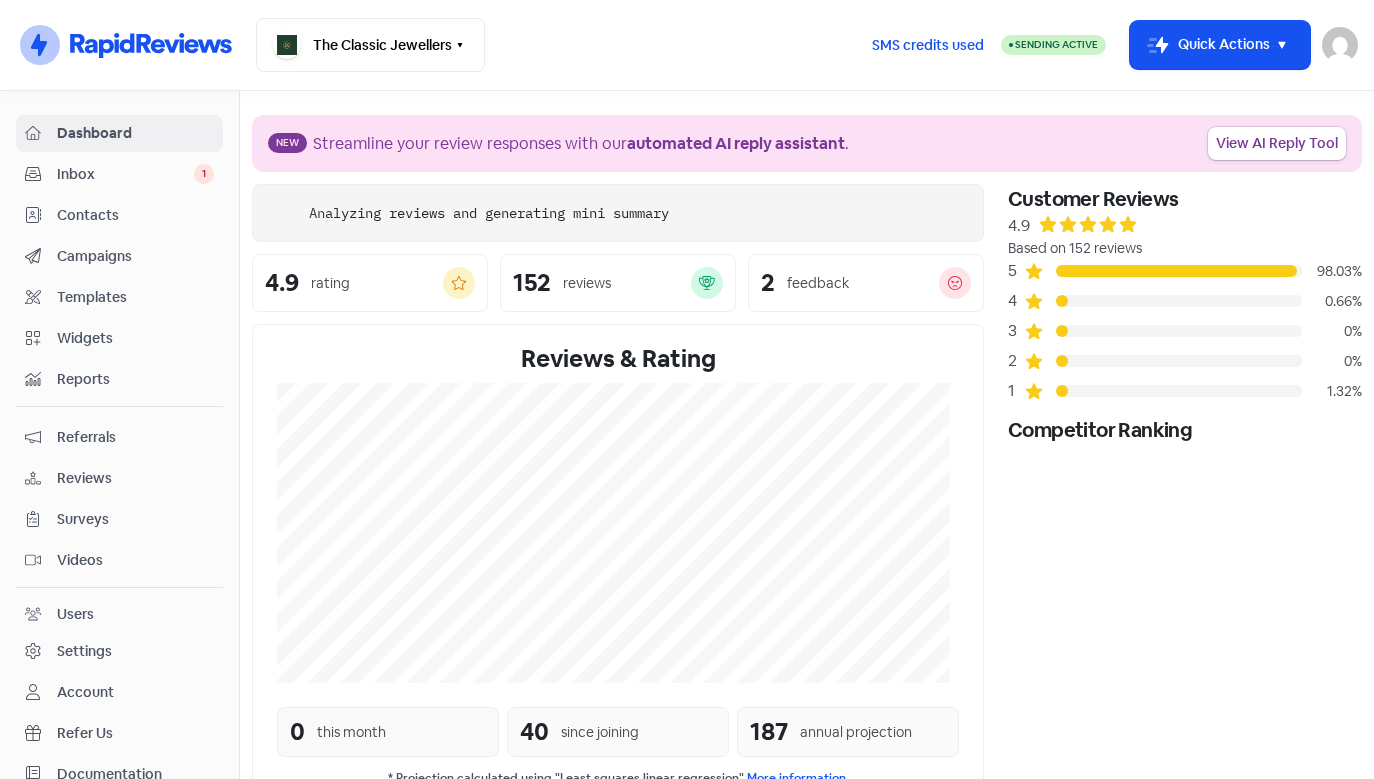 scroll, scrollTop: 0, scrollLeft: 0, axis: both 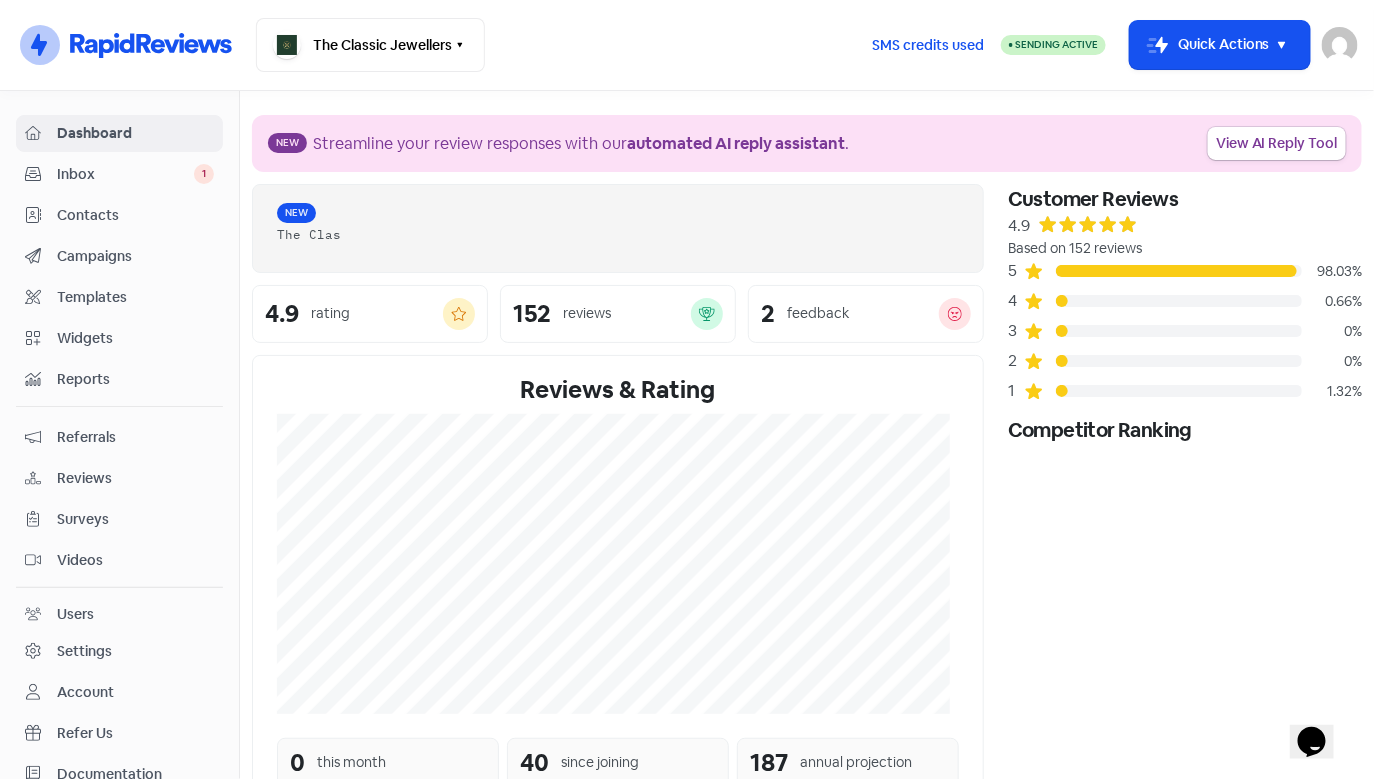 click on "Inbox" at bounding box center [125, 174] 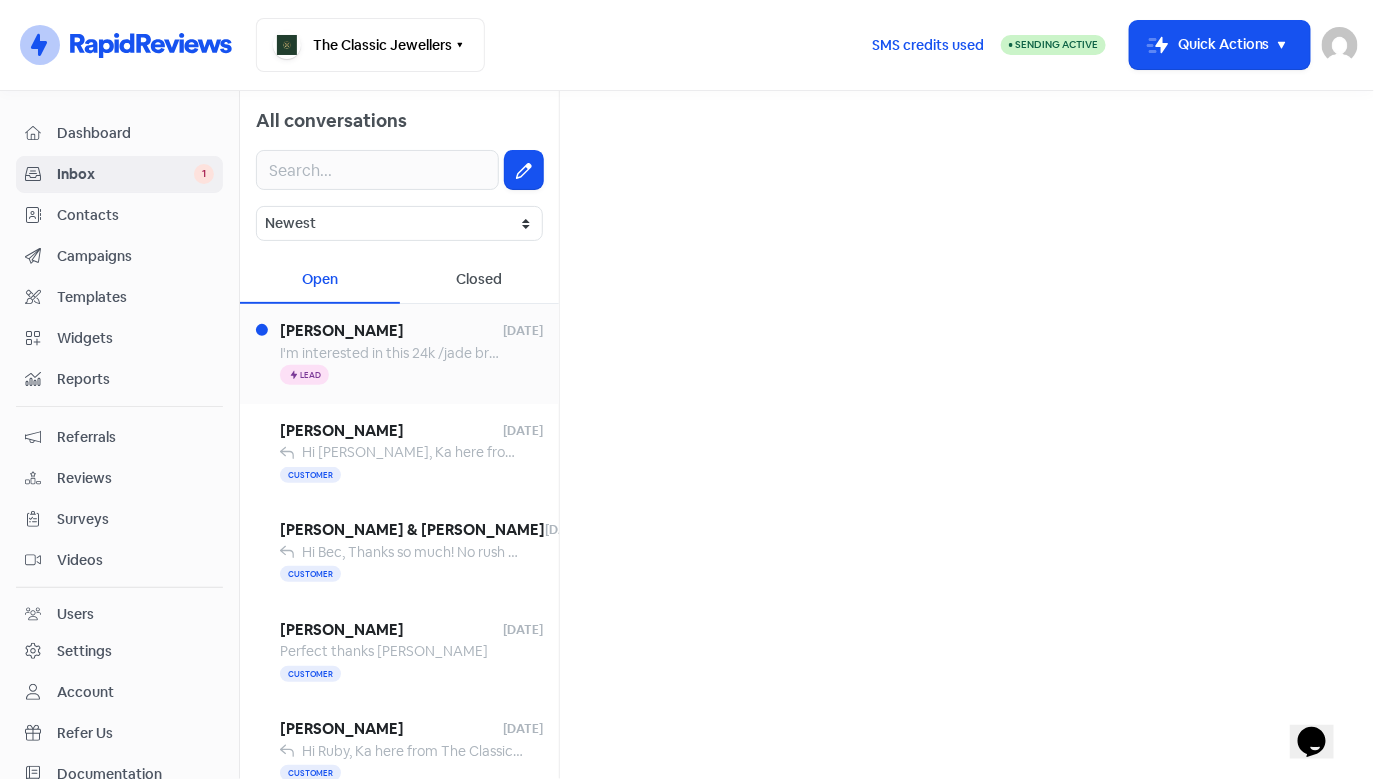 click on "Icon For Thunder Lead" at bounding box center (411, 376) 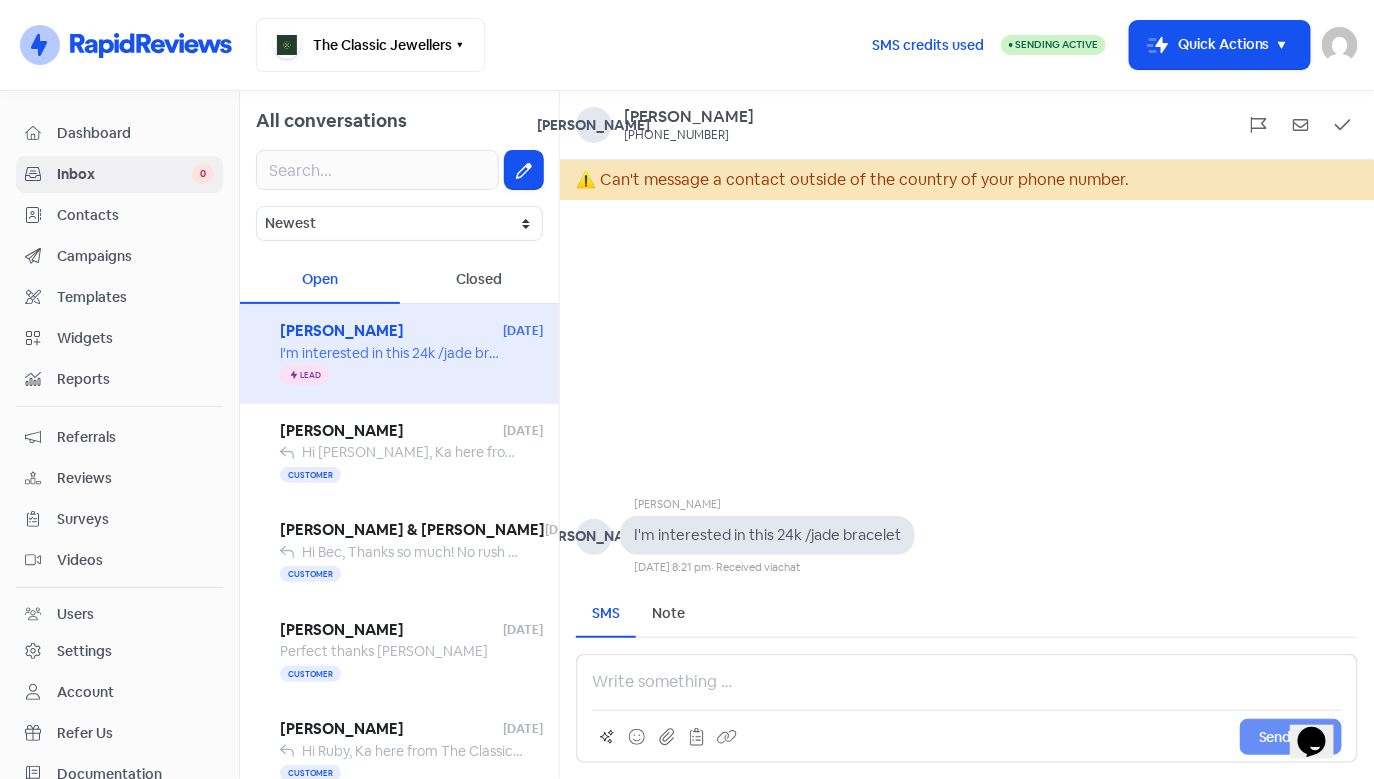 click on "Send SMS" at bounding box center [967, 708] 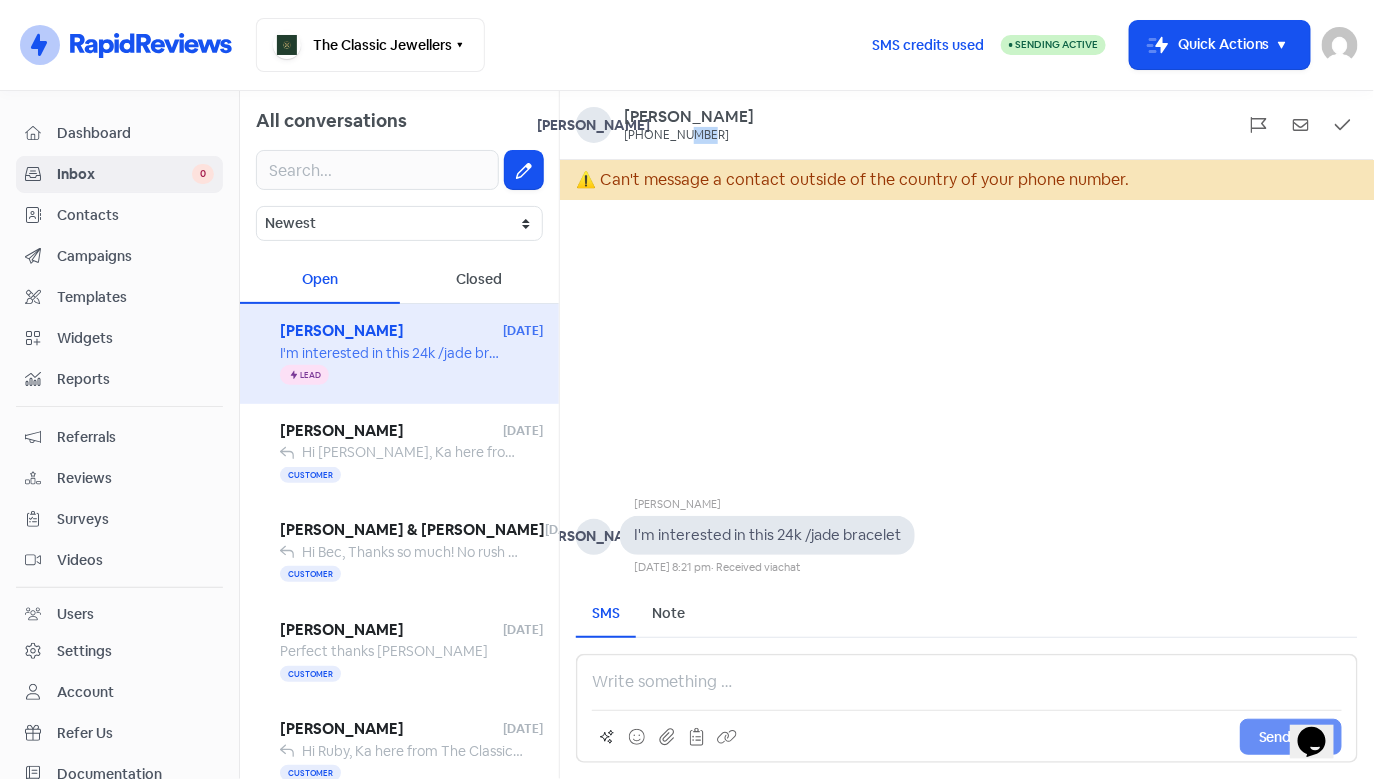drag, startPoint x: 698, startPoint y: 138, endPoint x: 687, endPoint y: 140, distance: 11.18034 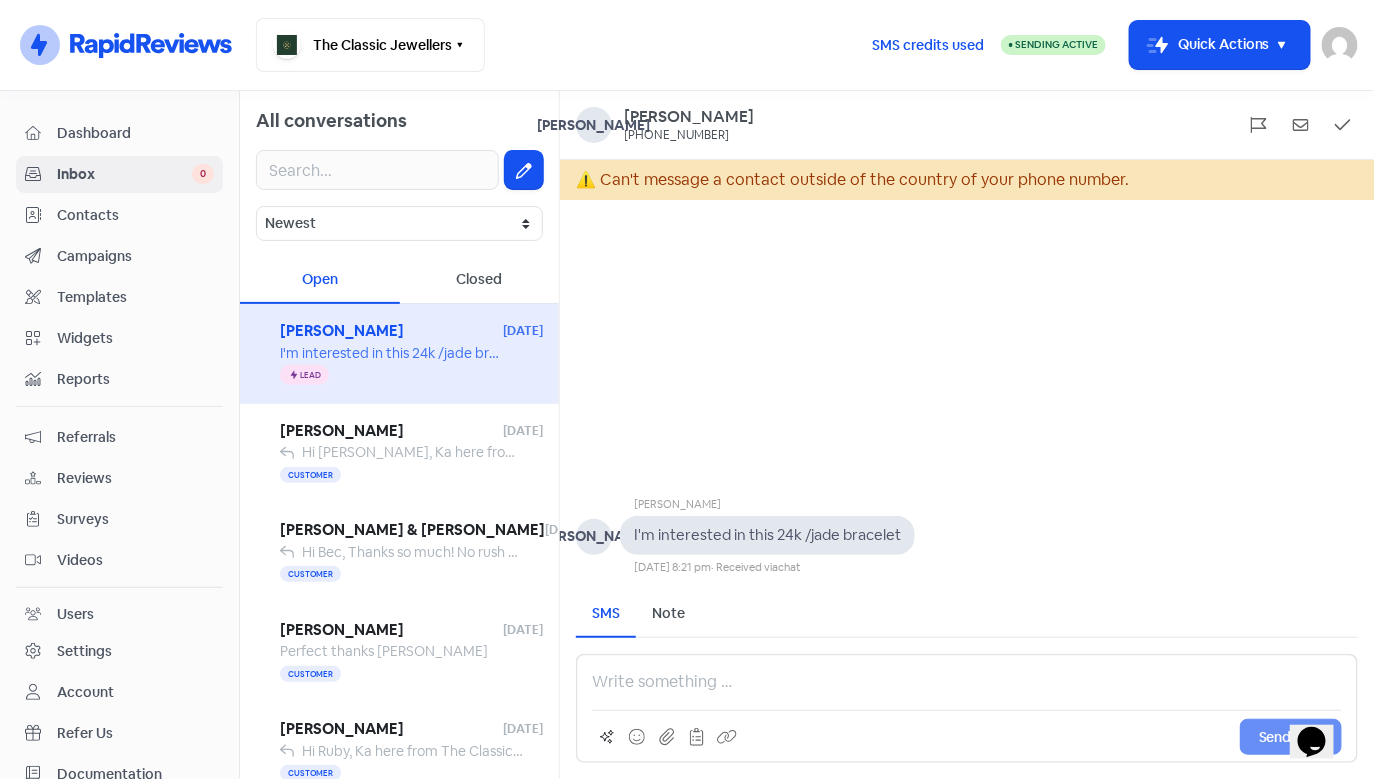 click on "[PHONE_NUMBER]" at bounding box center (689, 136) 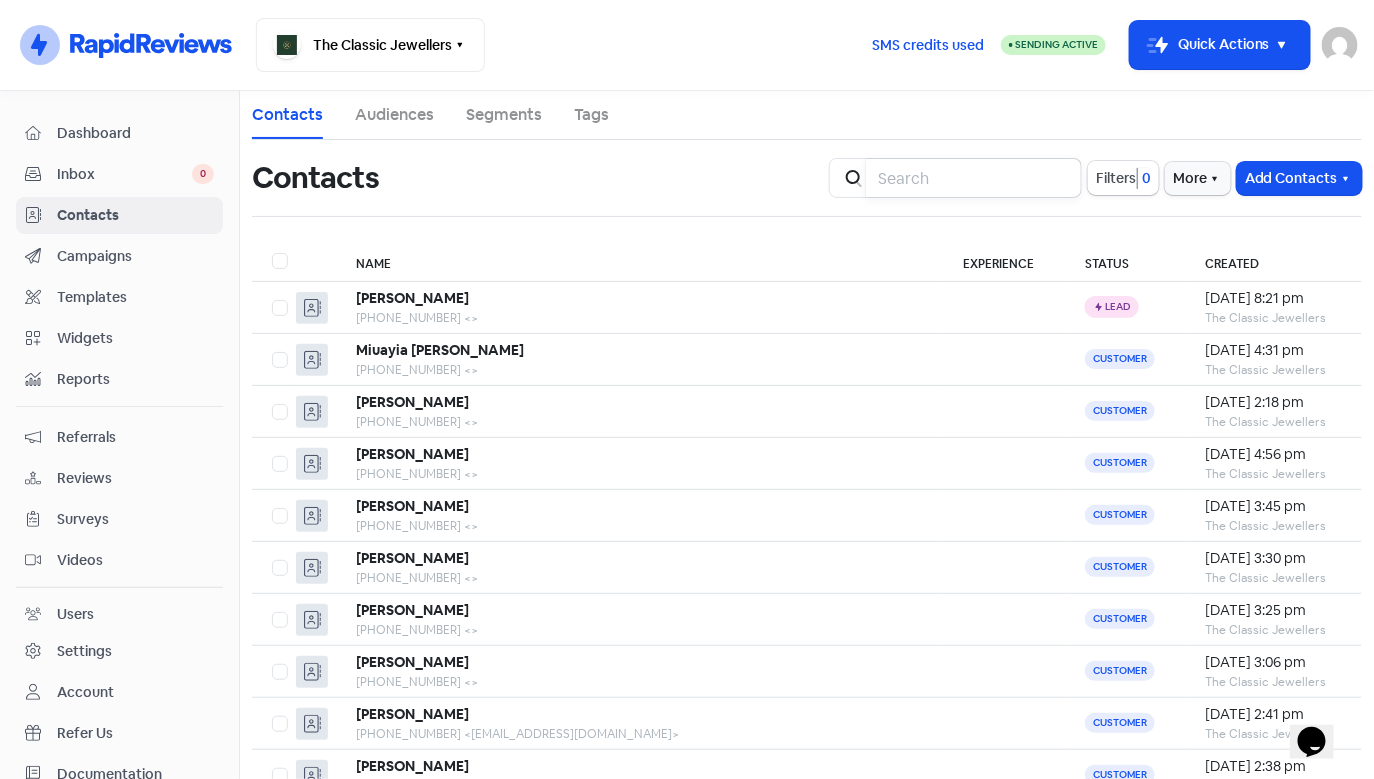 click at bounding box center [974, 178] 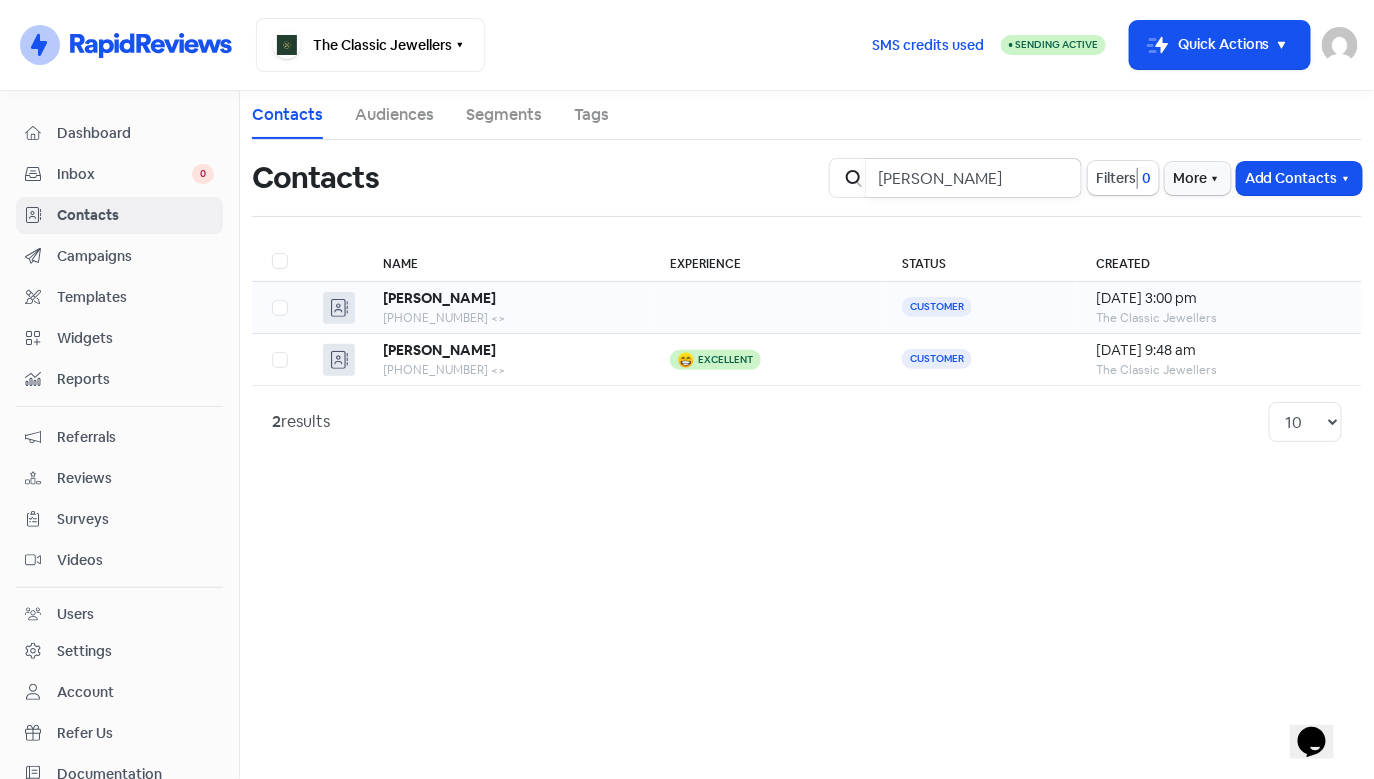type on "[PERSON_NAME]" 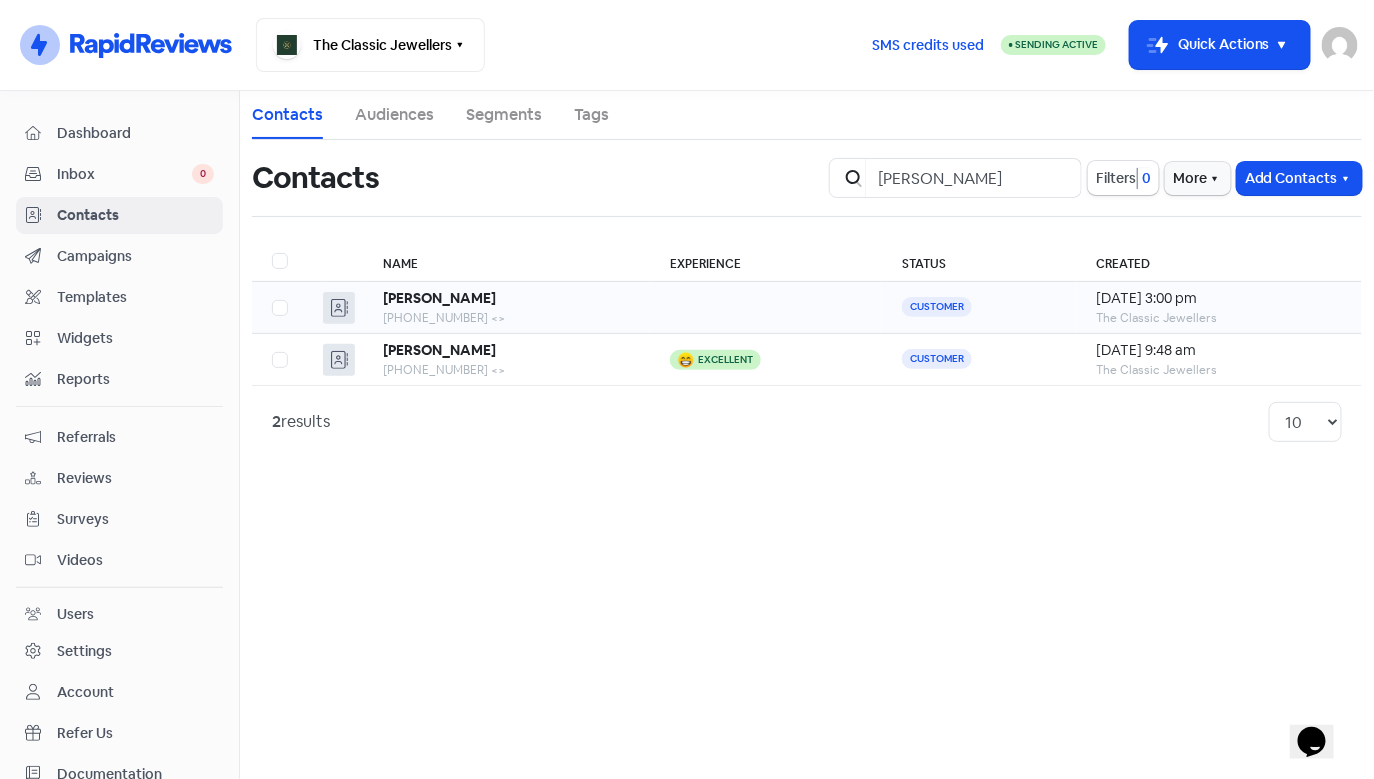 click on "[PERSON_NAME]" at bounding box center [506, 298] 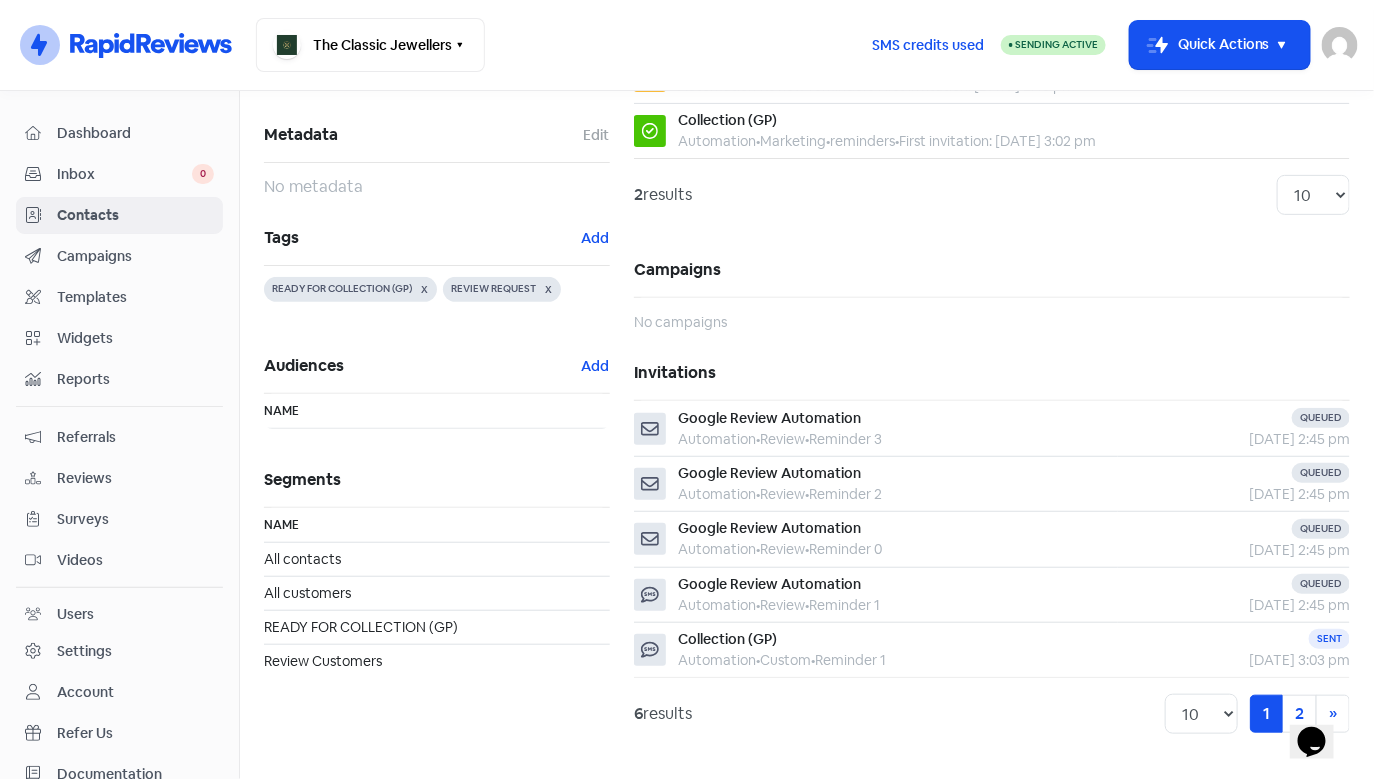 scroll, scrollTop: 253, scrollLeft: 0, axis: vertical 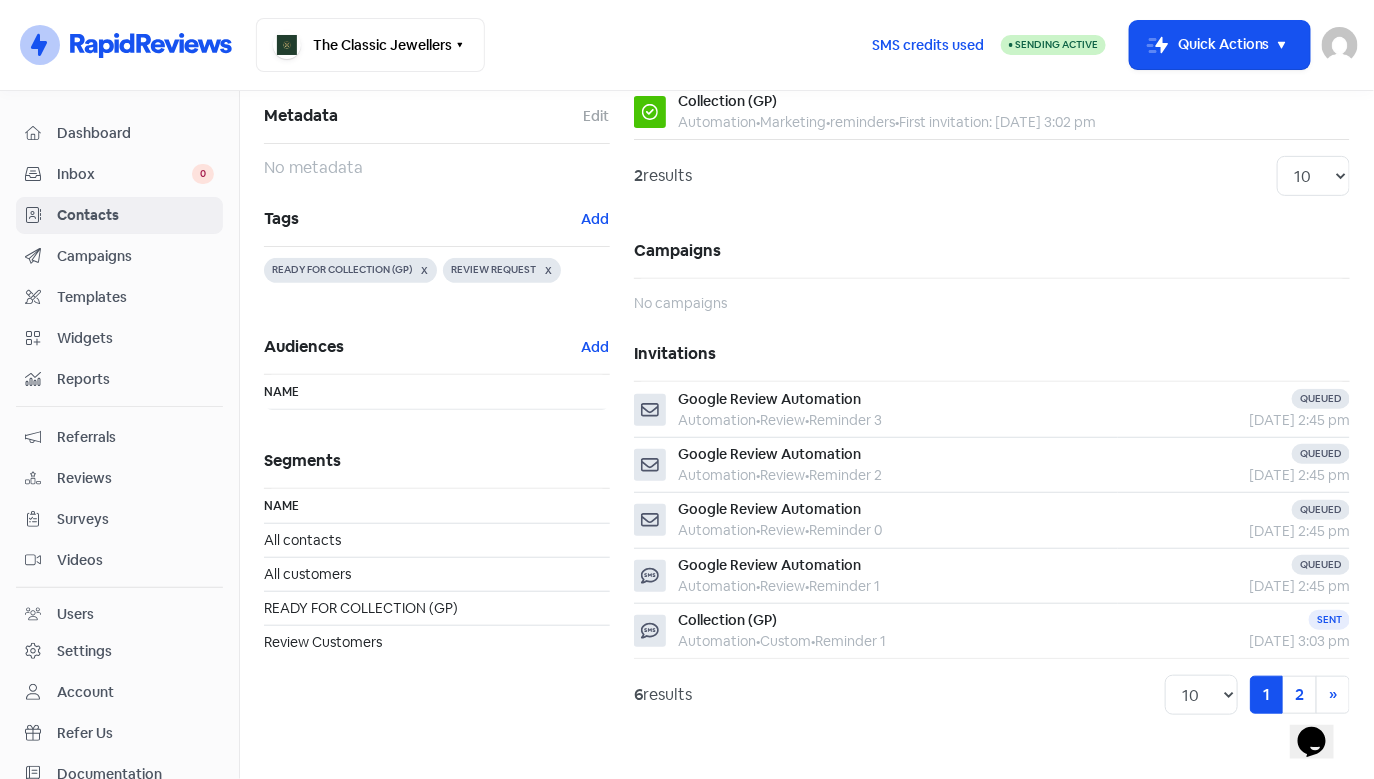 click on "READY FOR COLLECTION (GP) X" at bounding box center [350, 270] 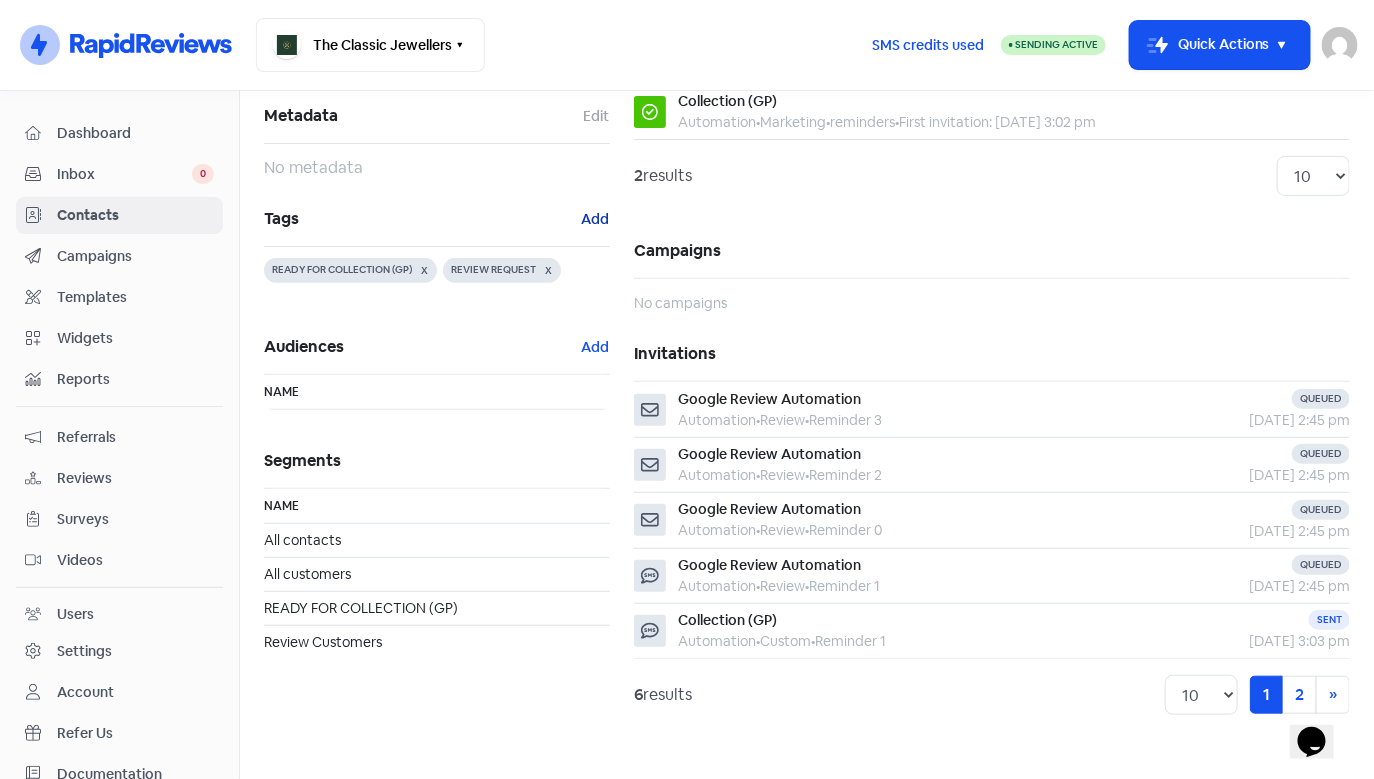 click on "Add" at bounding box center (595, 219) 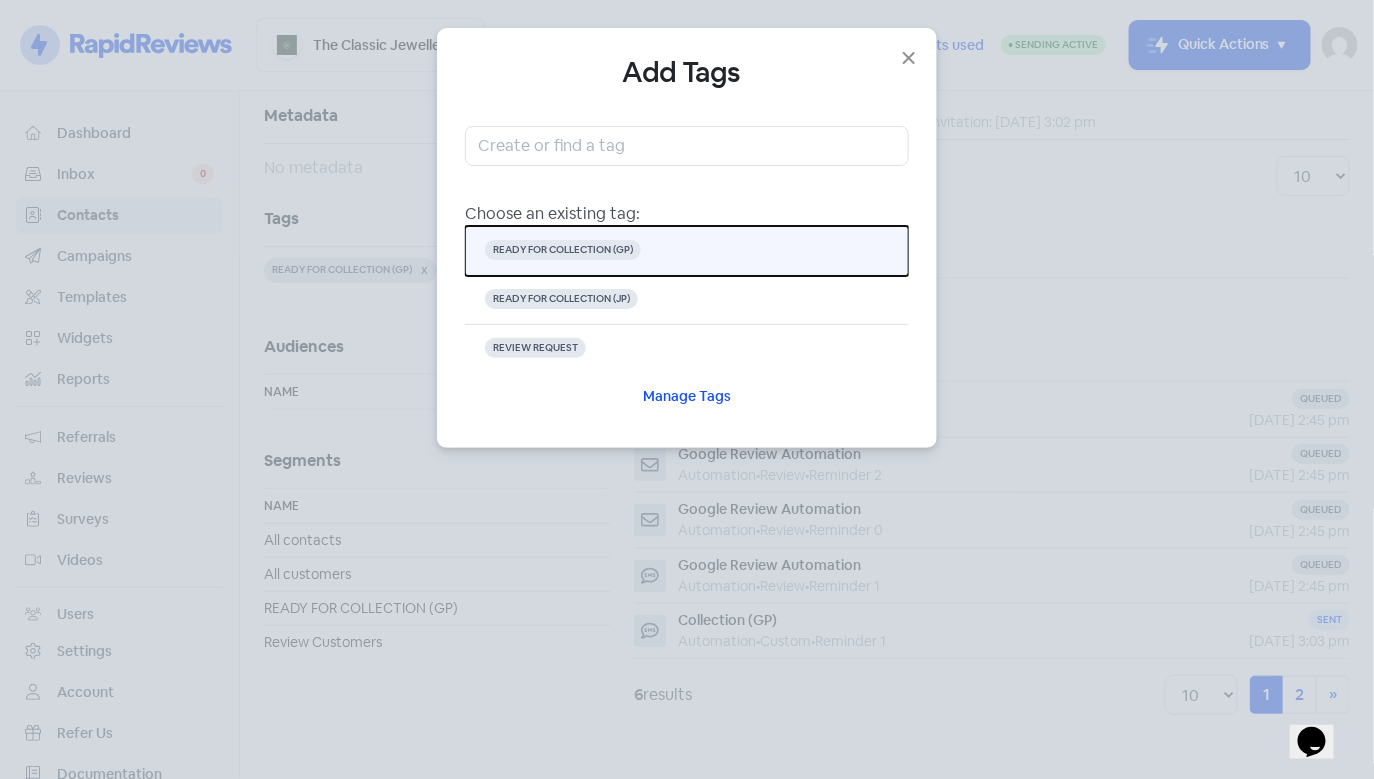 click on "READY FOR COLLECTION (GP)" at bounding box center (563, 250) 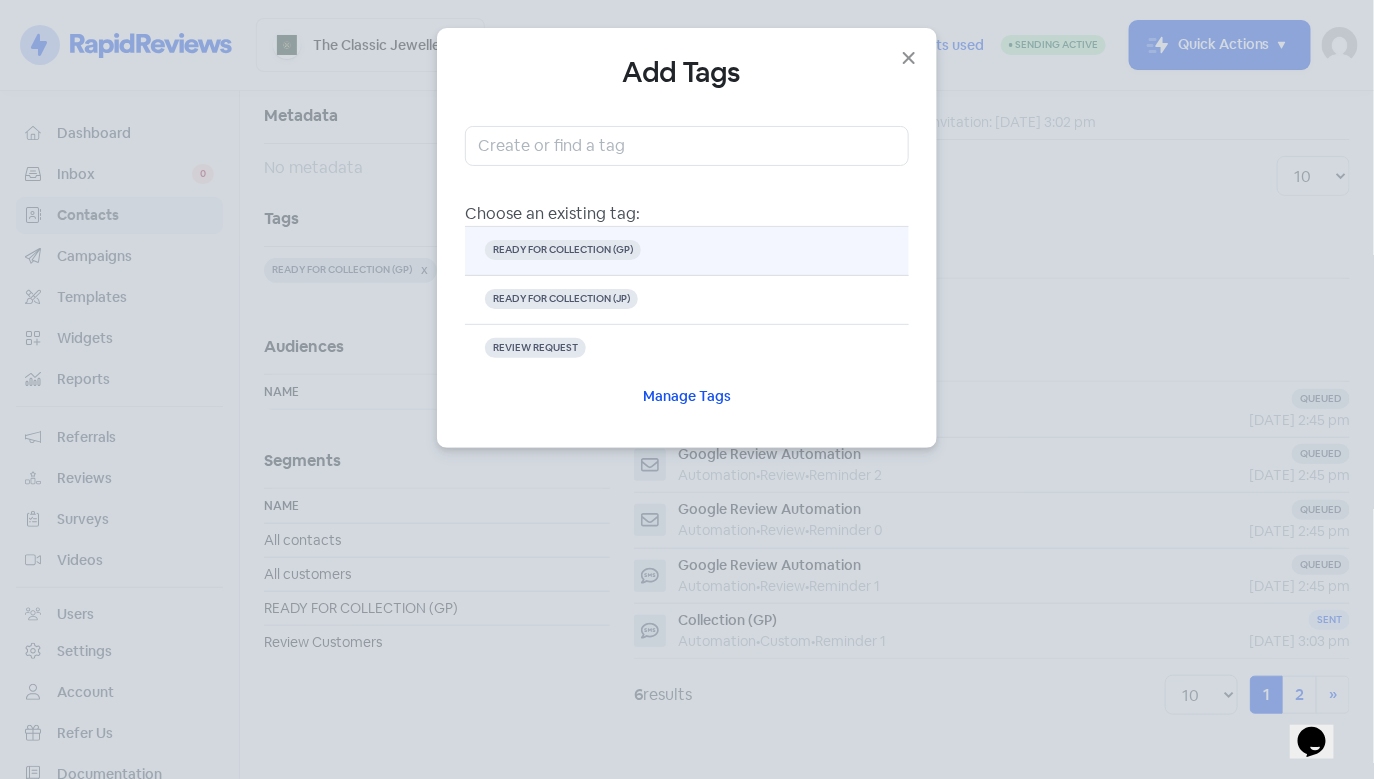 scroll, scrollTop: 0, scrollLeft: 0, axis: both 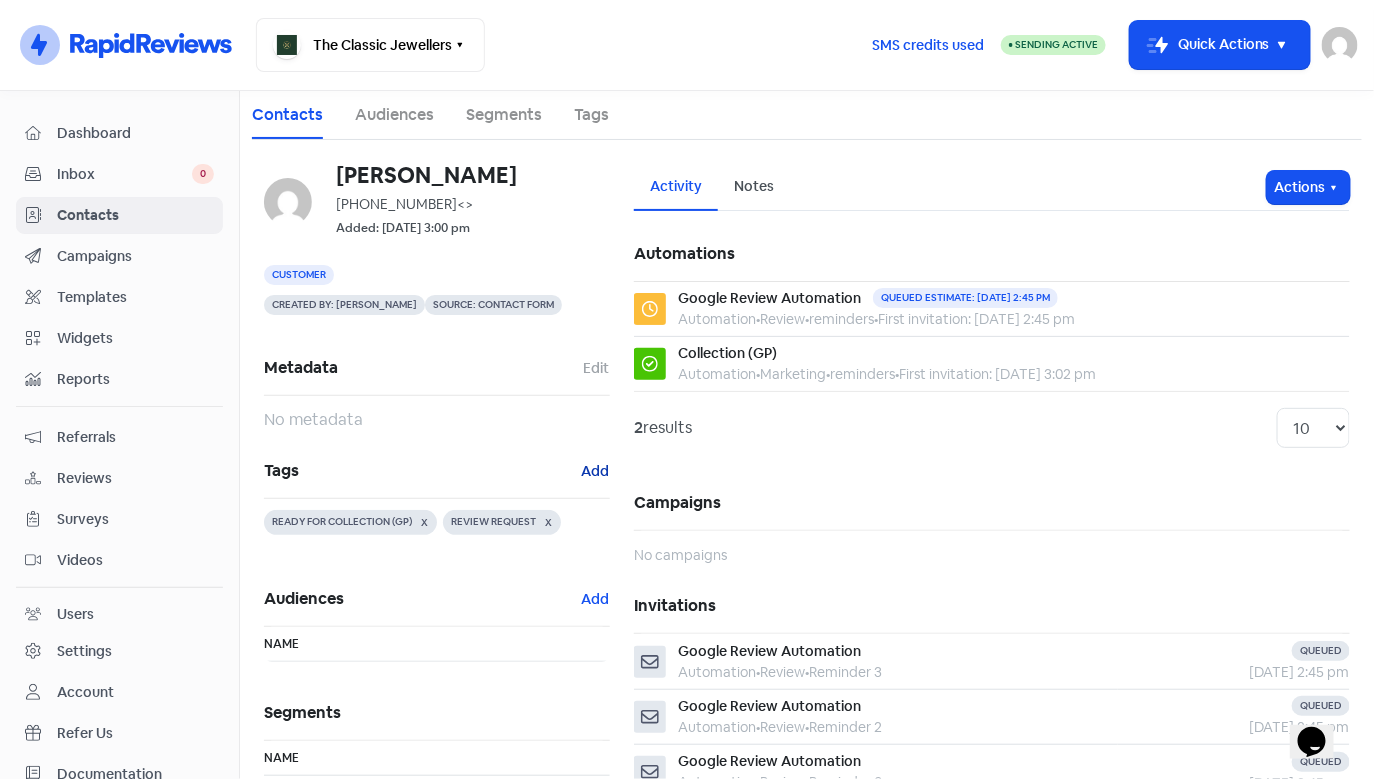 click on "Add" at bounding box center (595, 471) 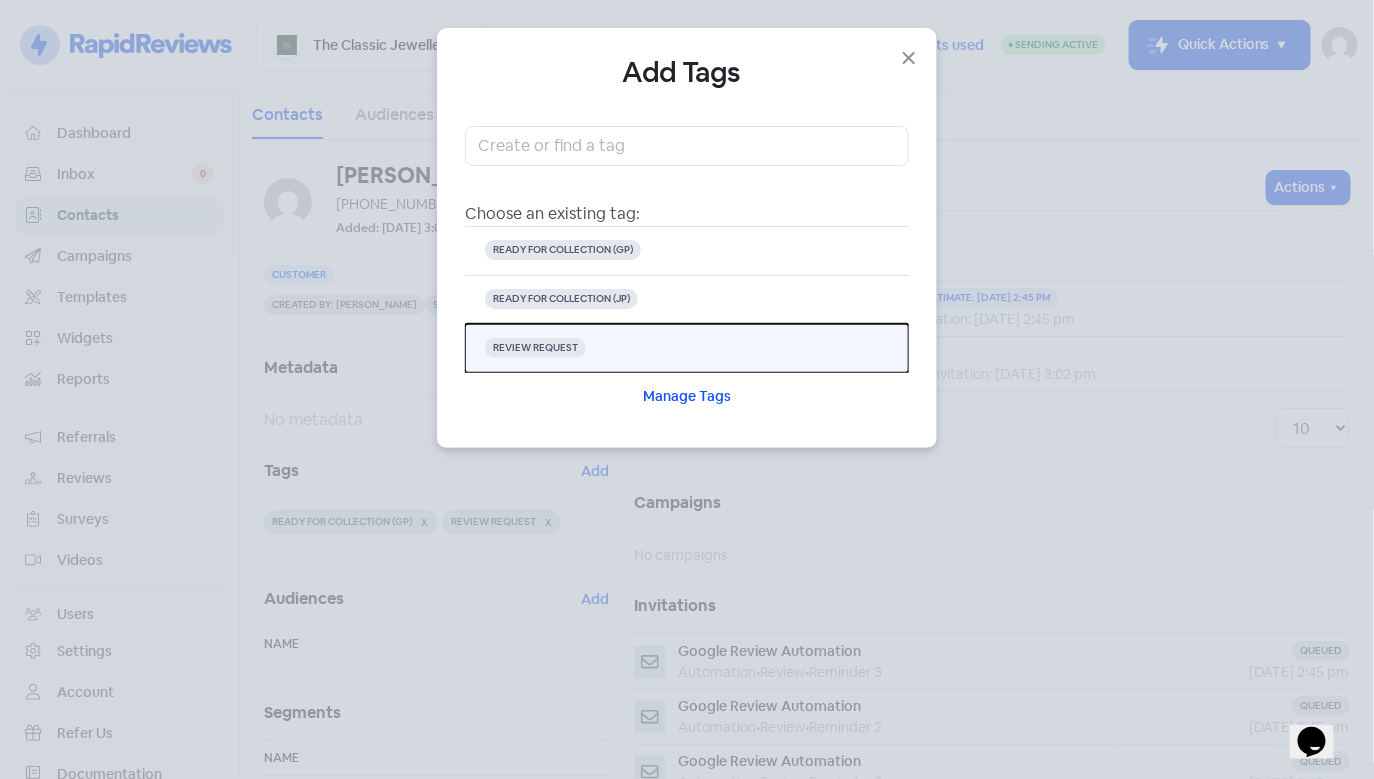click on "REVIEW REQUEST" at bounding box center (535, 348) 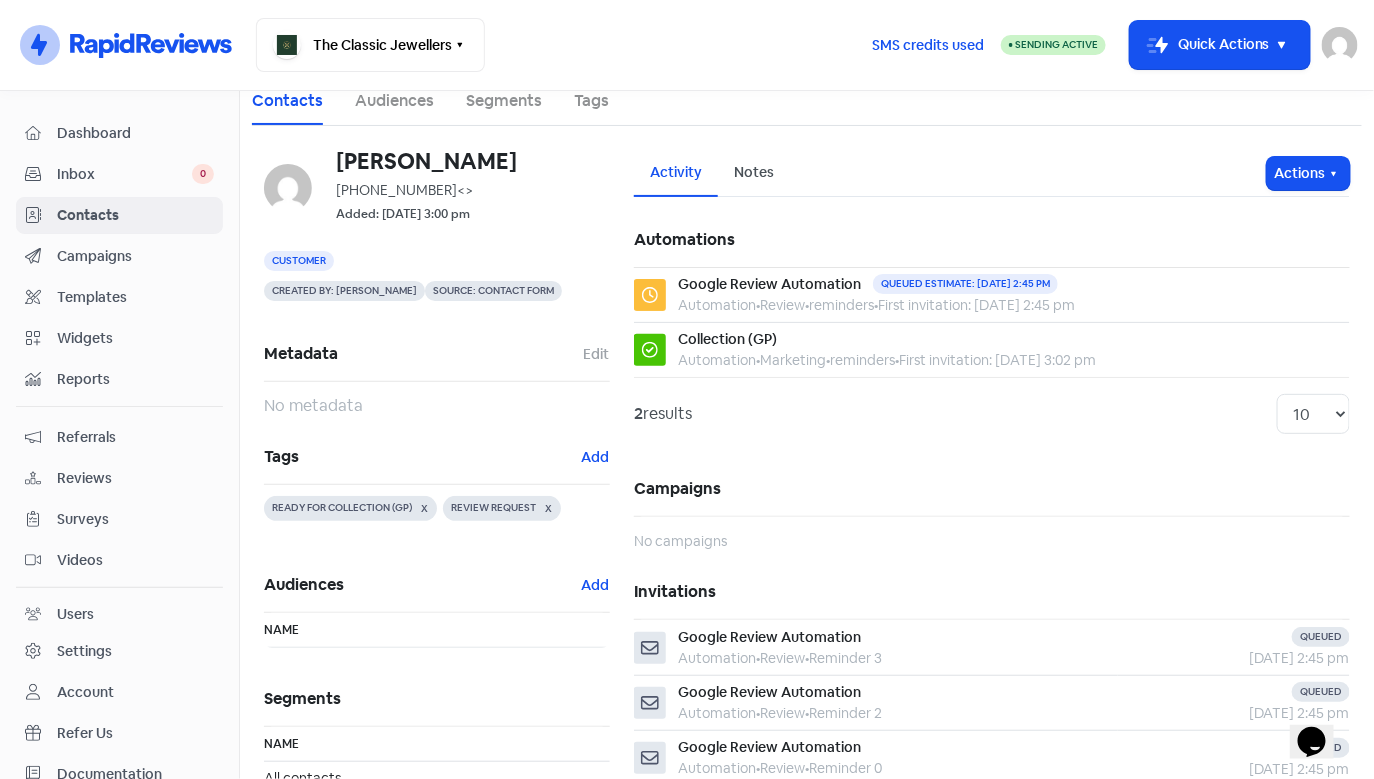 scroll, scrollTop: 0, scrollLeft: 0, axis: both 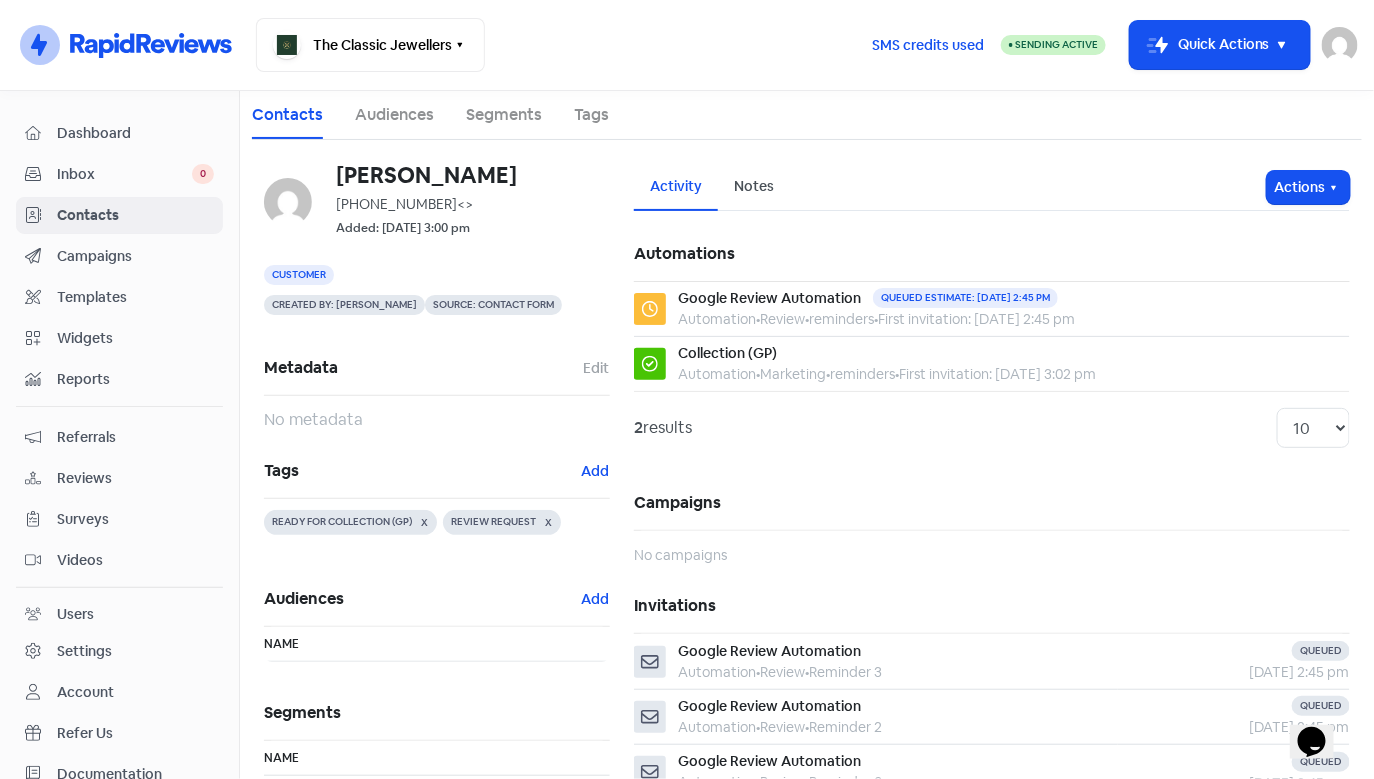 click on "Inbox" at bounding box center (124, 174) 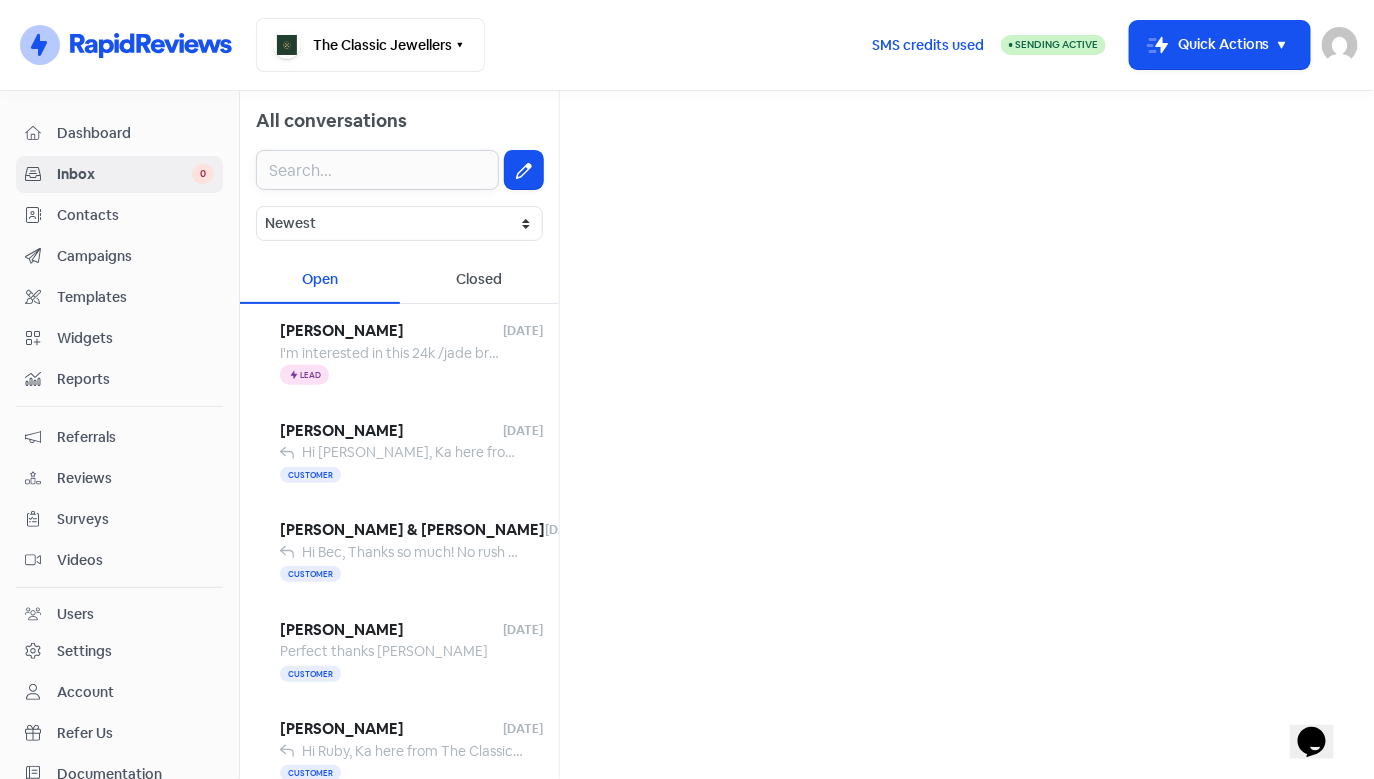 click at bounding box center (377, 170) 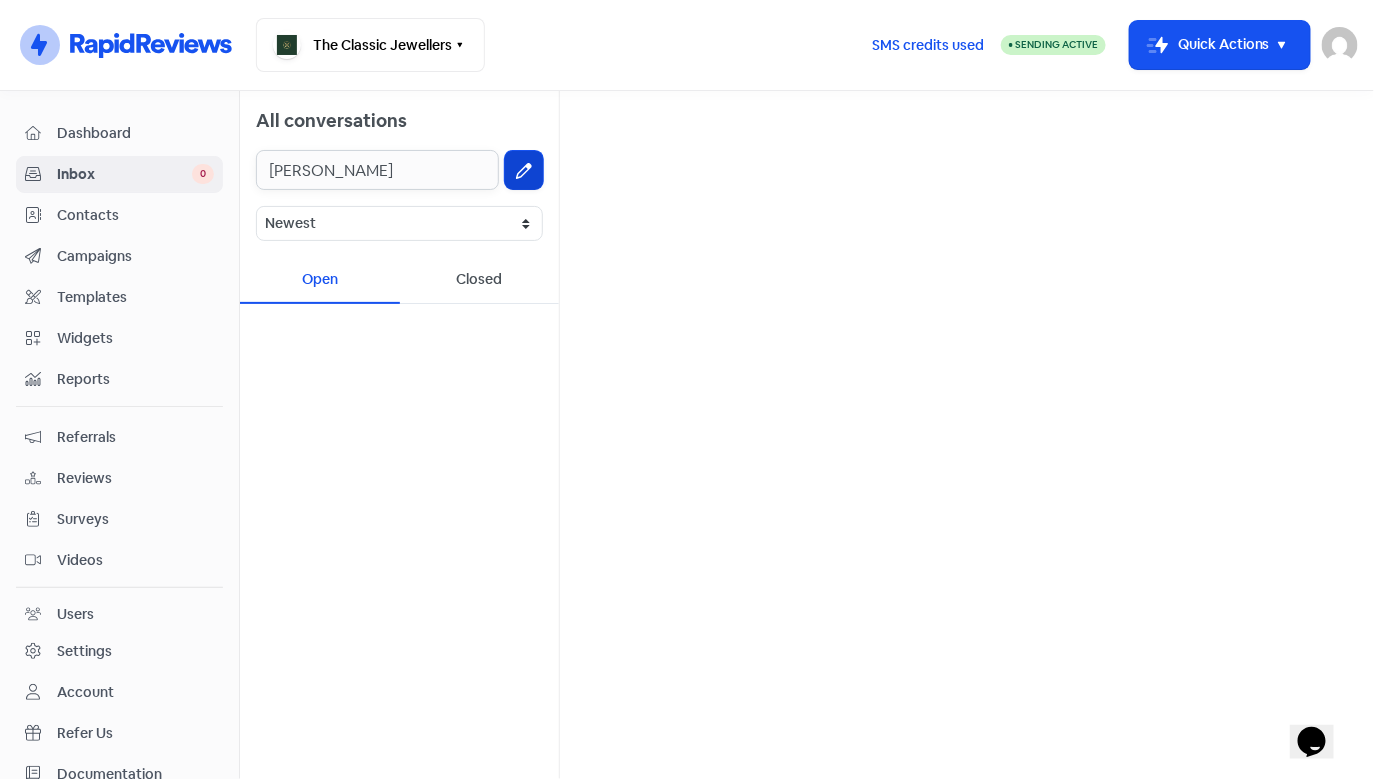 type on "[PERSON_NAME]" 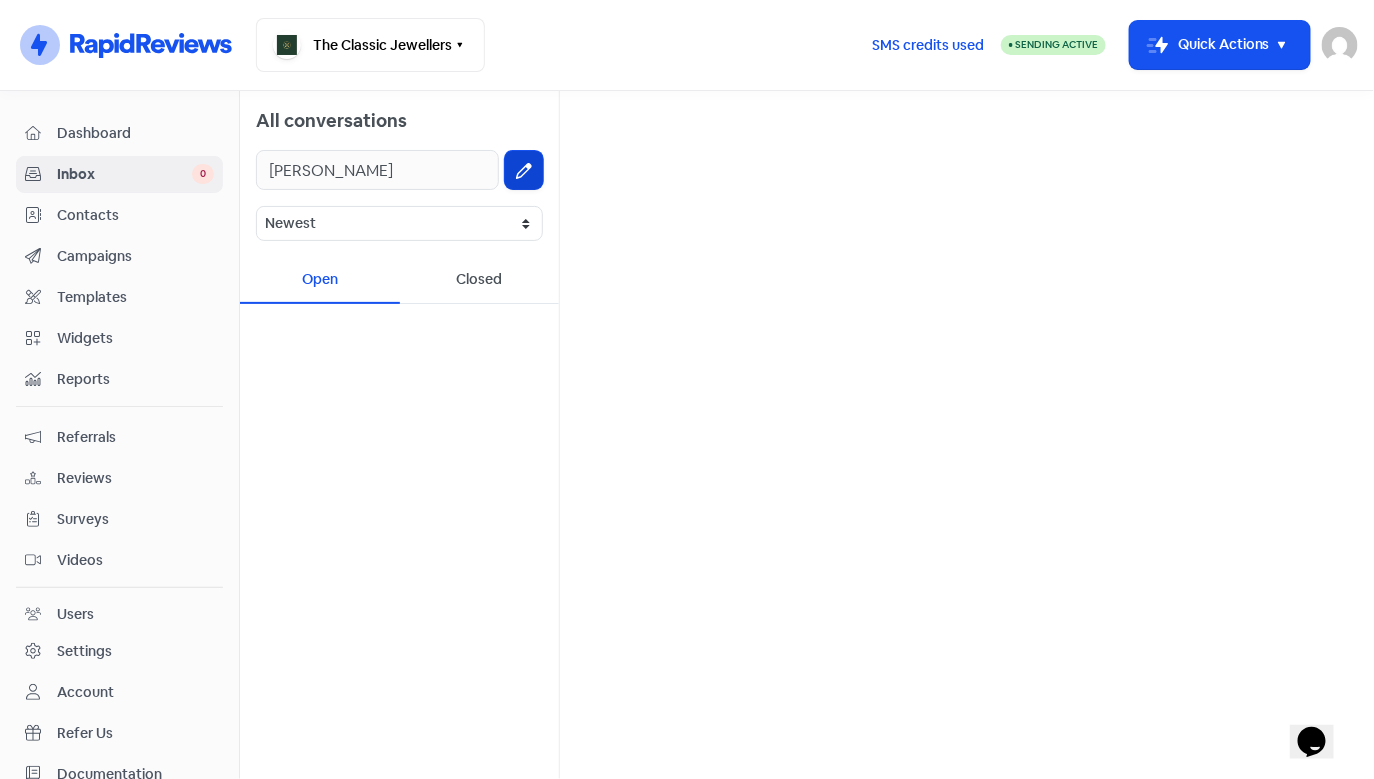 click 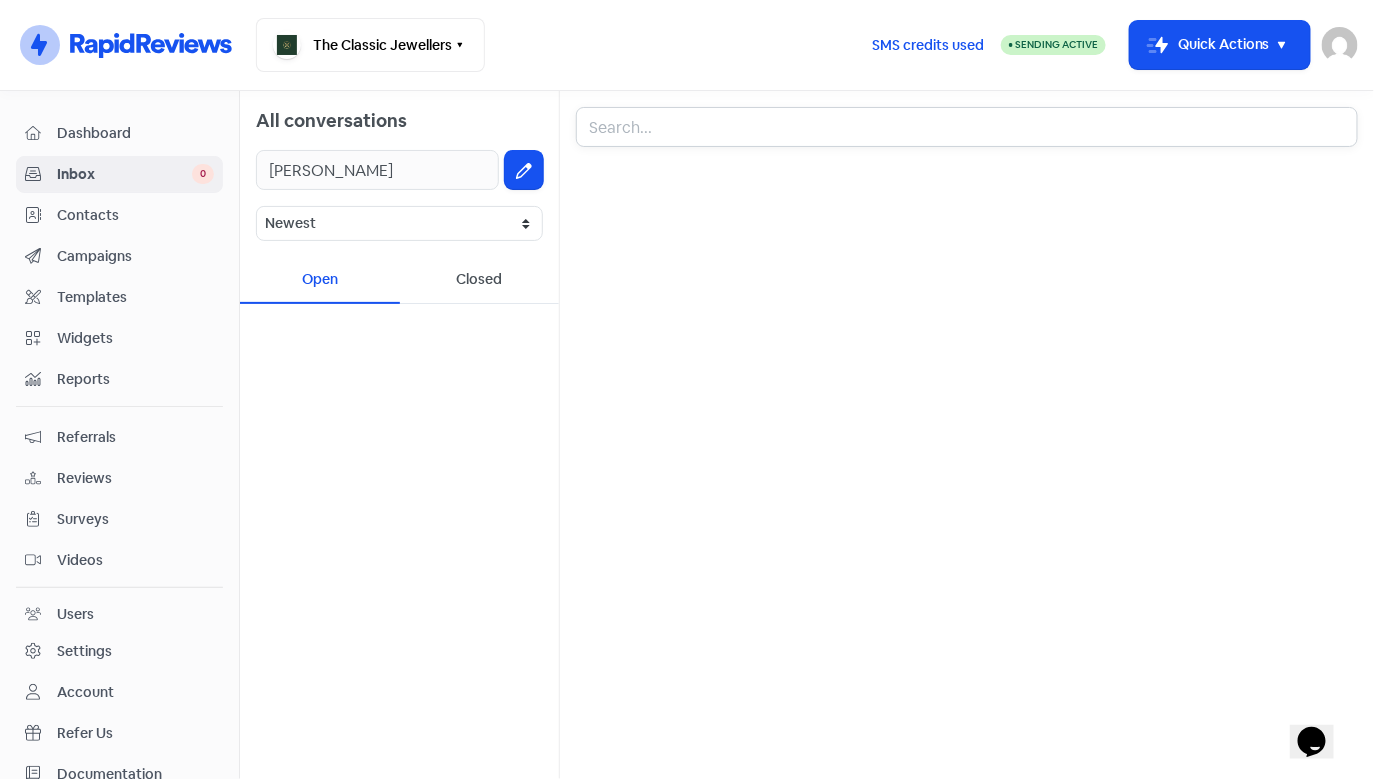 click at bounding box center (967, 127) 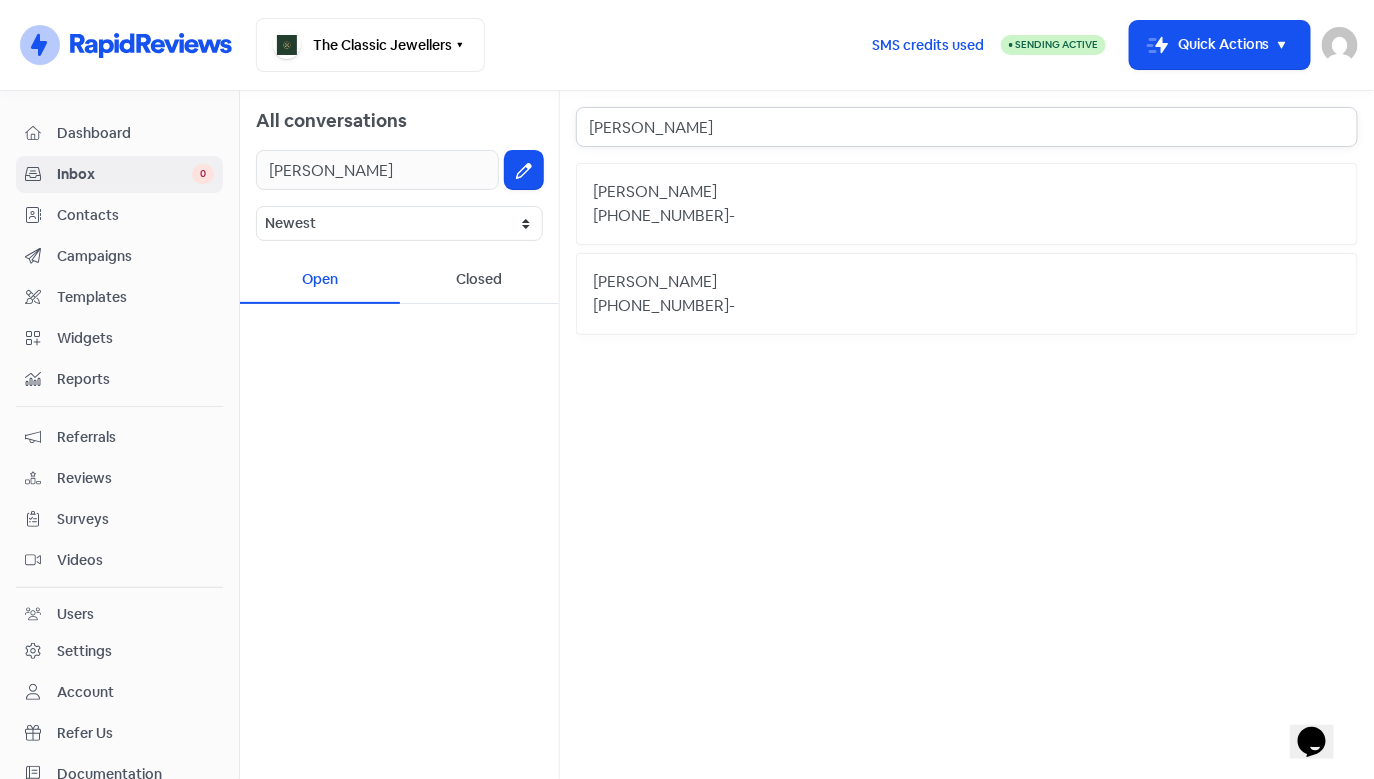 type on "[PERSON_NAME]" 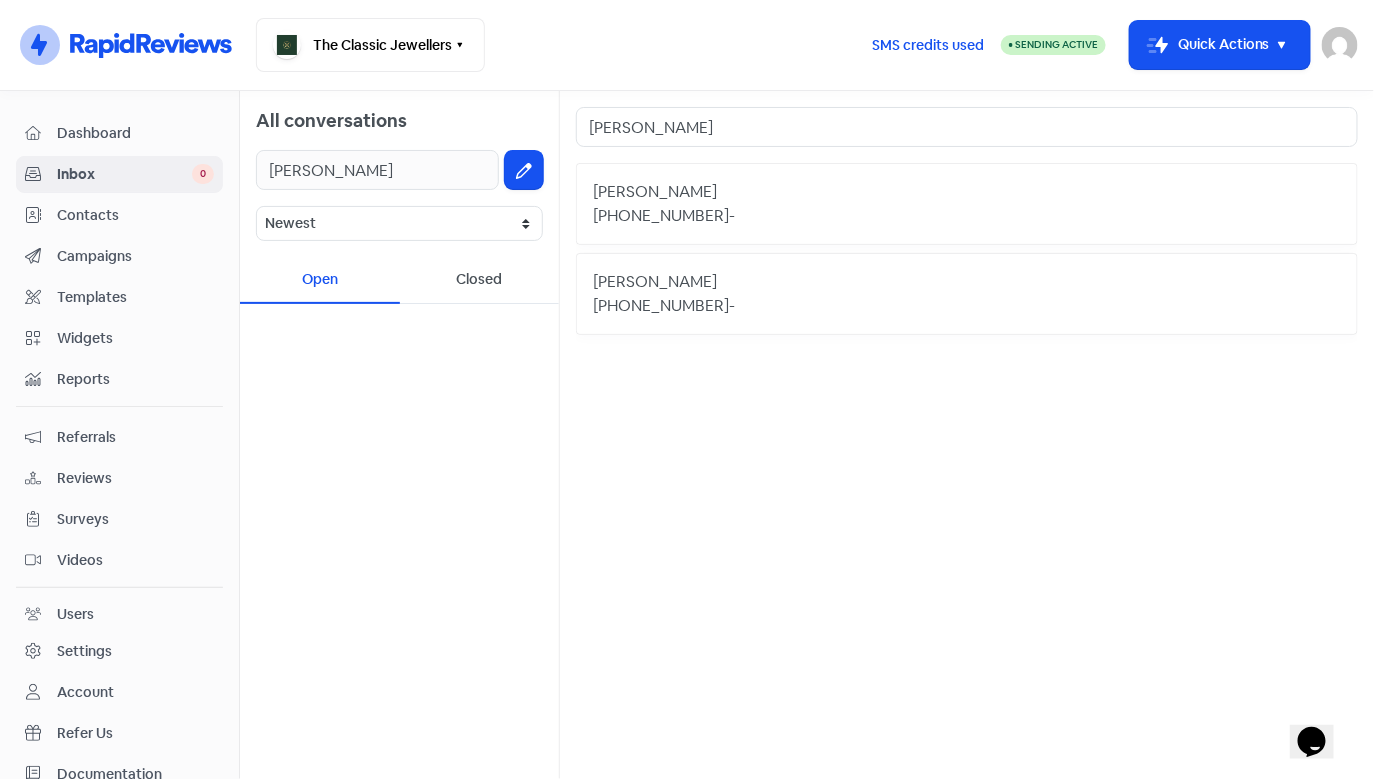 click on "[PHONE_NUMBER]  -" at bounding box center (967, 216) 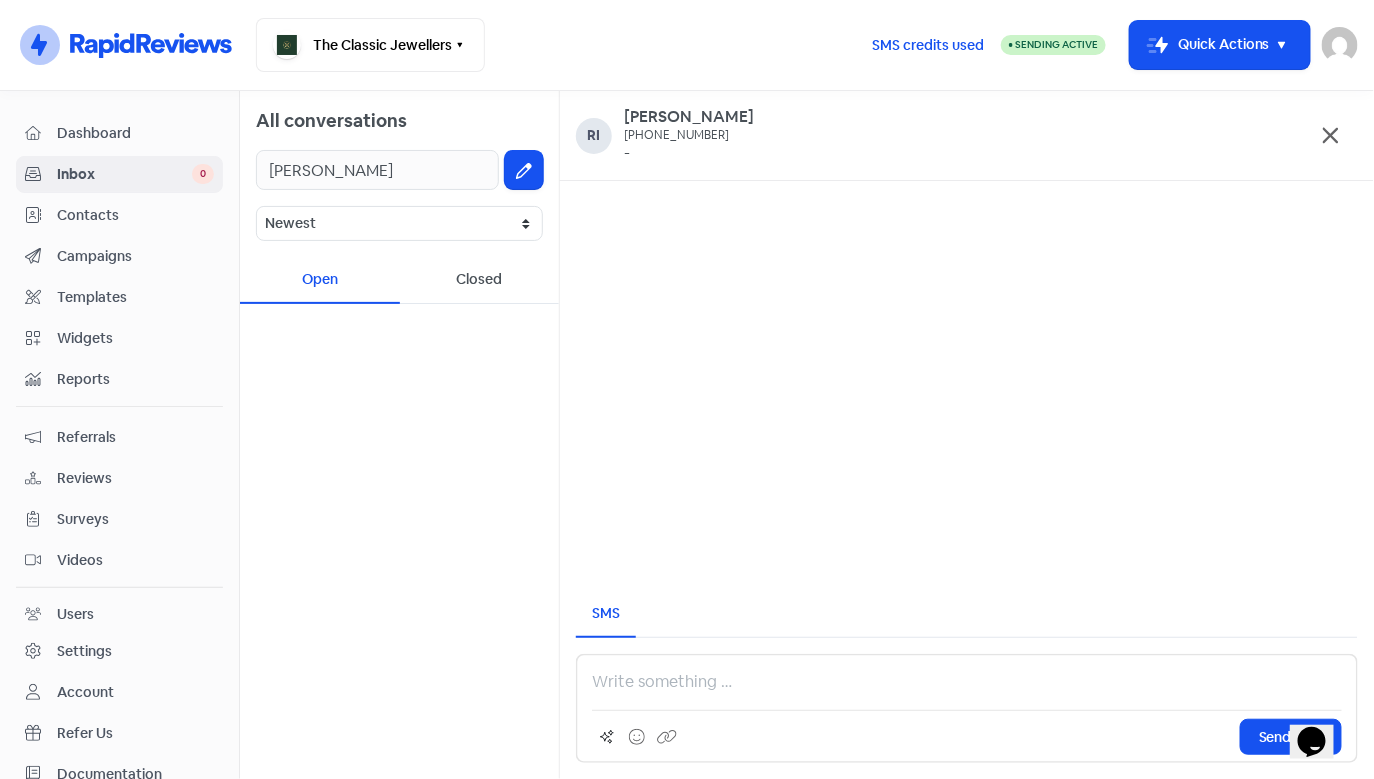 click on "Send SMS" at bounding box center [967, 708] 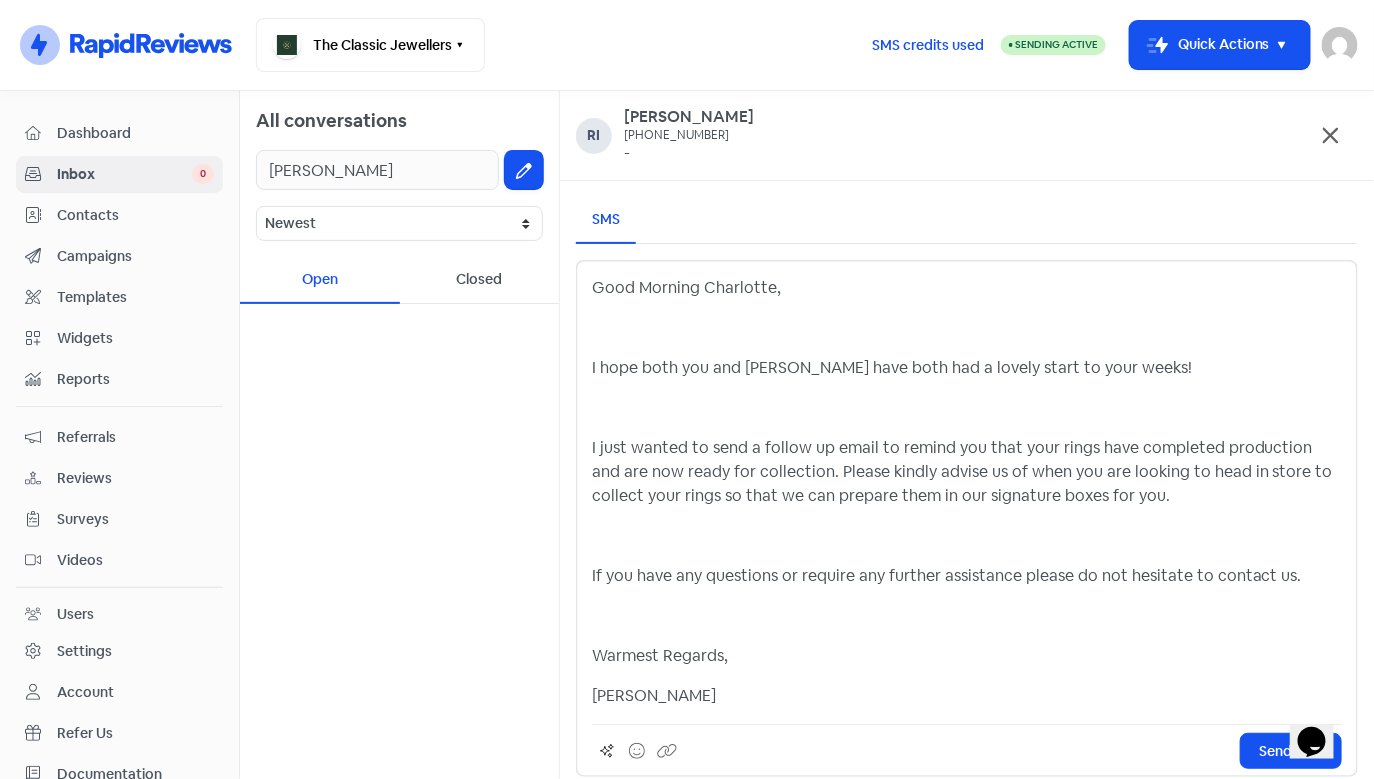 click on "Good Morning [PERSON_NAME], I hope both you and [PERSON_NAME] have both had a lovely start to your weeks! I just wanted to send a follow up email to remind you that your rings have completed production and are now ready for collection. Please kindly advise us of when you are looking to head in store to collect your rings so that we can prepare them in our signature boxes for you. If you have any questions or require any further assistance please do not hesitate to contact us. Warmest Regards, [PERSON_NAME]" at bounding box center [967, 492] 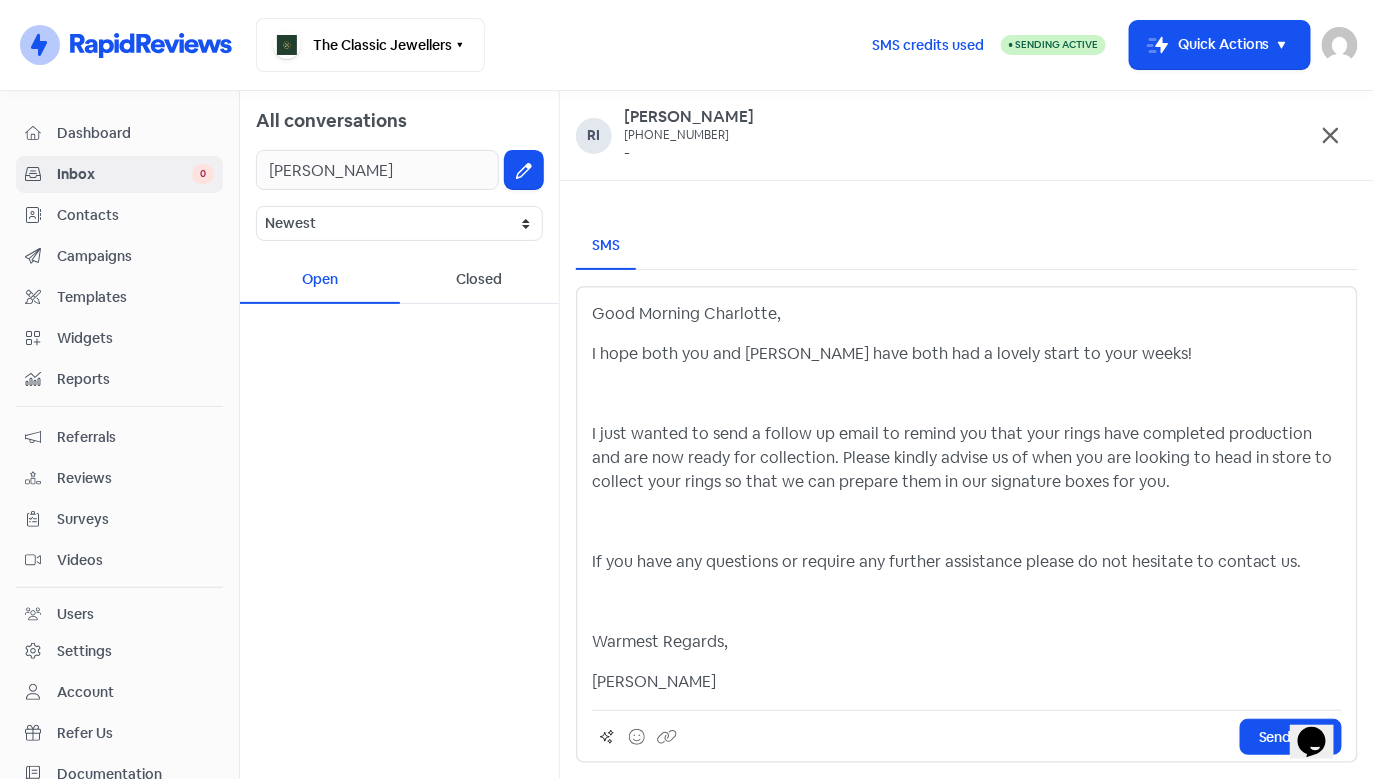 click on "Good Morning Charlotte," at bounding box center (967, 314) 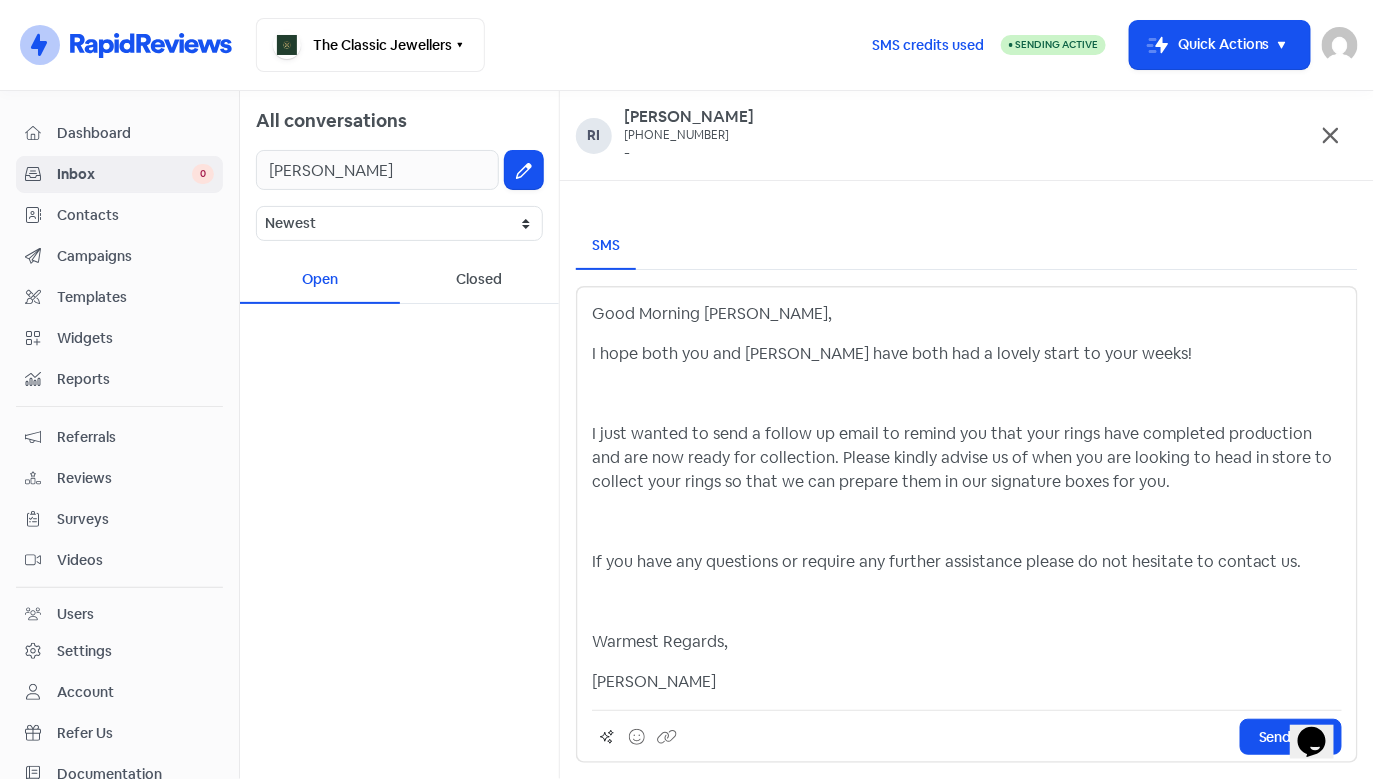 click on "I hope both you and [PERSON_NAME] have both had a lovely start to your weeks!" at bounding box center [967, 354] 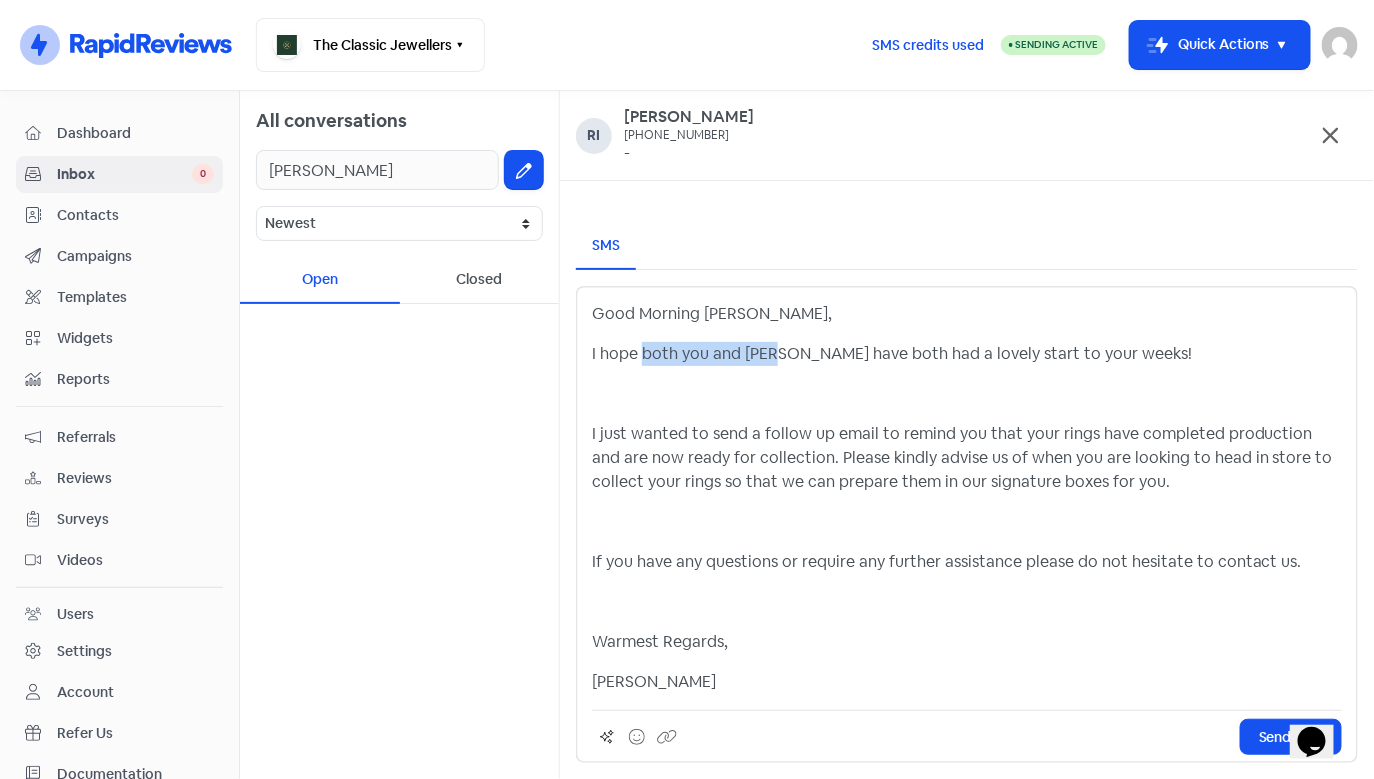 drag, startPoint x: 642, startPoint y: 357, endPoint x: 779, endPoint y: 362, distance: 137.09122 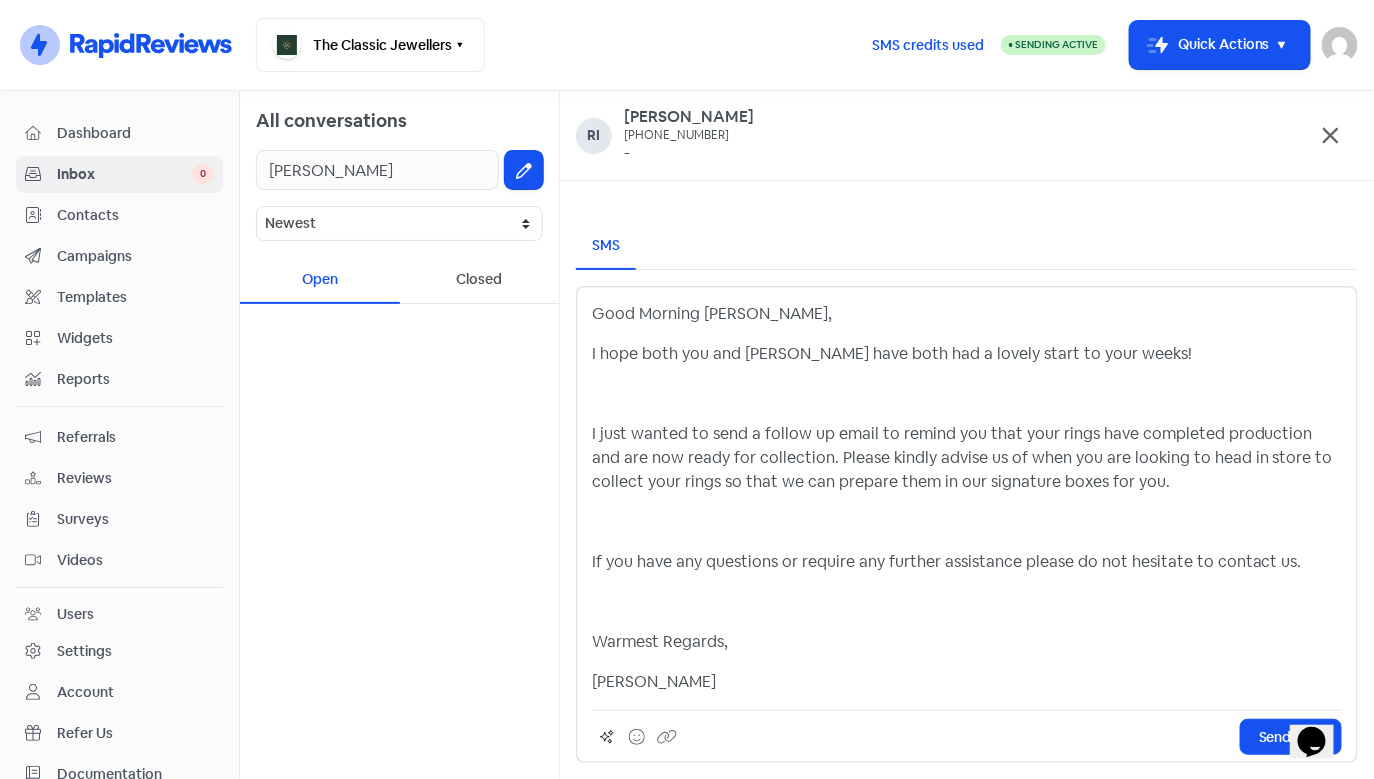 click on "I hope both you and [PERSON_NAME] have both had a lovely start to your weeks!" at bounding box center (967, 354) 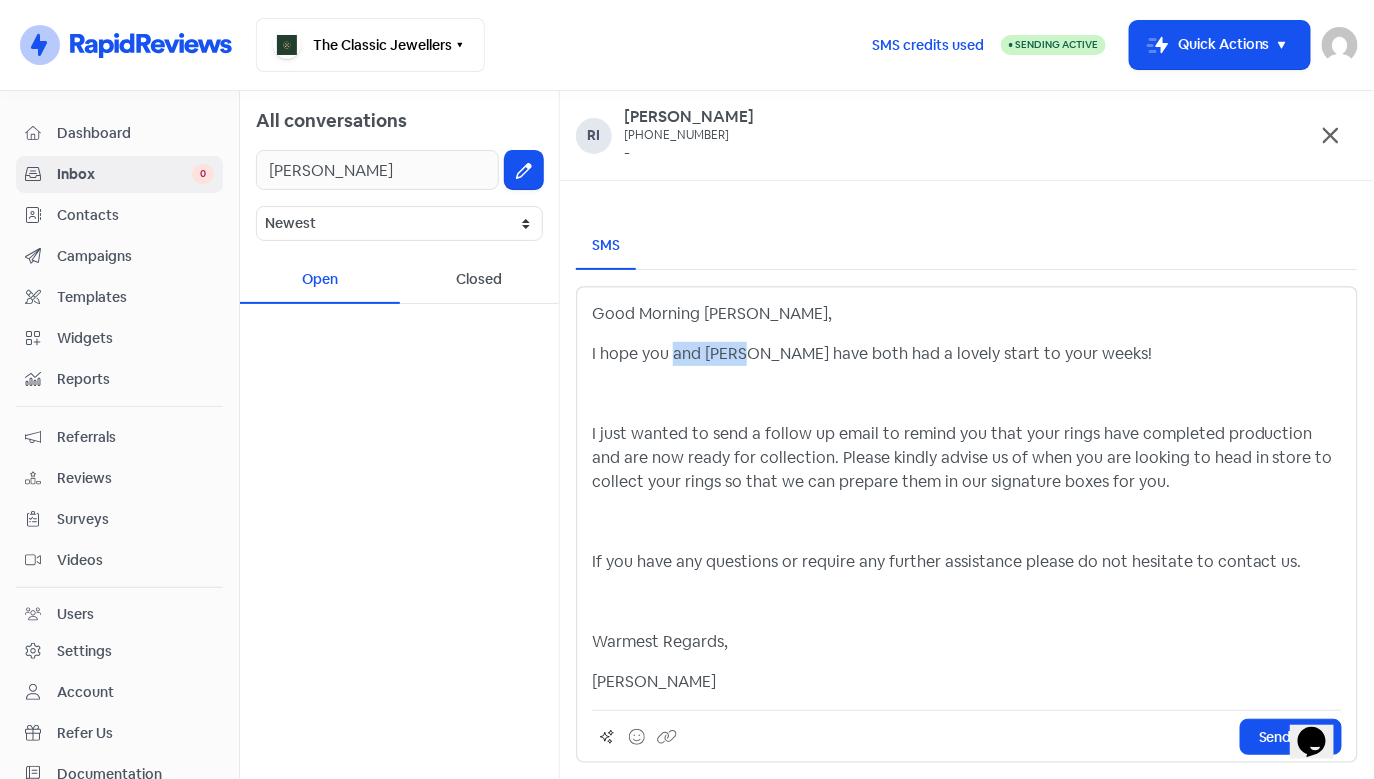 drag, startPoint x: 745, startPoint y: 354, endPoint x: 670, endPoint y: 360, distance: 75.23962 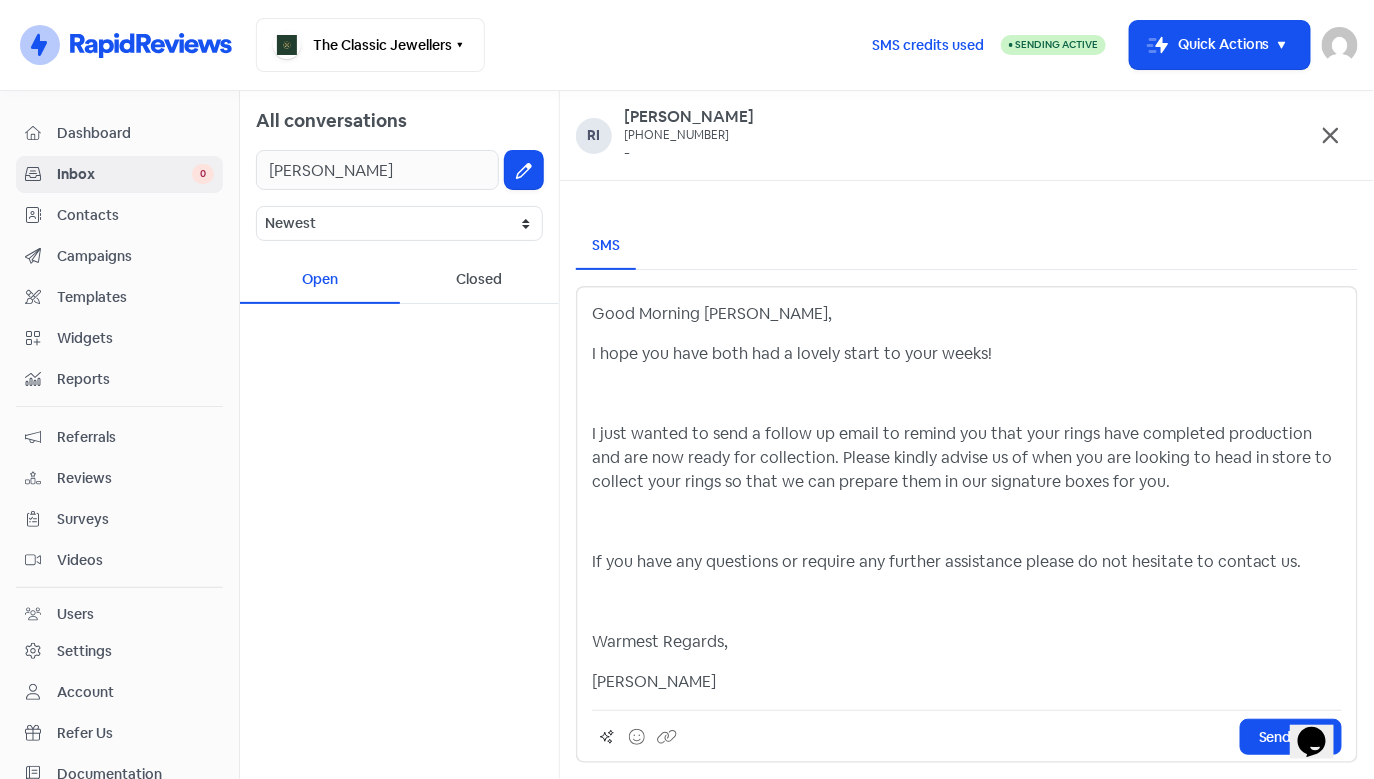click on "I hope you have both had a lovely start to your weeks!" at bounding box center (967, 354) 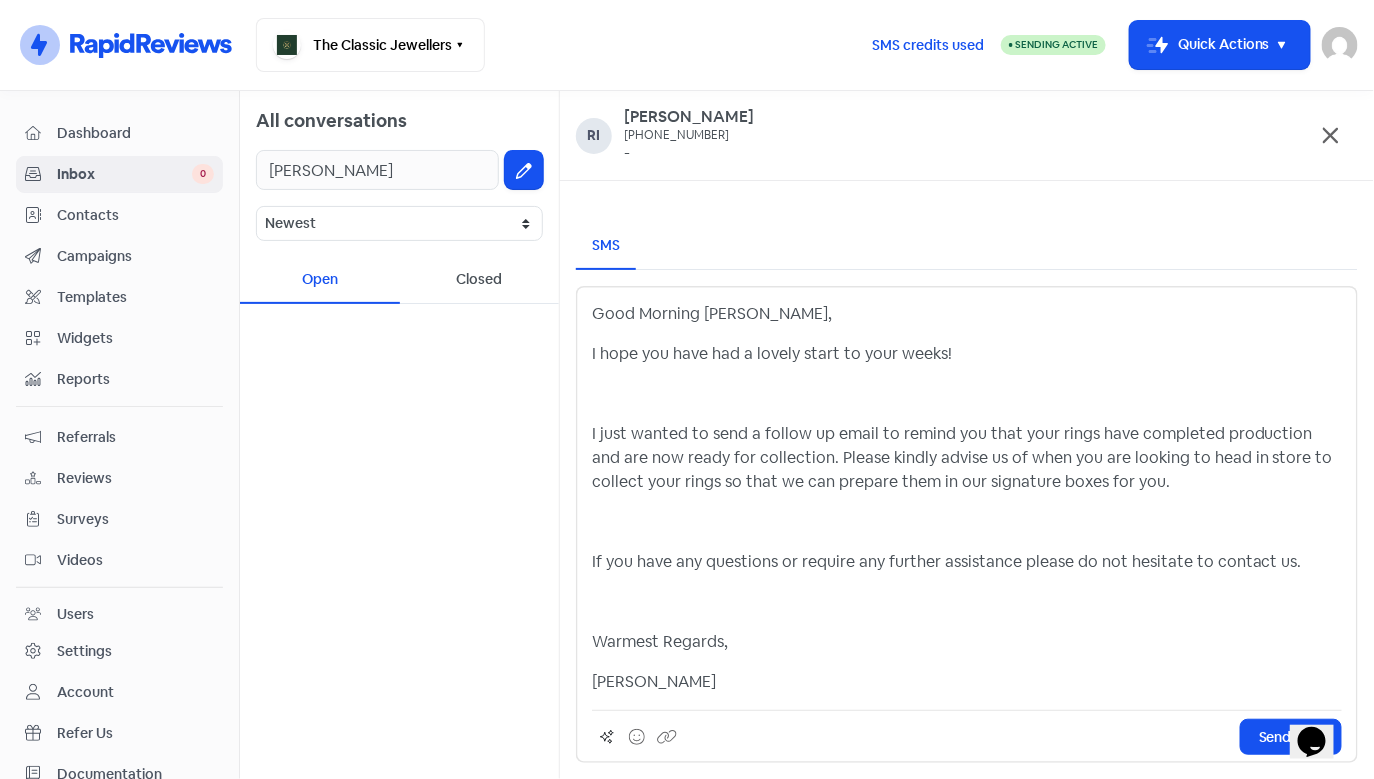 click on "I hope you have had a lovely start to your weeks!" at bounding box center (967, 354) 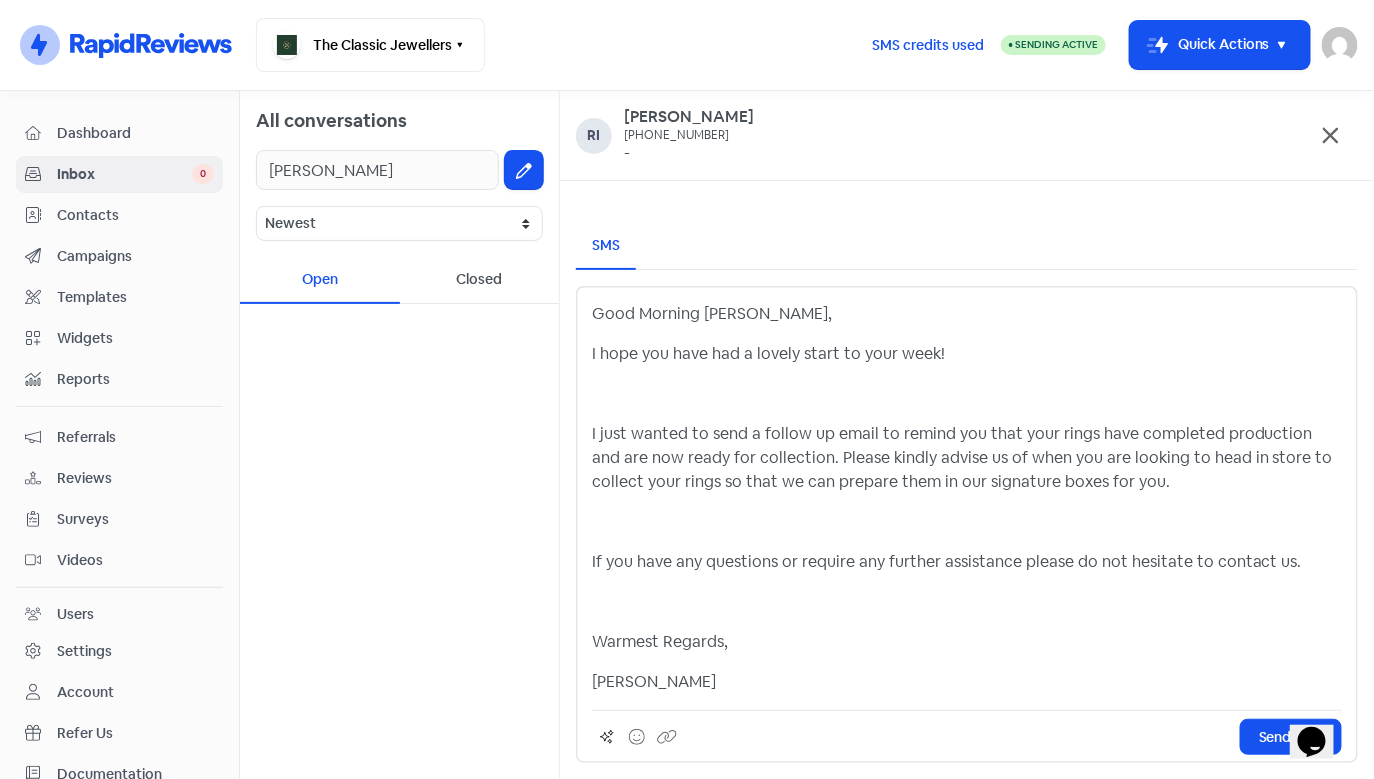 click on "Good Morning [PERSON_NAME], I hope you have had a lovely start to your week! I just wanted to send a follow up email to remind you that your rings have completed production and are now ready for collection. Please kindly advise us of when you are looking to head in store to collect your rings so that we can prepare them in our signature boxes for you. If you have any questions or require any further assistance please do not hesitate to contact us. Warmest Regards, [PERSON_NAME]" at bounding box center (967, 498) 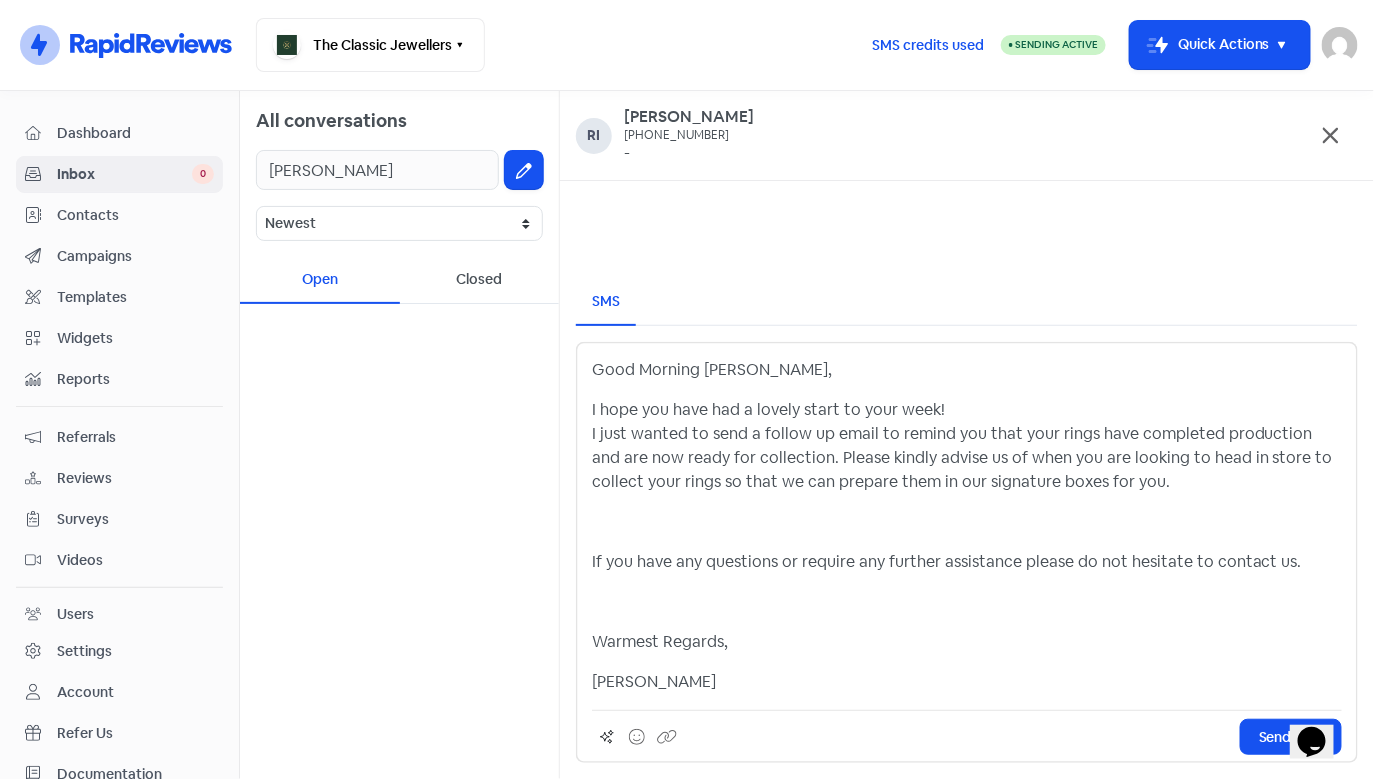 click on "I hope you have had a lovely start to your week! I just wanted to send a follow up email to remind you that your rings have completed production and are now ready for collection. Please kindly advise us of when you are looking to head in store to collect your rings so that we can prepare them in our signature boxes for you." at bounding box center [967, 446] 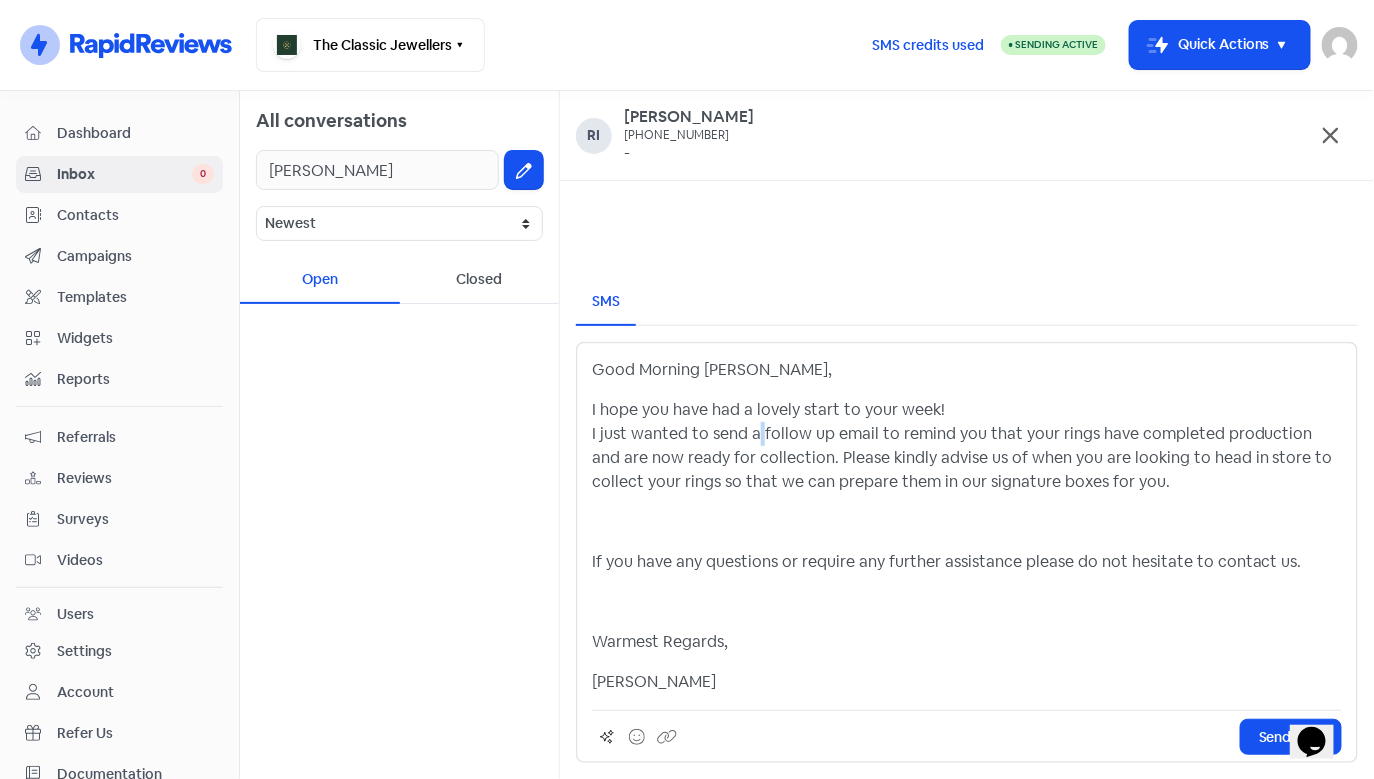 click on "I hope you have had a lovely start to your week! I just wanted to send a follow up email to remind you that your rings have completed production and are now ready for collection. Please kindly advise us of when you are looking to head in store to collect your rings so that we can prepare them in our signature boxes for you." at bounding box center [967, 446] 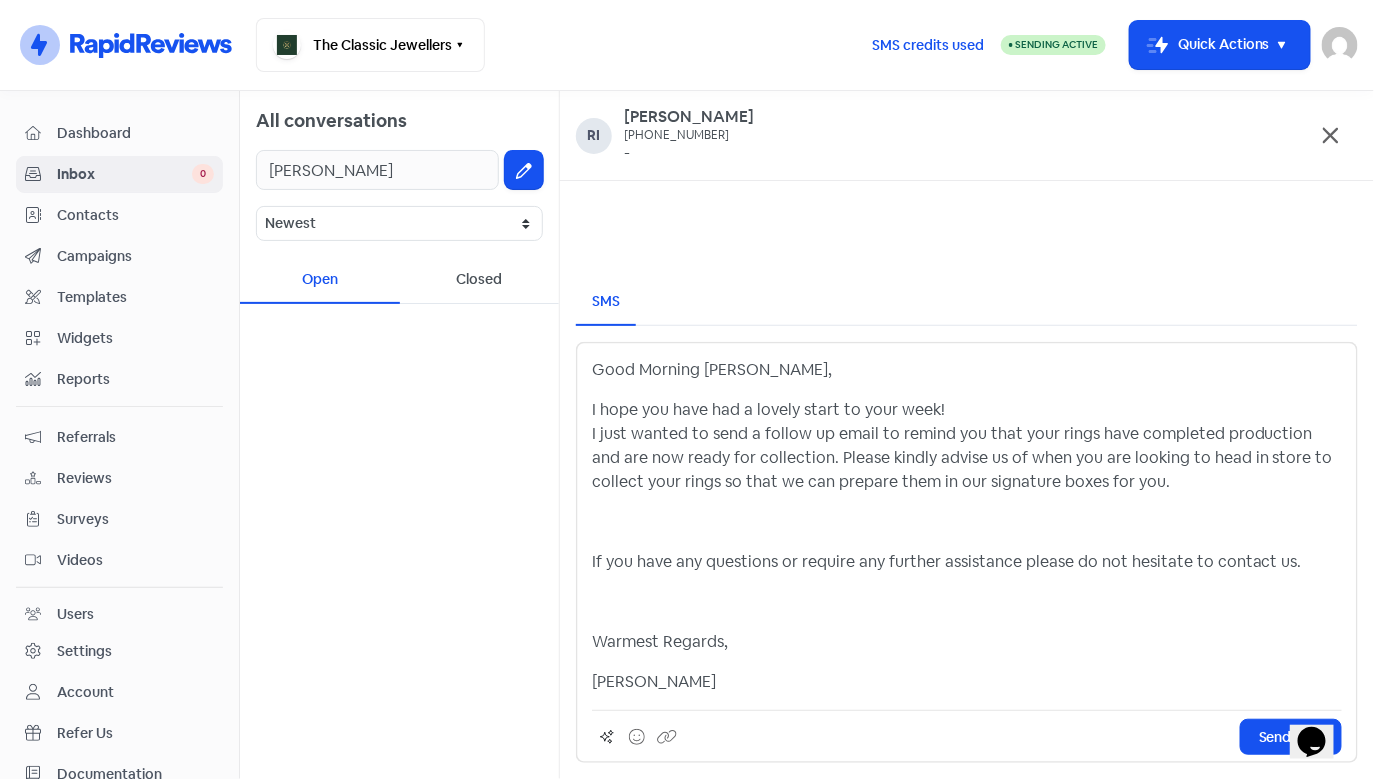 click on "I hope you have had a lovely start to your week! I just wanted to send a follow up email to remind you that your rings have completed production and are now ready for collection. Please kindly advise us of when you are looking to head in store to collect your rings so that we can prepare them in our signature boxes for you." at bounding box center [967, 446] 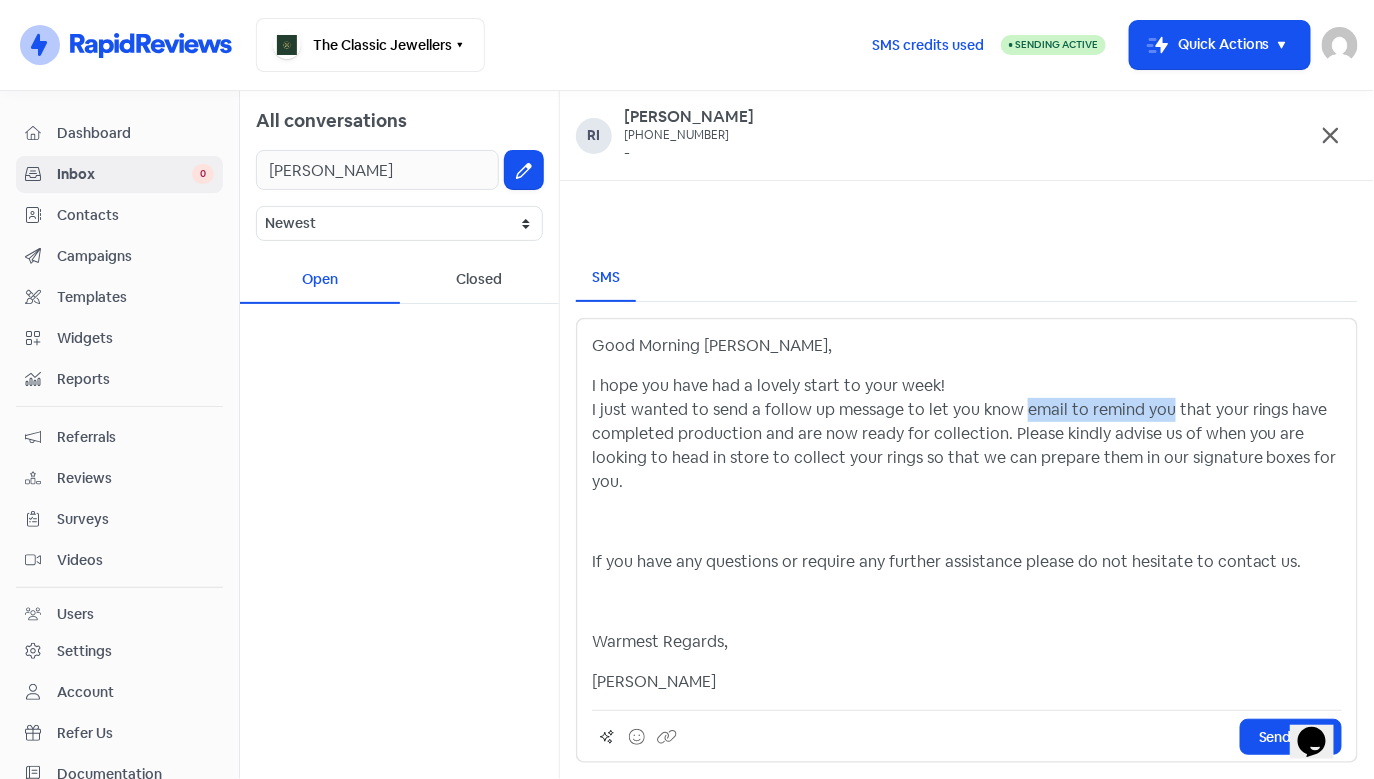 drag, startPoint x: 1016, startPoint y: 411, endPoint x: 1160, endPoint y: 416, distance: 144.08678 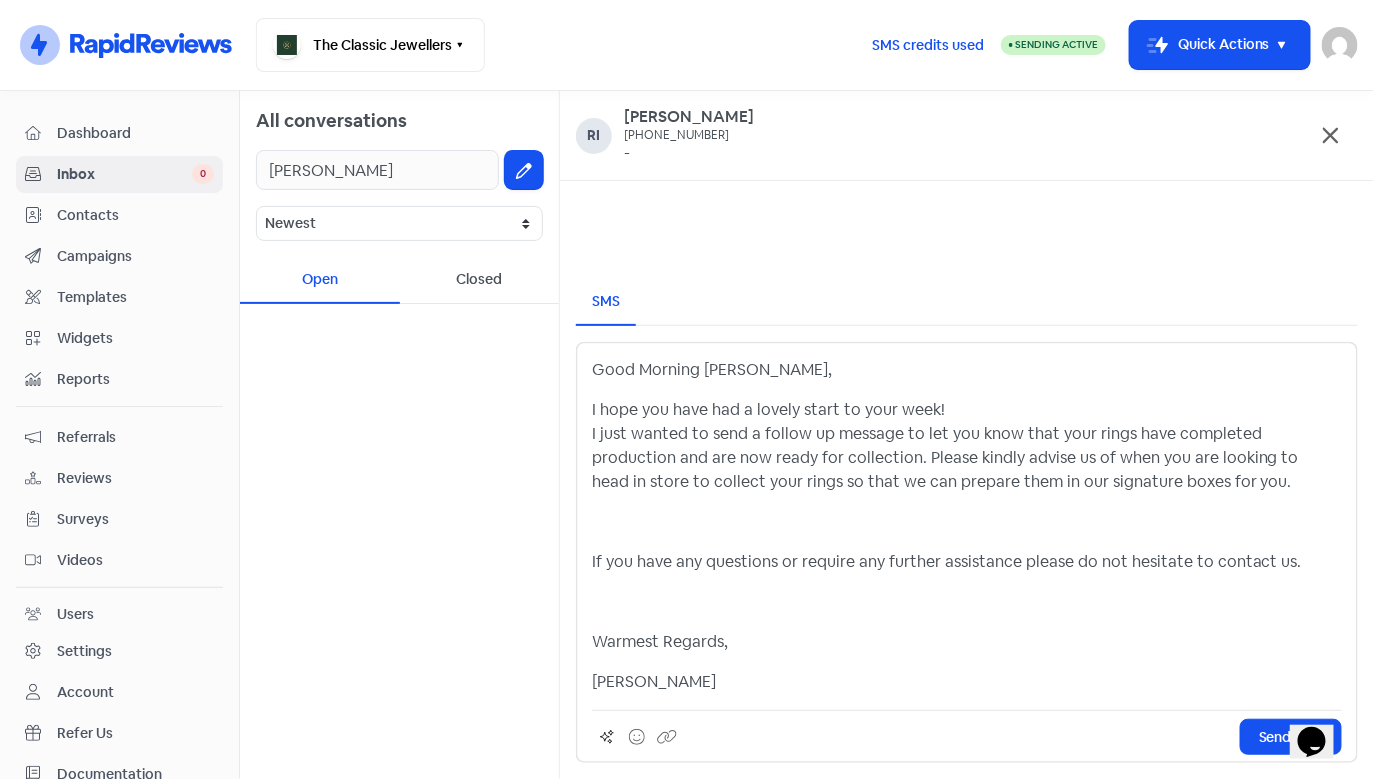click on "If you have any questions or require any further assistance please do not hesitate to contact us." at bounding box center [967, 562] 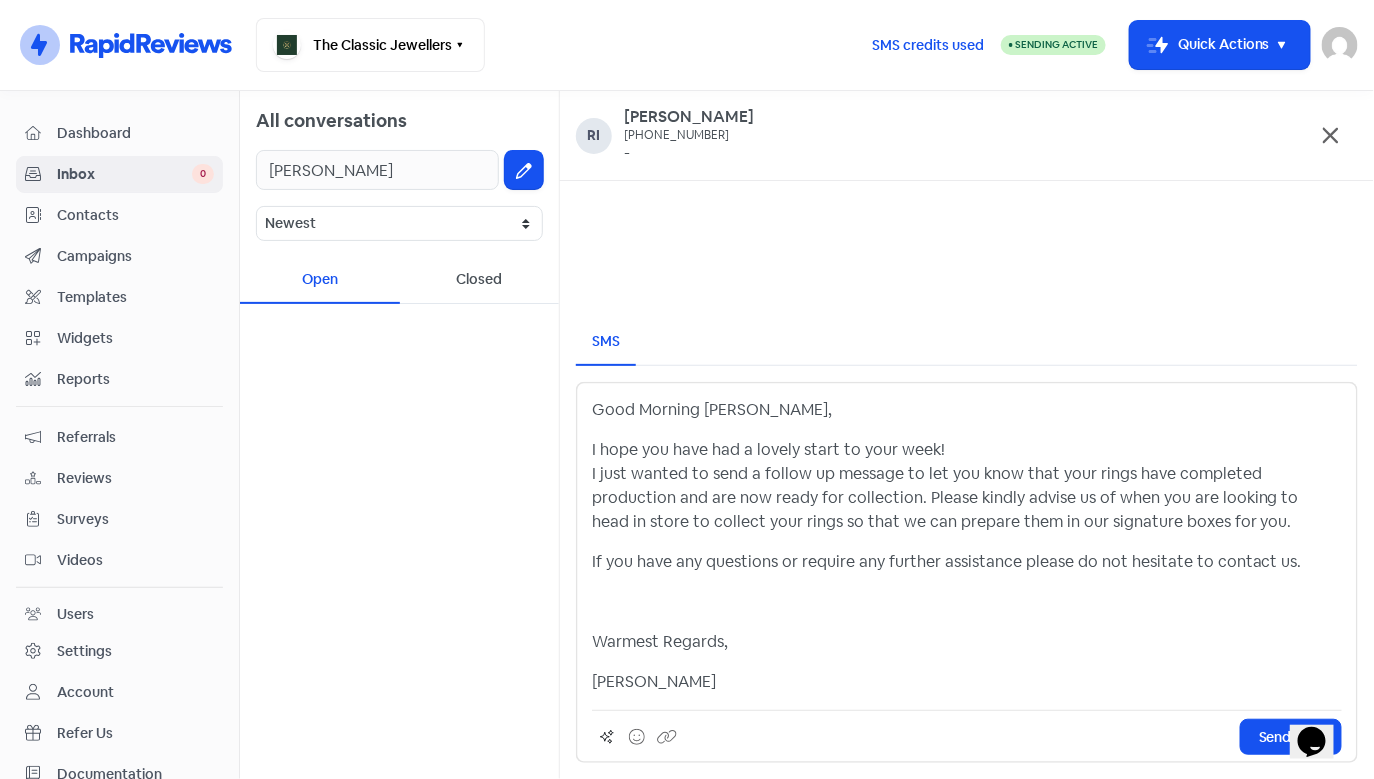 click on "Good Morning [PERSON_NAME], I hope you have had a lovely start to your week! I just wanted to send a follow up message to let you know that your rings have completed production and are now ready for collection. Please kindly advise us of when you are looking to head in store to collect your rings so that we can prepare them in our signature boxes for you. If you have any questions or require any further assistance please do not hesitate to contact us. Warmest Regards, [PERSON_NAME]" at bounding box center [967, 546] 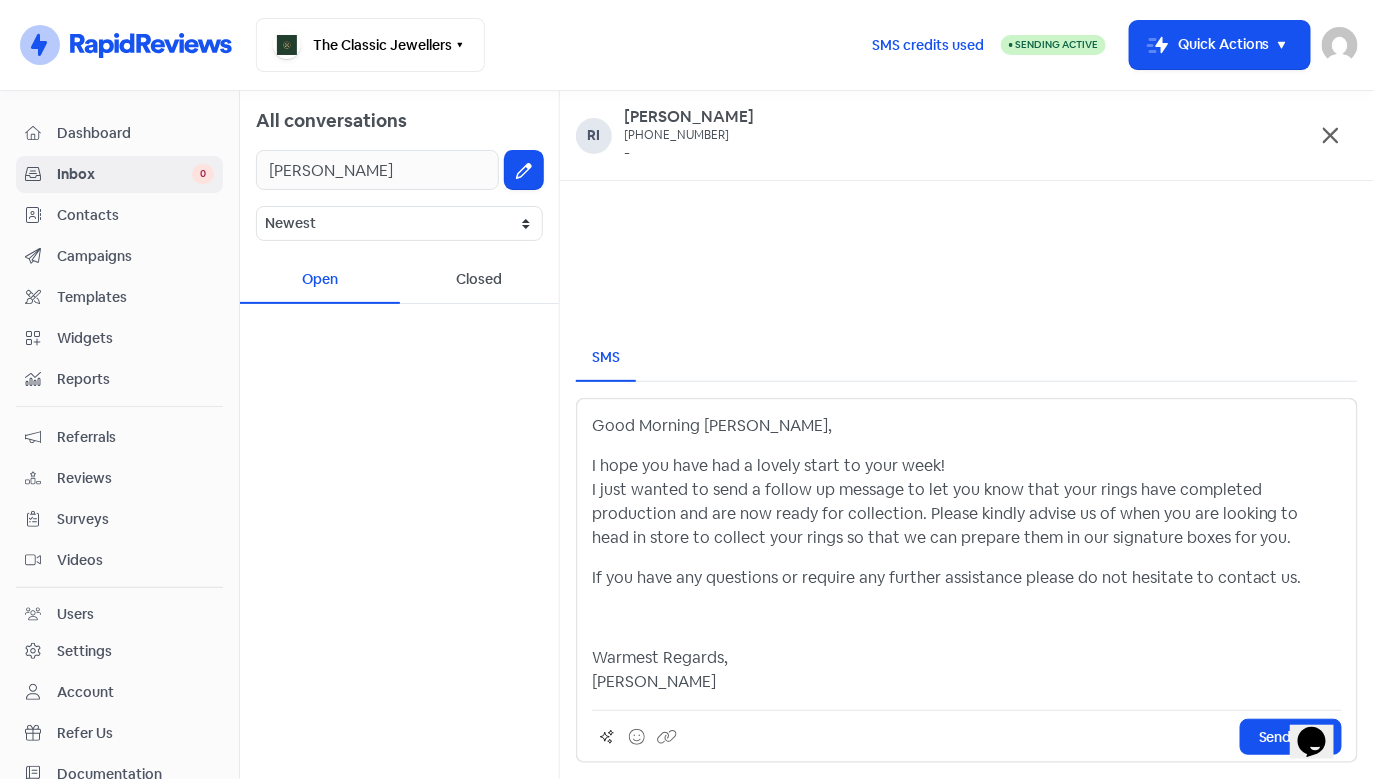click on "Good Morning [PERSON_NAME], I hope you have had a lovely start to your week! I just wanted to send a follow up message to let you know that your rings have completed production and are now ready for collection. Please kindly advise us of when you are looking to head in store to collect your rings so that we can prepare them in our signature boxes for you. If you have any questions or require any further assistance please do not hesitate to contact us. Warmest Regards, [PERSON_NAME]" at bounding box center [967, 554] 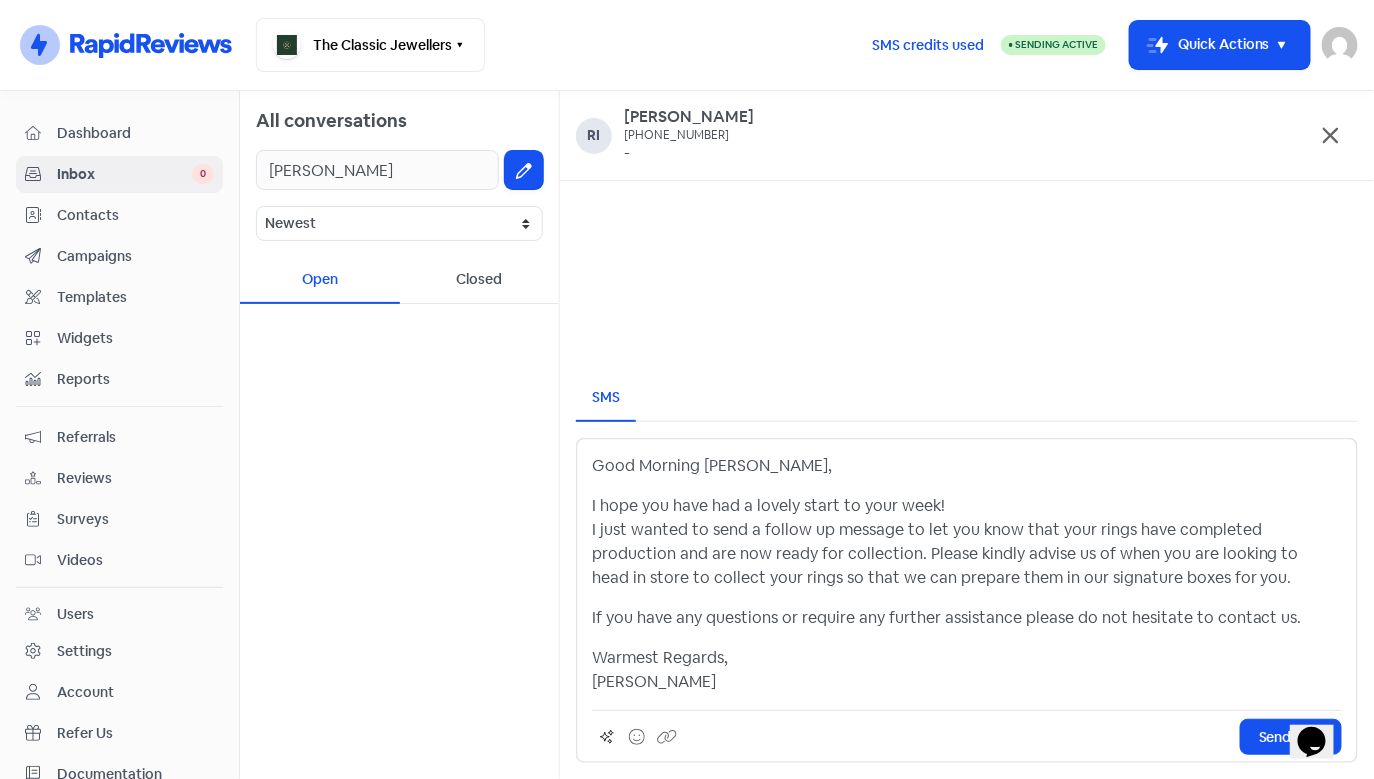 click on "Good Morning [PERSON_NAME], I hope you have had a lovely start to your week! I just wanted to send a follow up message to let you know that your rings have completed production and are now ready for collection. Please kindly advise us of when you are looking to head in store to collect your rings so that we can prepare them in our signature boxes for you. If you have any questions or require any further assistance please do not hesitate to contact us. Warmest Regards, [PERSON_NAME]" at bounding box center [967, 574] 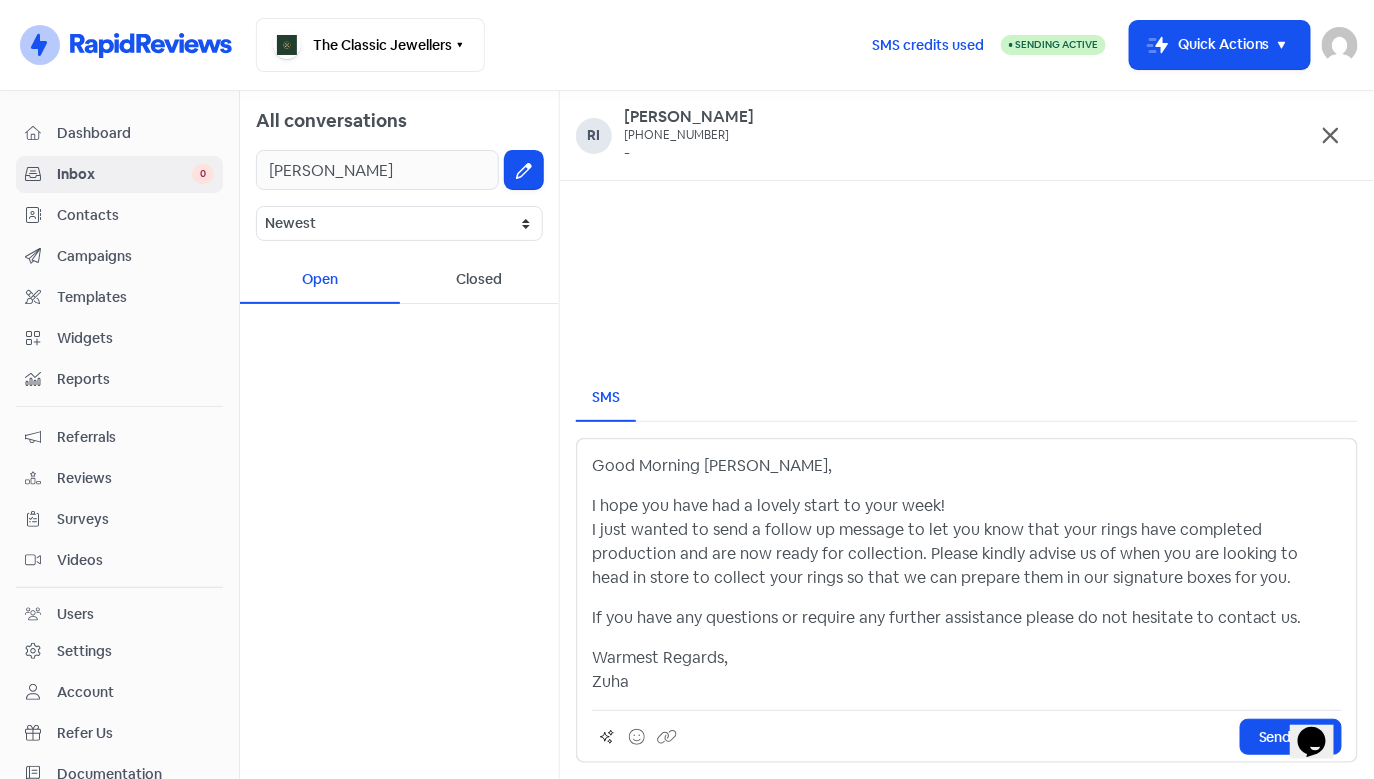 click on "Warmest Regards, Zuha" at bounding box center [967, 670] 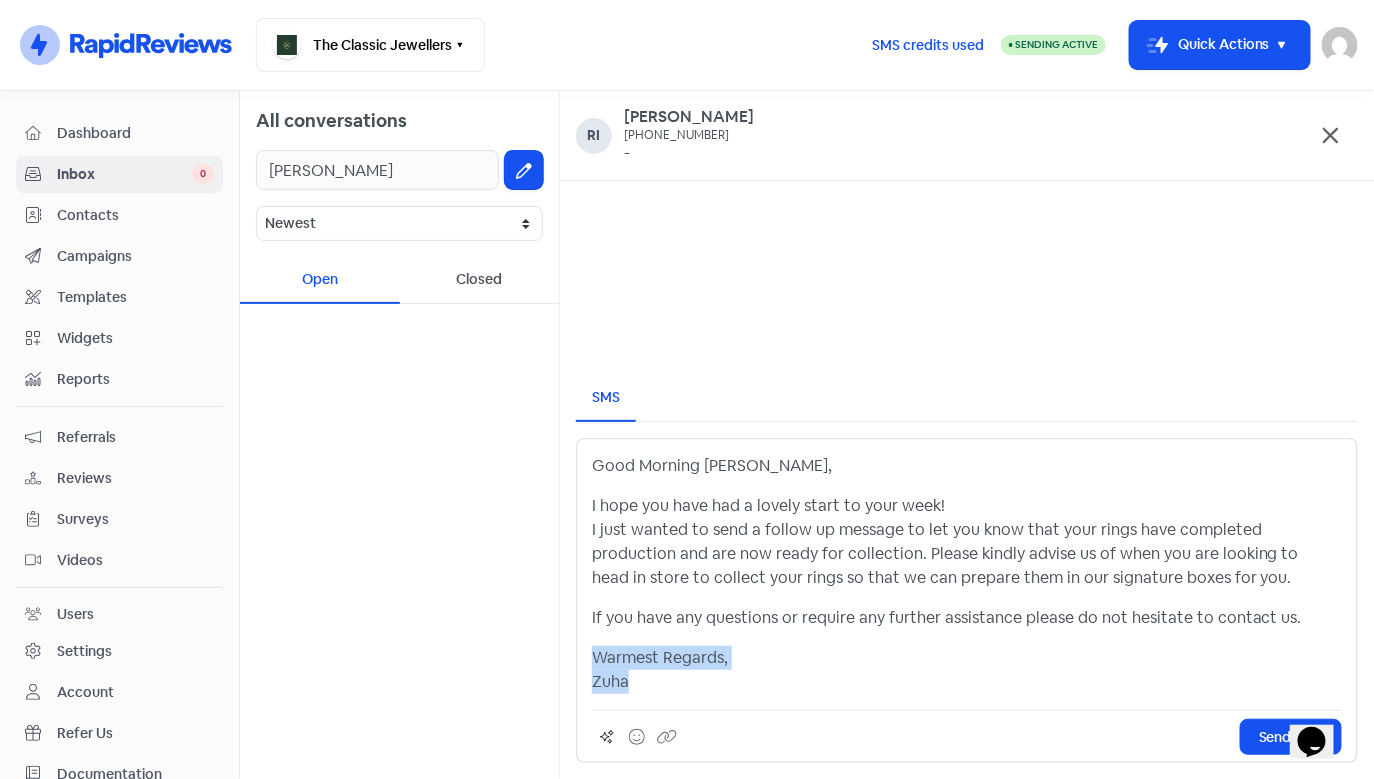 drag, startPoint x: 828, startPoint y: 669, endPoint x: 794, endPoint y: 675, distance: 34.525352 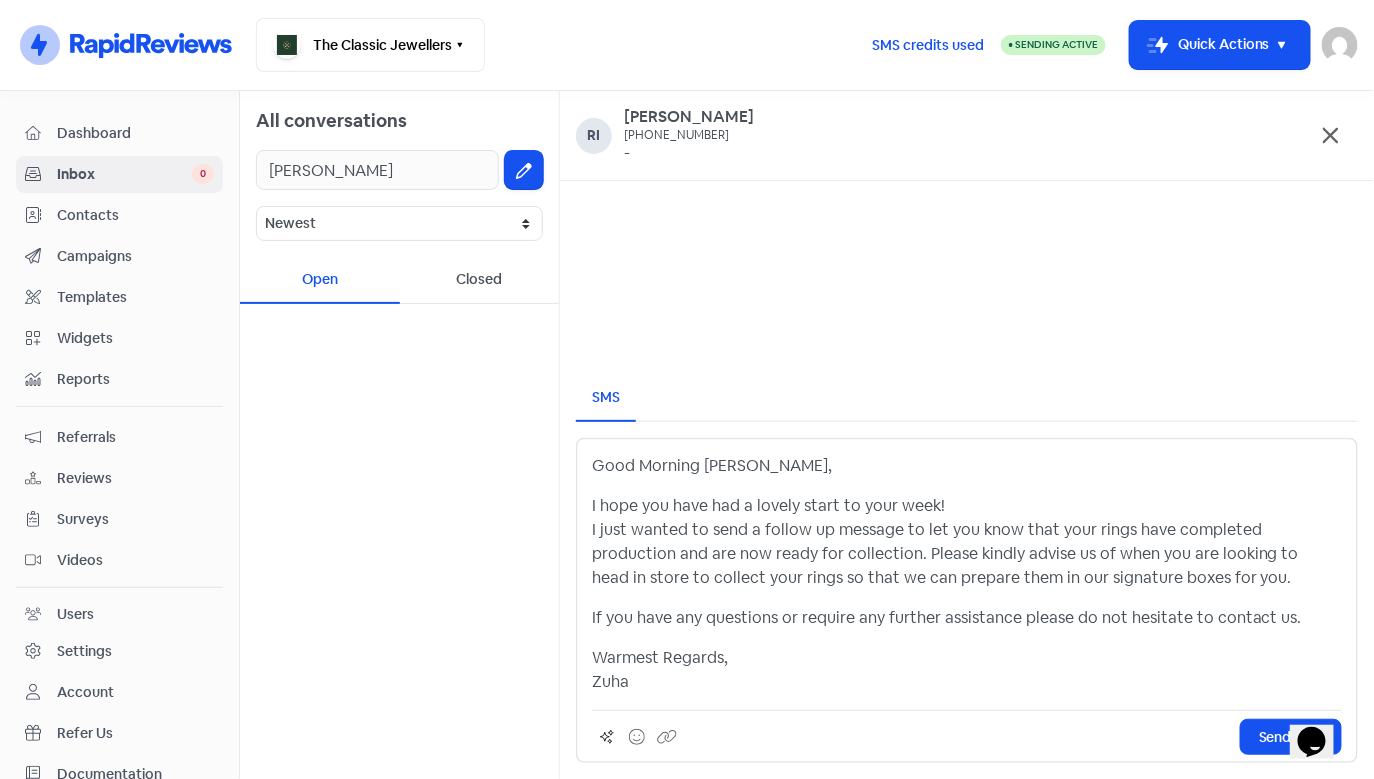 click on "Warmest Regards, Zuha" at bounding box center (967, 670) 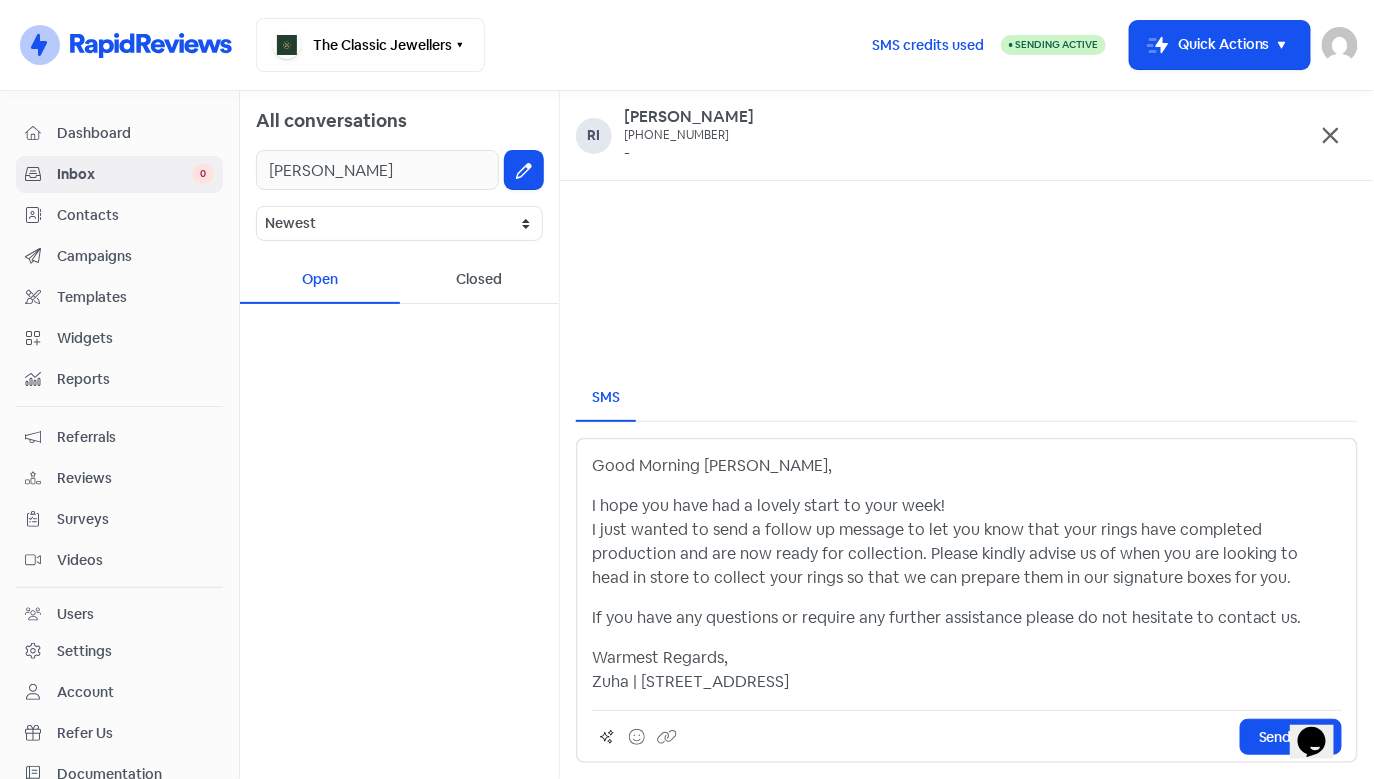 click on "Warmest Regards, Zuha | [STREET_ADDRESS]" at bounding box center [967, 670] 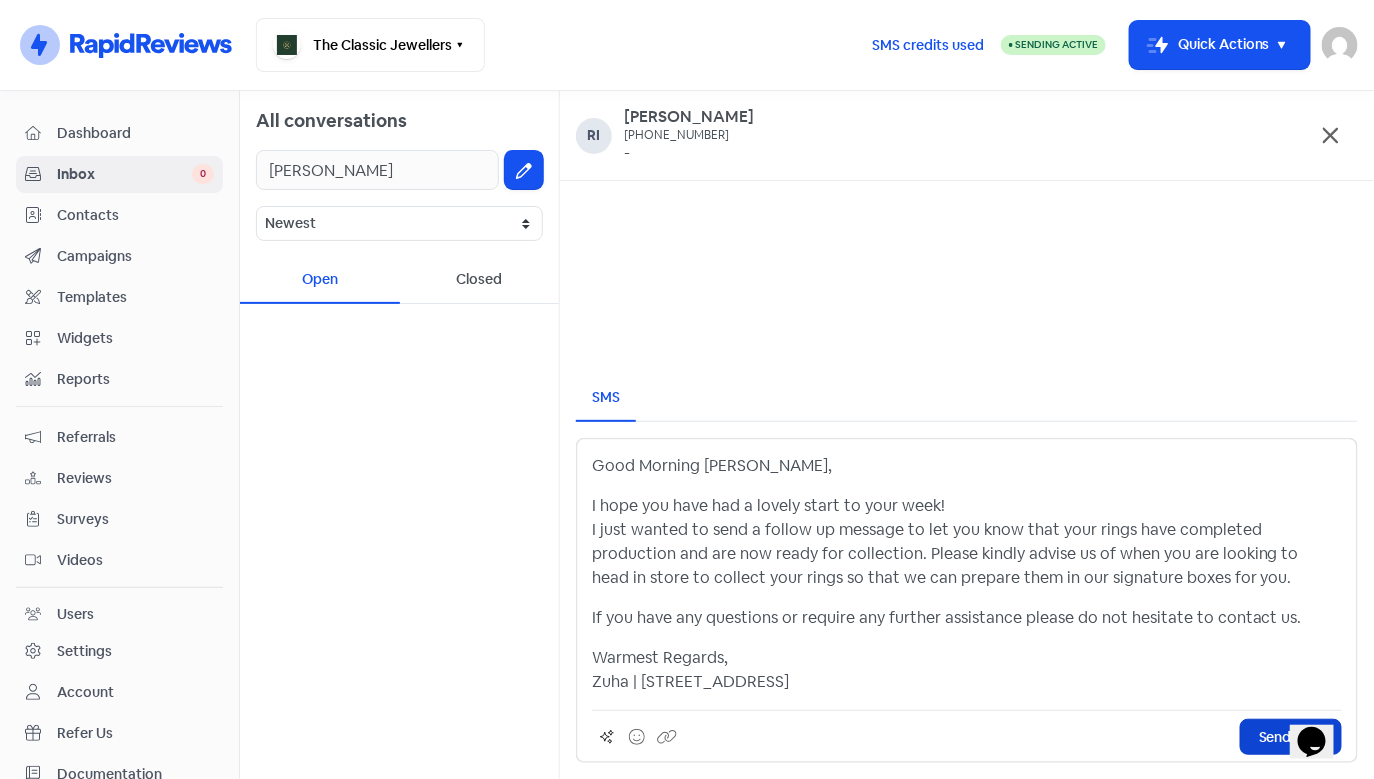 click on "Send SMS" at bounding box center [1291, 737] 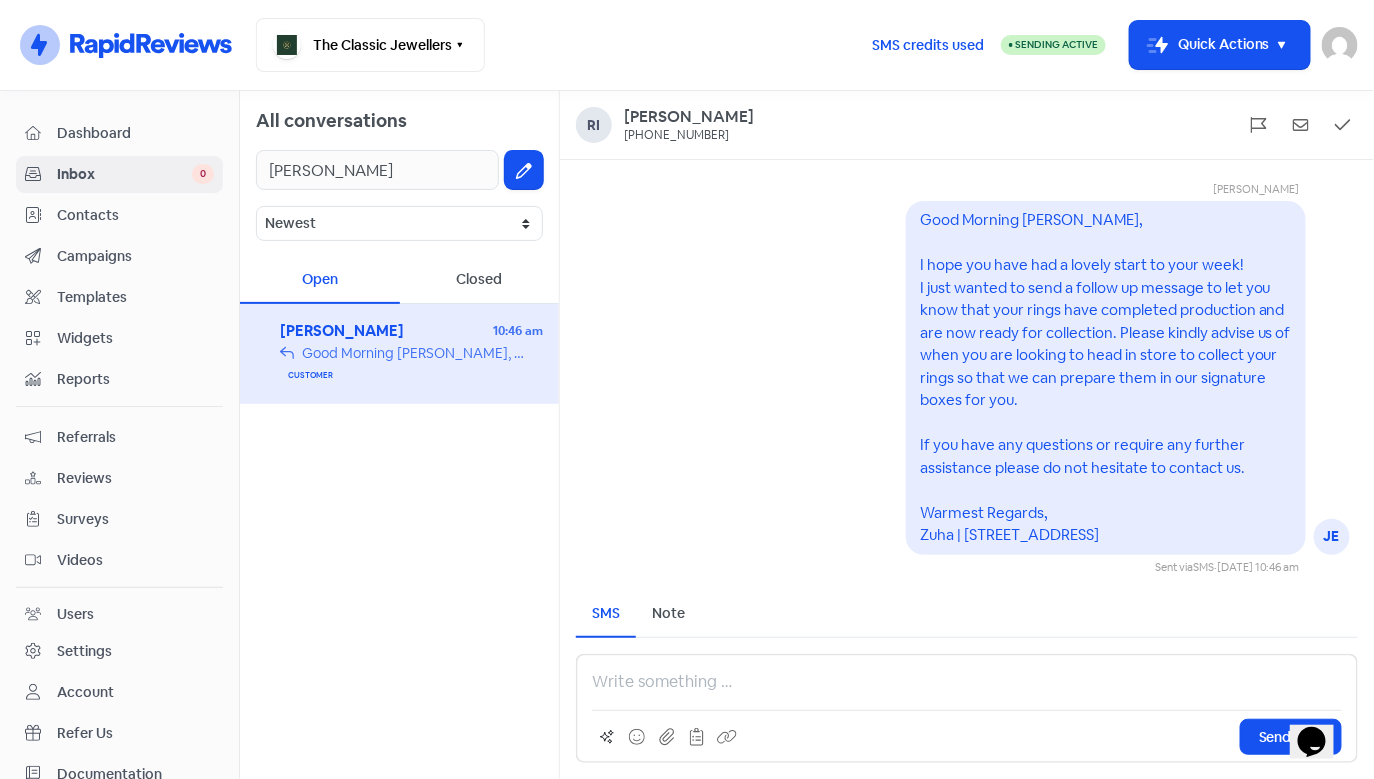 click on "Contacts" at bounding box center [135, 215] 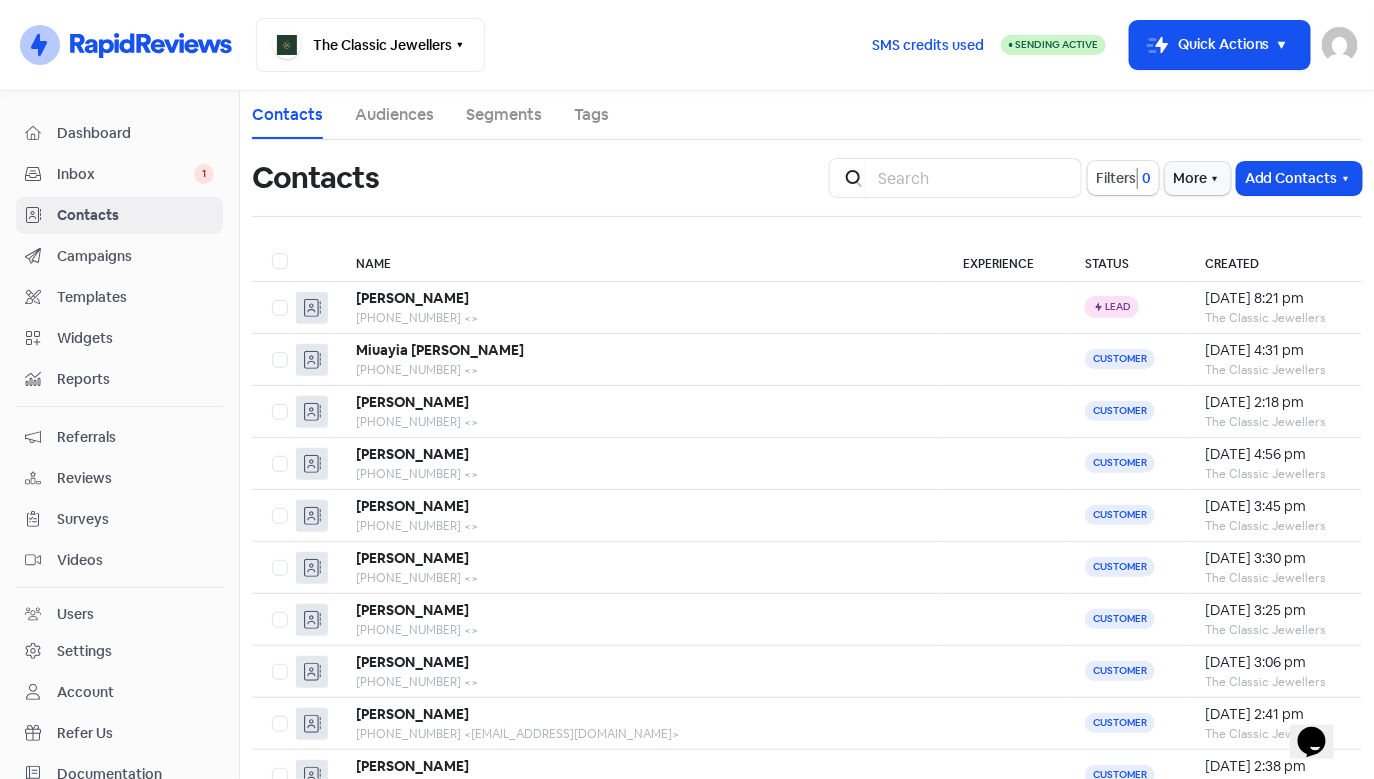 click on "Inbox   1" at bounding box center (119, 174) 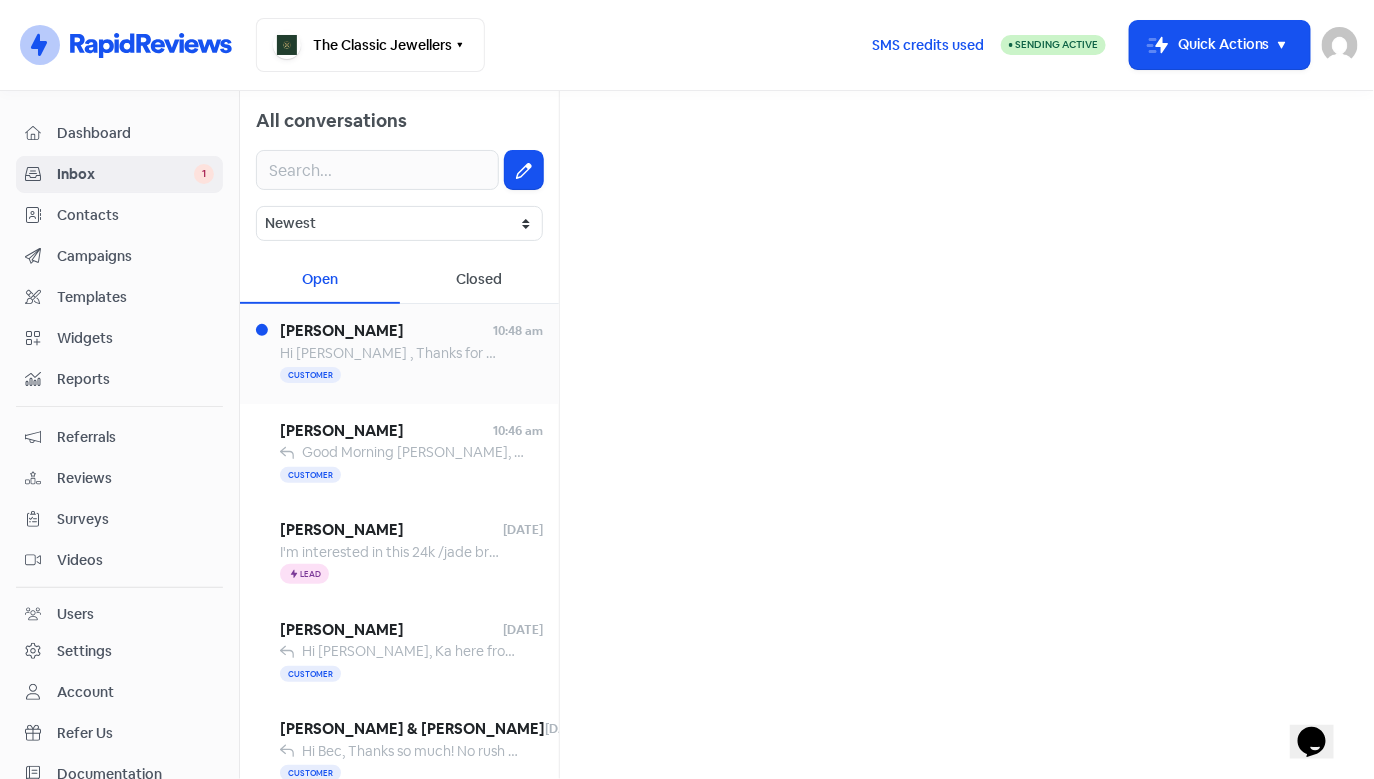 click on "Customer" at bounding box center (411, 376) 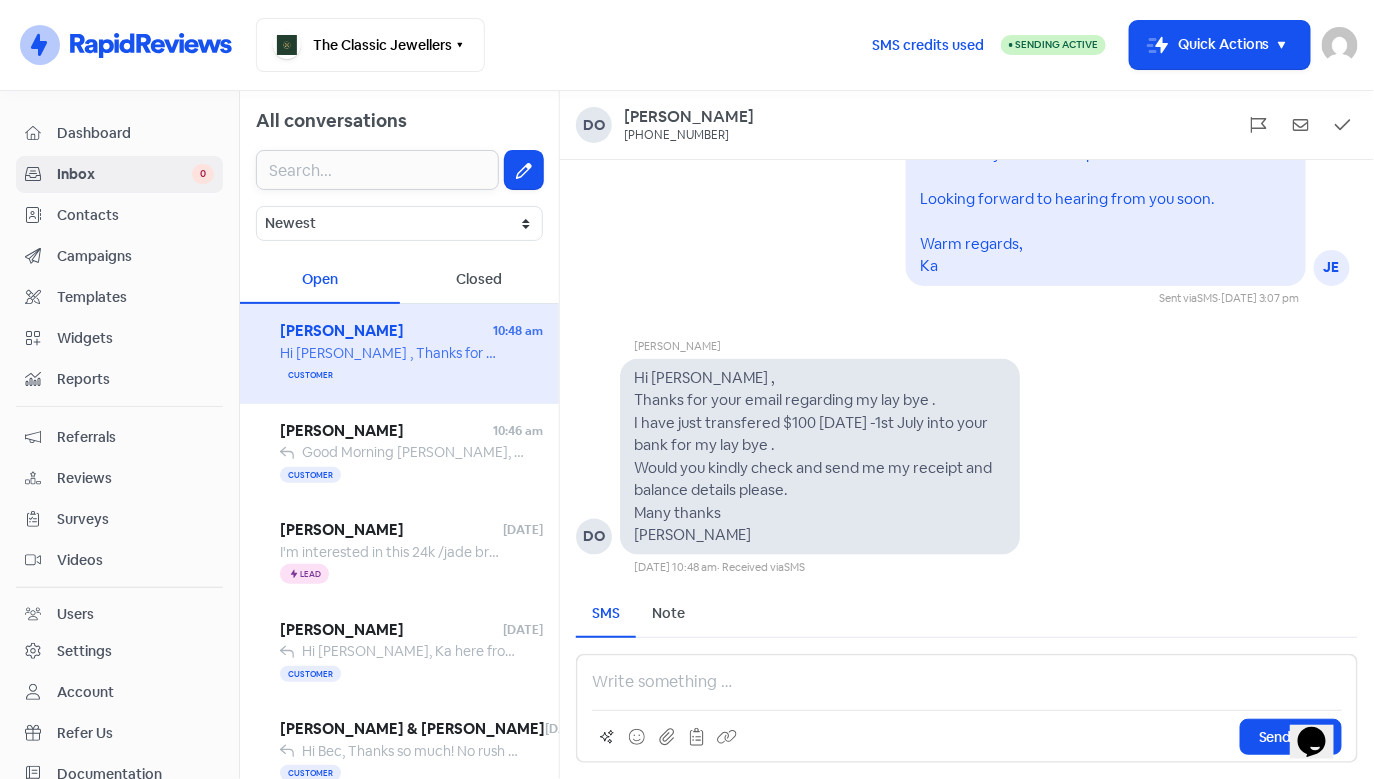 click at bounding box center (377, 170) 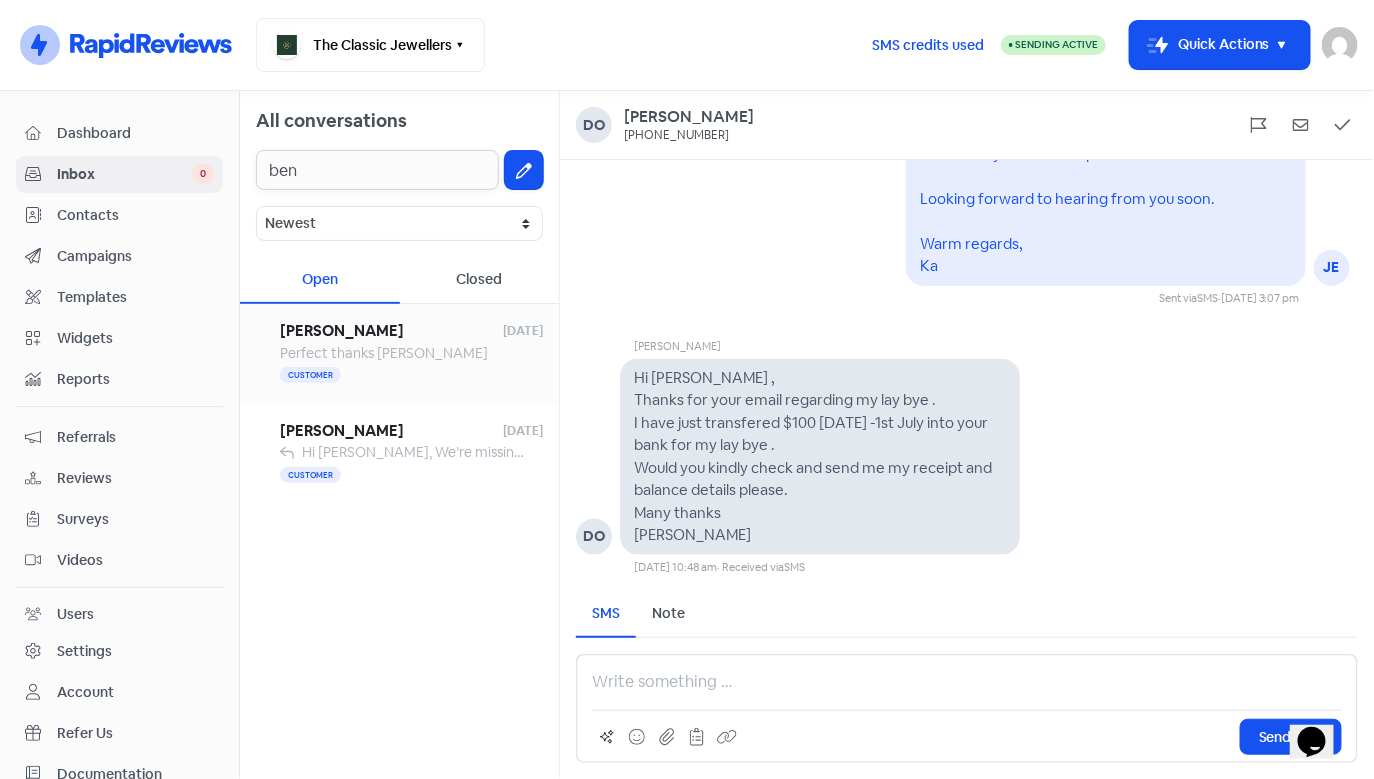 type on "ben" 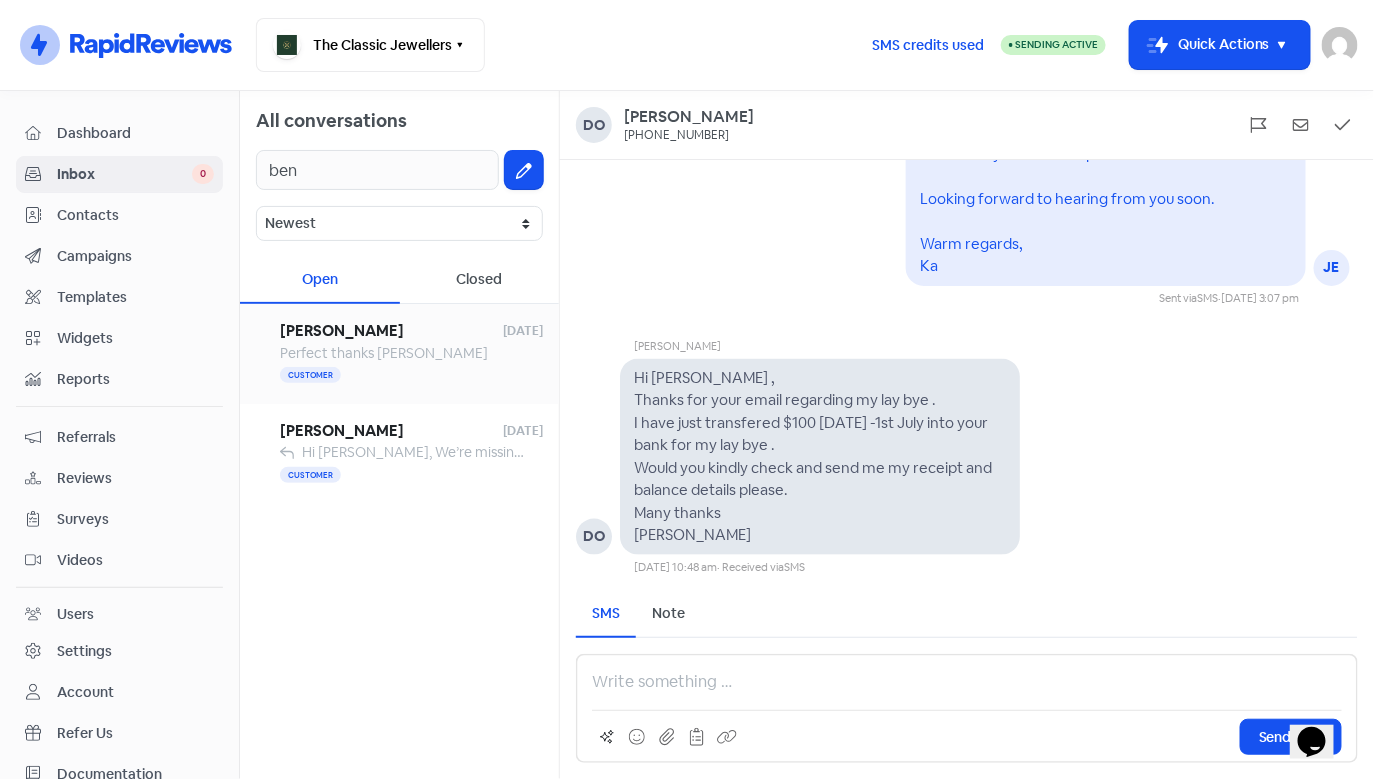click on "[PERSON_NAME]" at bounding box center [391, 331] 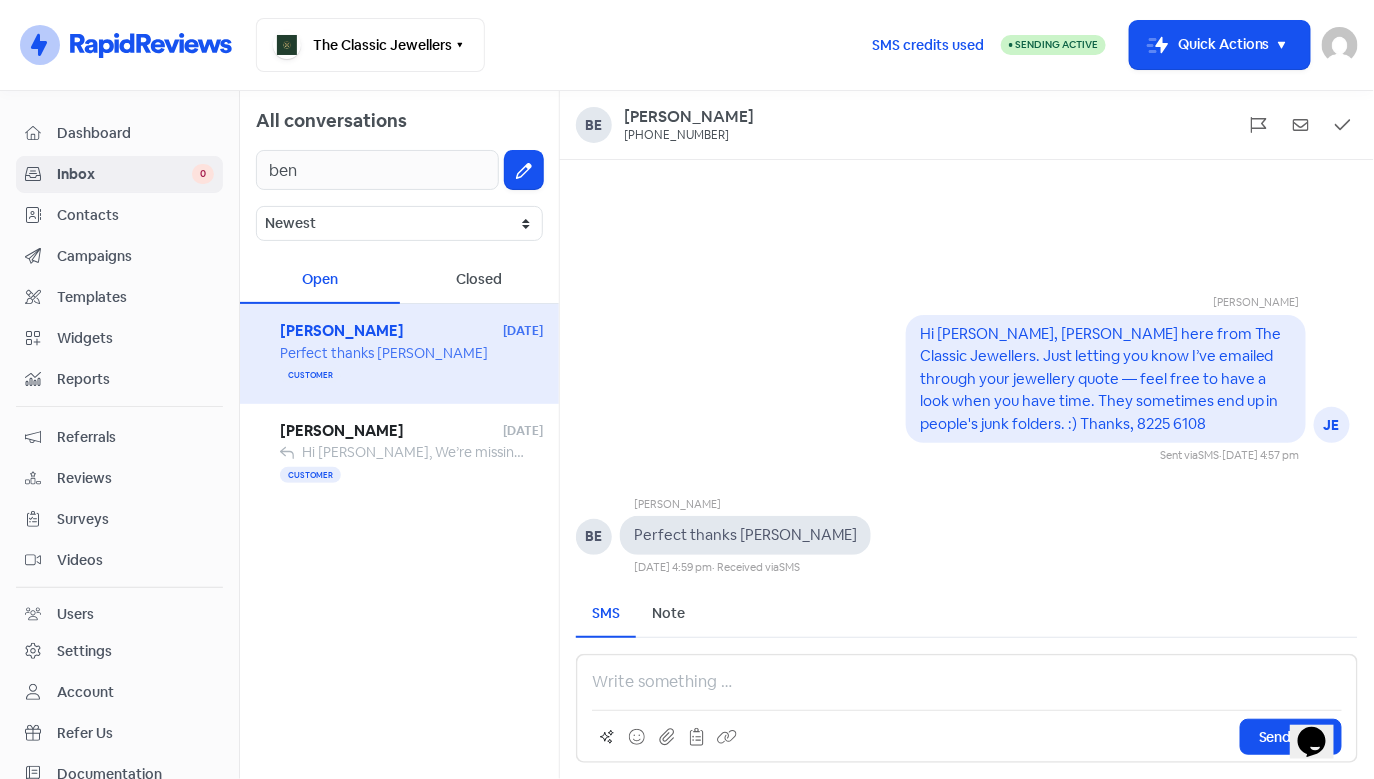 click at bounding box center (967, 682) 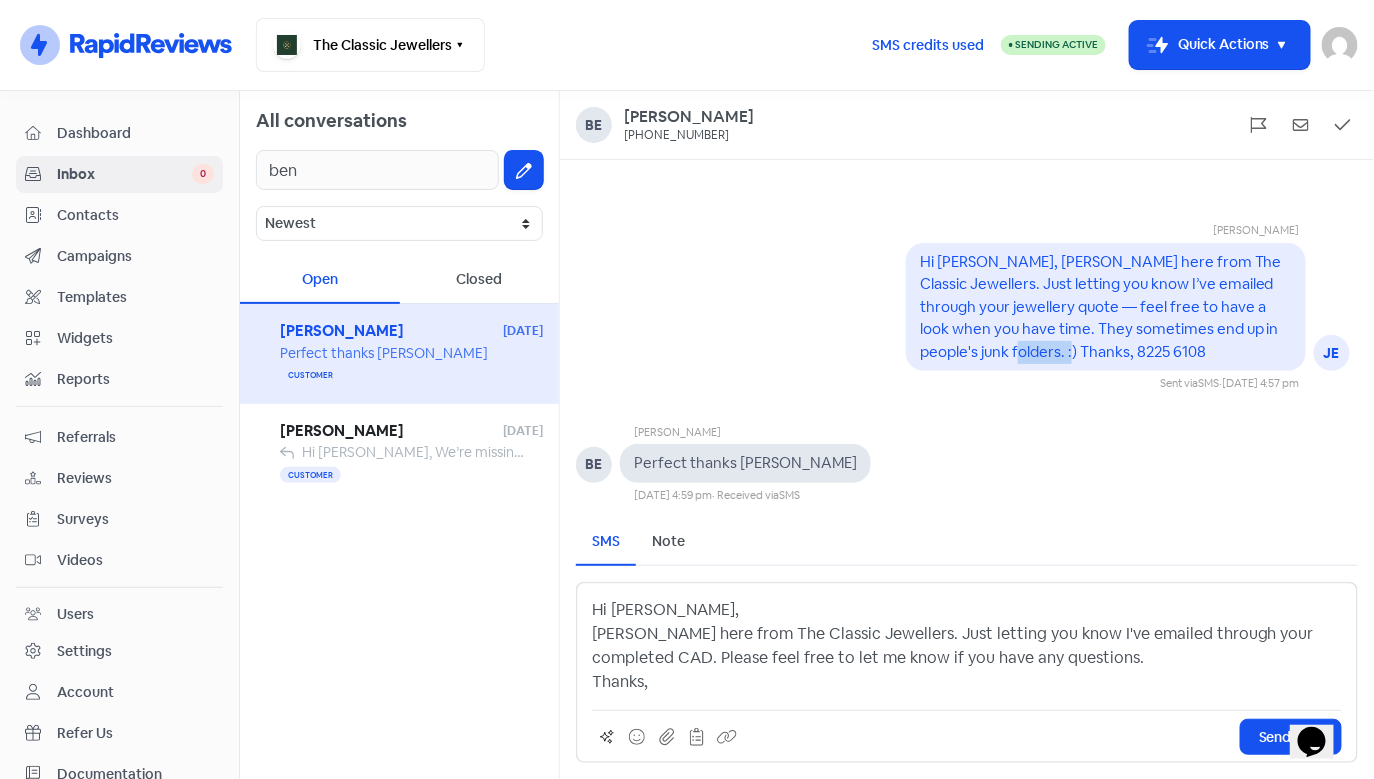 drag, startPoint x: 1045, startPoint y: 351, endPoint x: 979, endPoint y: 362, distance: 66.910385 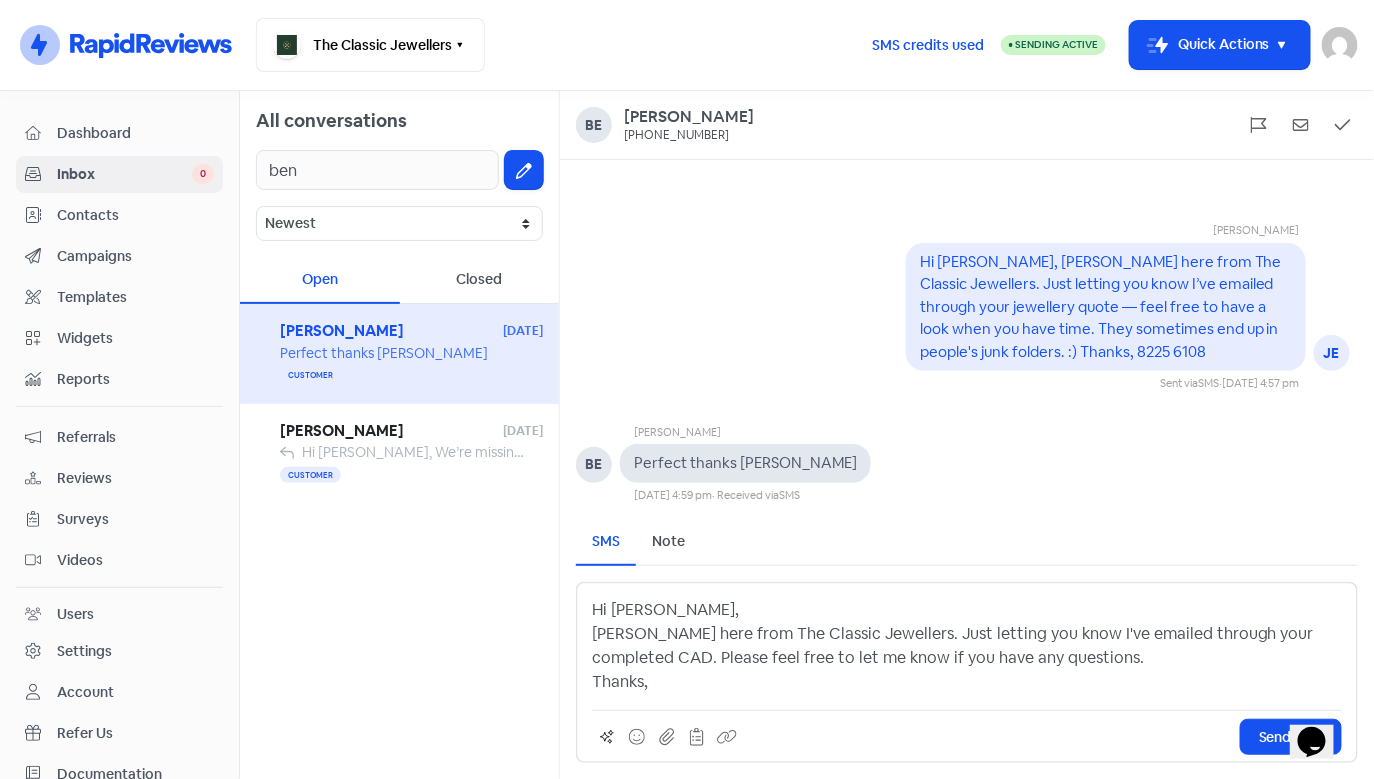 click on "Hi [PERSON_NAME], [PERSON_NAME] here from The Classic Jewellers. Just letting you know I've emailed through your completed CAD. Please feel free to let me know if you have any questions.  Thanks," at bounding box center [967, 646] 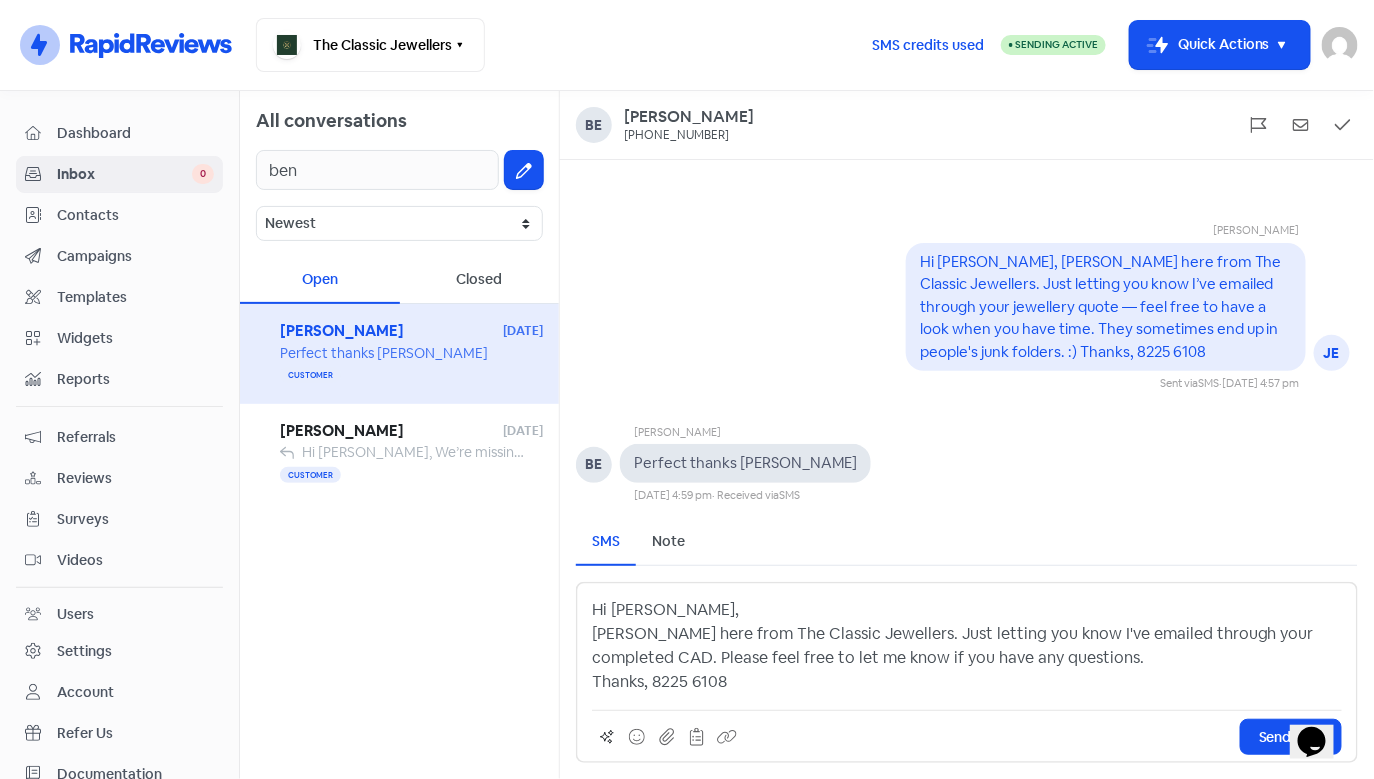 click on "Hi [PERSON_NAME], [PERSON_NAME] here from The Classic Jewellers. Just letting you know I've emailed through your completed CAD. Please feel free to let me know if you have any questions.  Thanks, 8225 6108" at bounding box center (967, 646) 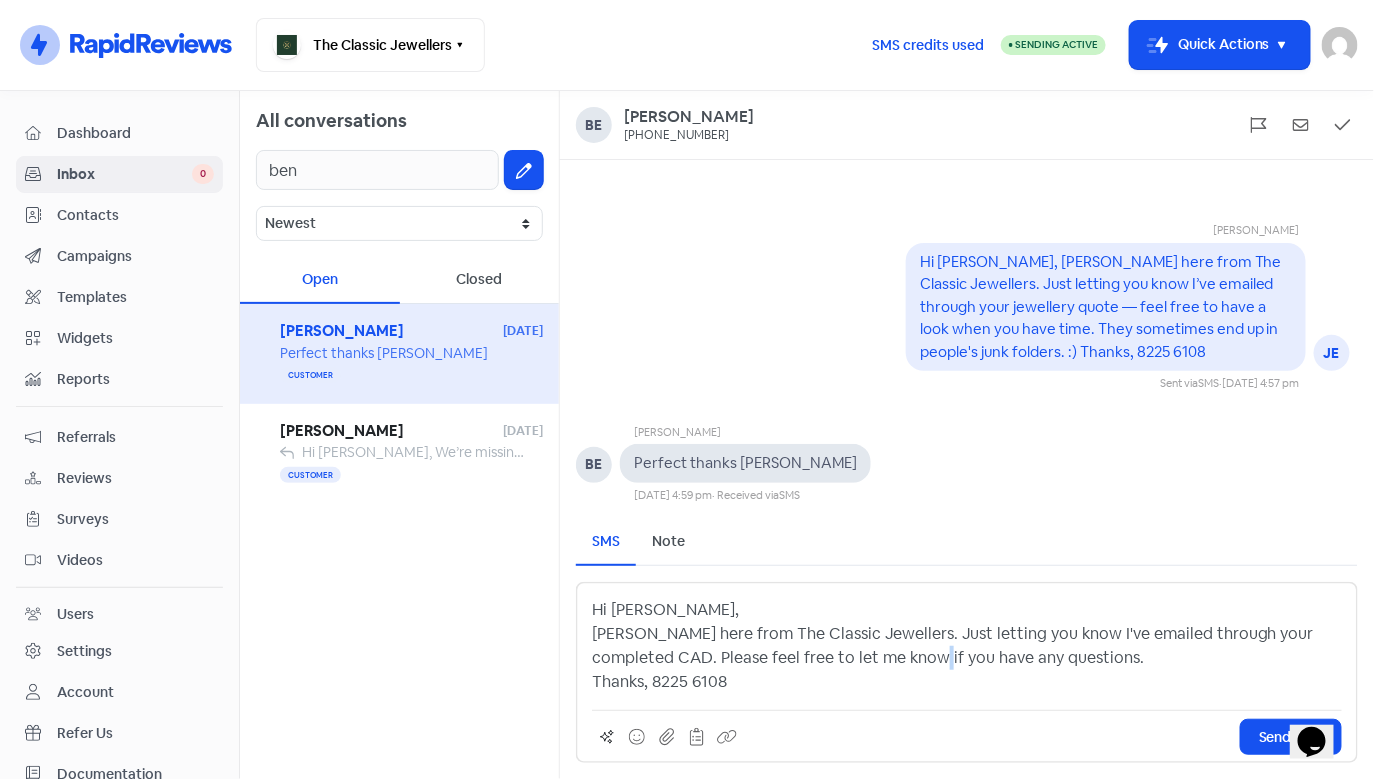 click on "Hi [PERSON_NAME], [PERSON_NAME] here from The Classic Jewellers. Just letting you know I've emailed through your completed CAD. Please feel free to let me know if you have any questions.  Thanks, 8225 6108" at bounding box center (967, 646) 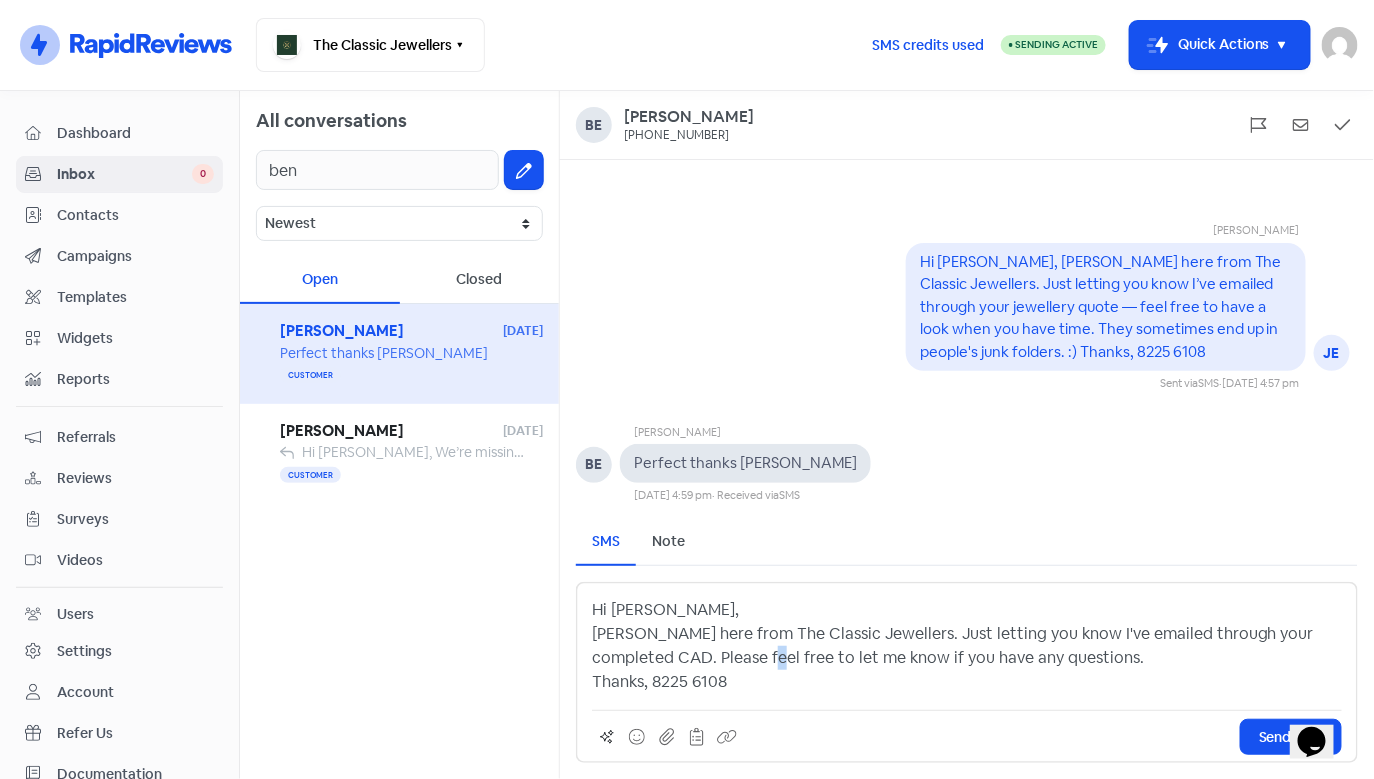 click on "Hi [PERSON_NAME], [PERSON_NAME] here from The Classic Jewellers. Just letting you know I've emailed through your completed CAD. Please feel free to let me know if you have any questions.  Thanks, 8225 6108" at bounding box center [967, 646] 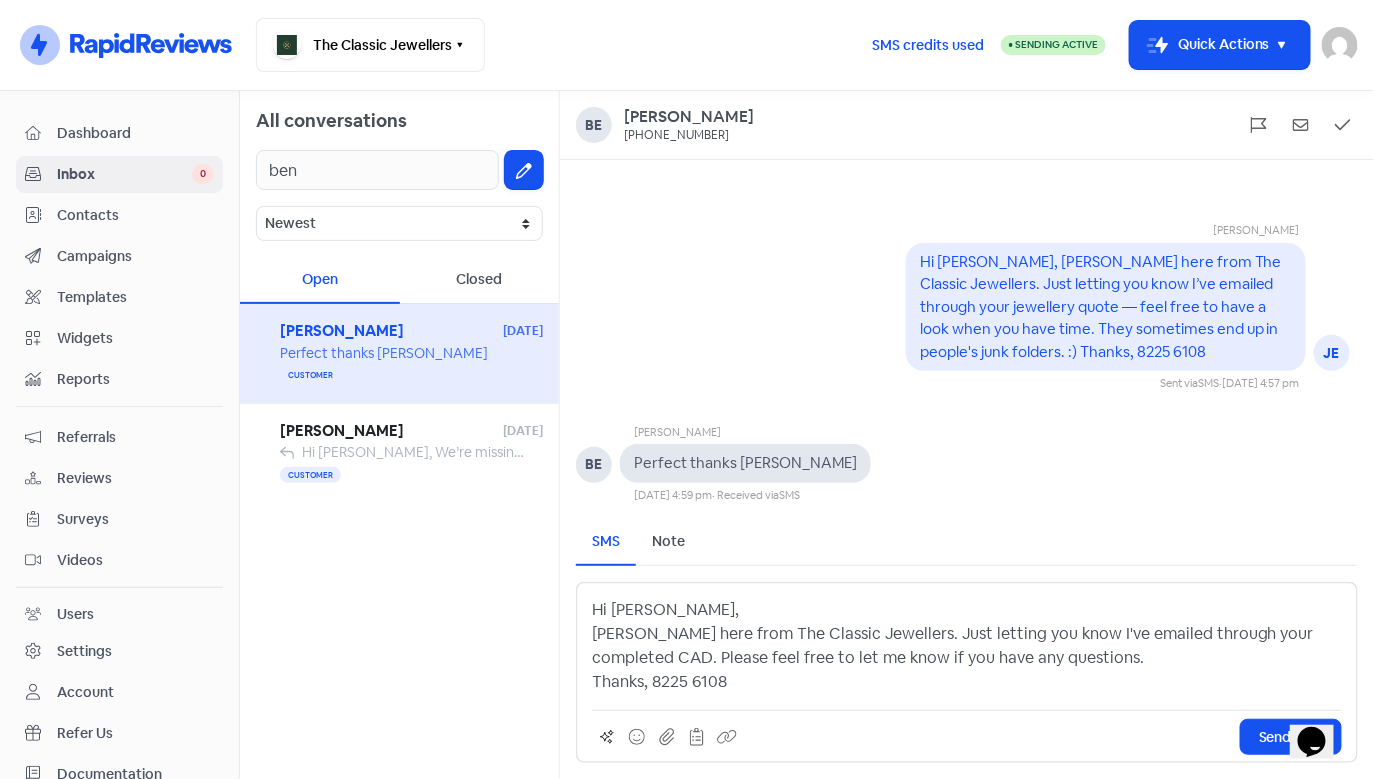click on "Hi [PERSON_NAME], [PERSON_NAME] here from The Classic Jewellers. Just letting you know I've emailed through your completed CAD. Please feel free to let me know if you have any questions.  Thanks, 8225 6108" at bounding box center (967, 646) 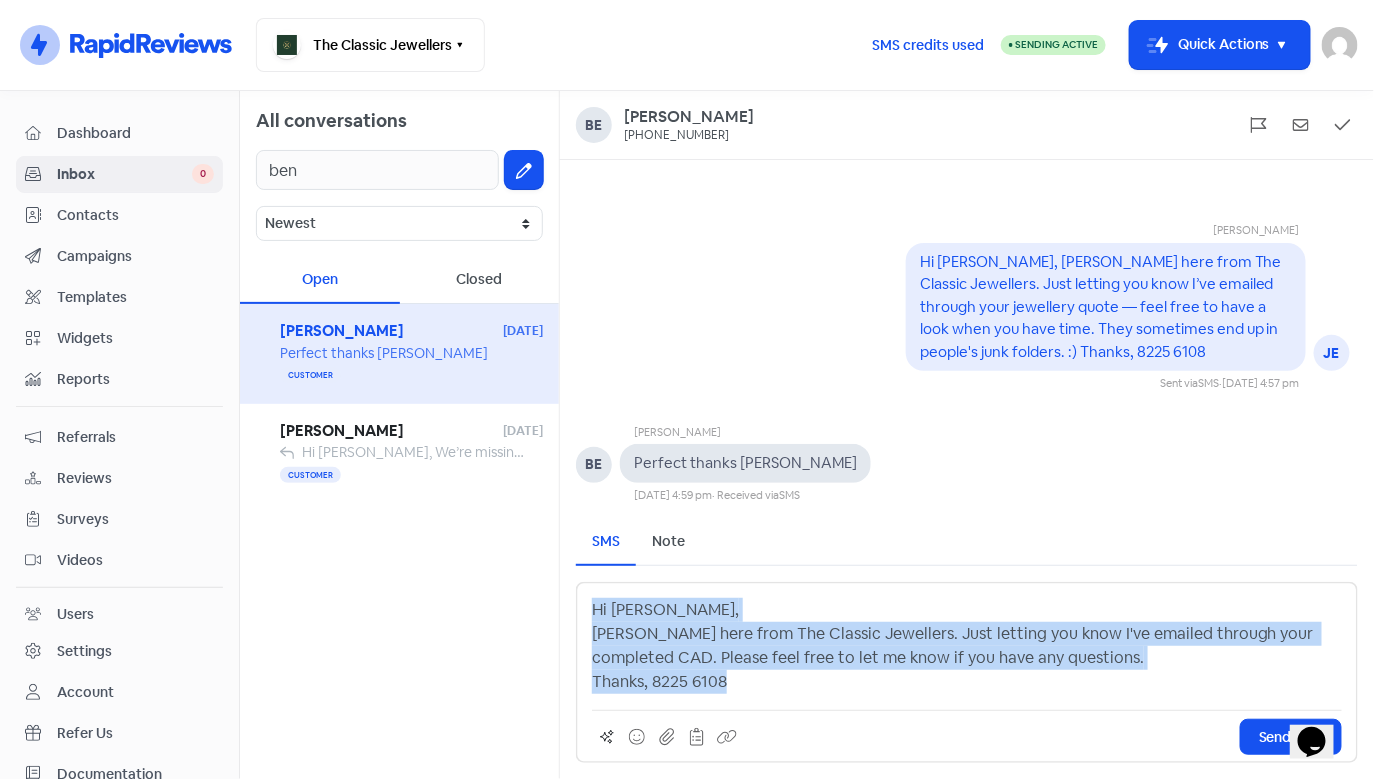 drag, startPoint x: 749, startPoint y: 692, endPoint x: 542, endPoint y: 602, distance: 225.71886 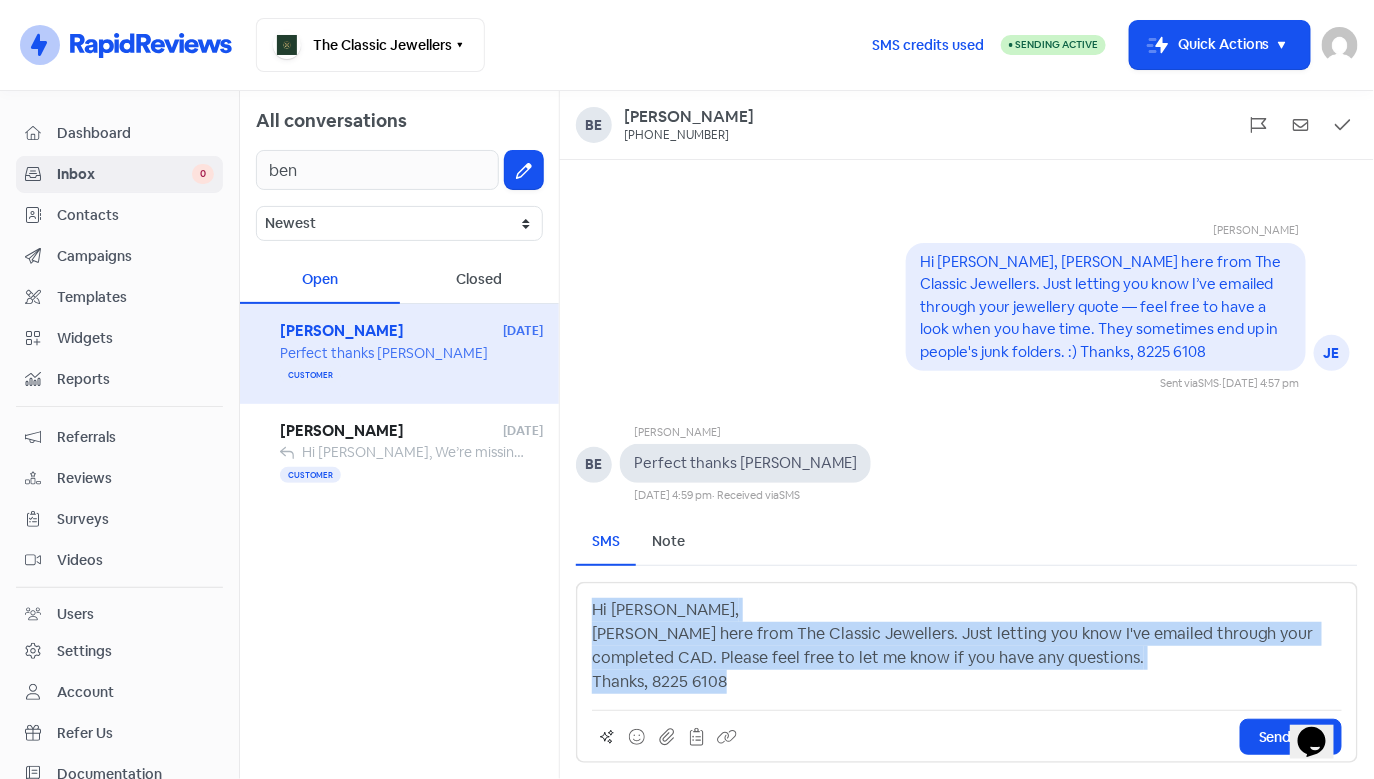 copy on "Hi [PERSON_NAME], [PERSON_NAME] here from The Classic Jewellers. Just letting you know I've emailed through your completed CAD. Please feel free to let me know if you have any questions.  Thanks, 8225 6108" 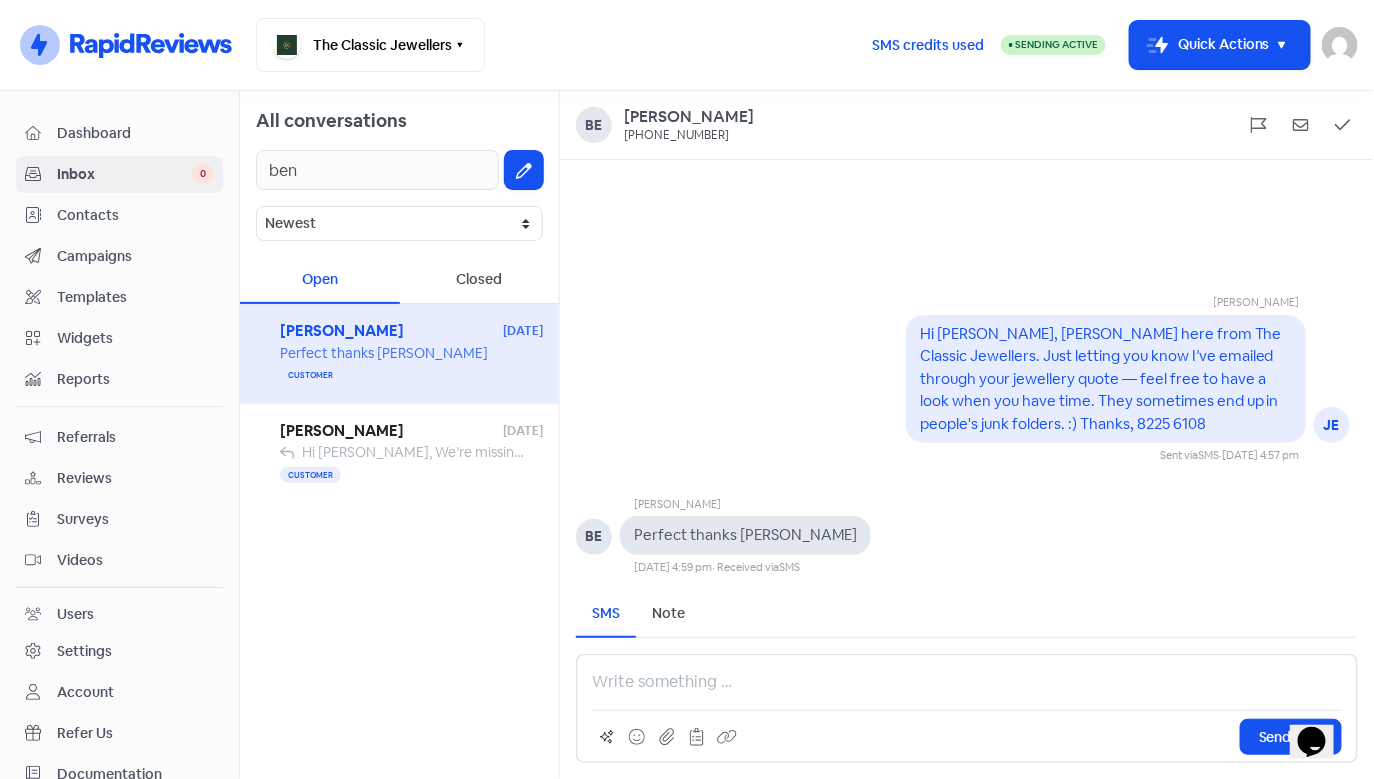 click on "Inbox" at bounding box center [124, 174] 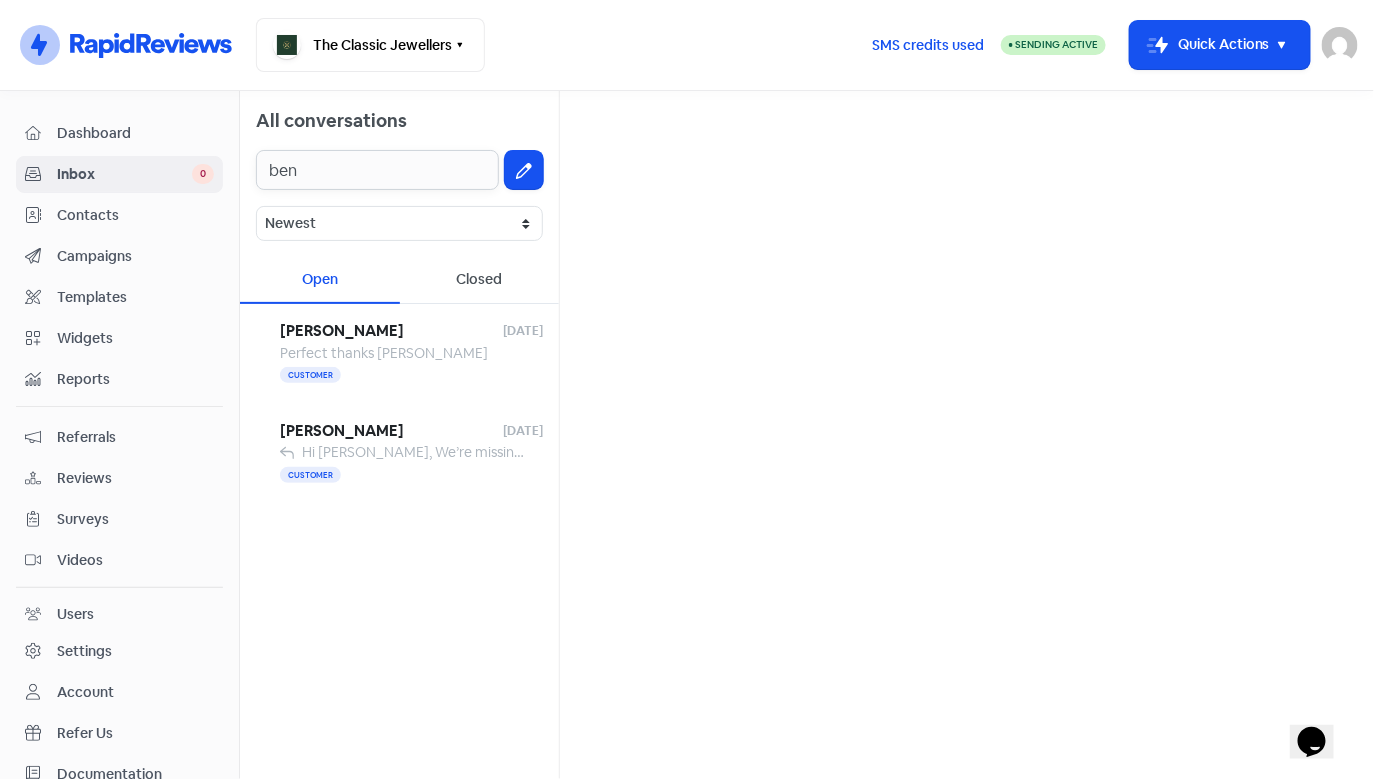 drag, startPoint x: 313, startPoint y: 181, endPoint x: 256, endPoint y: 173, distance: 57.558666 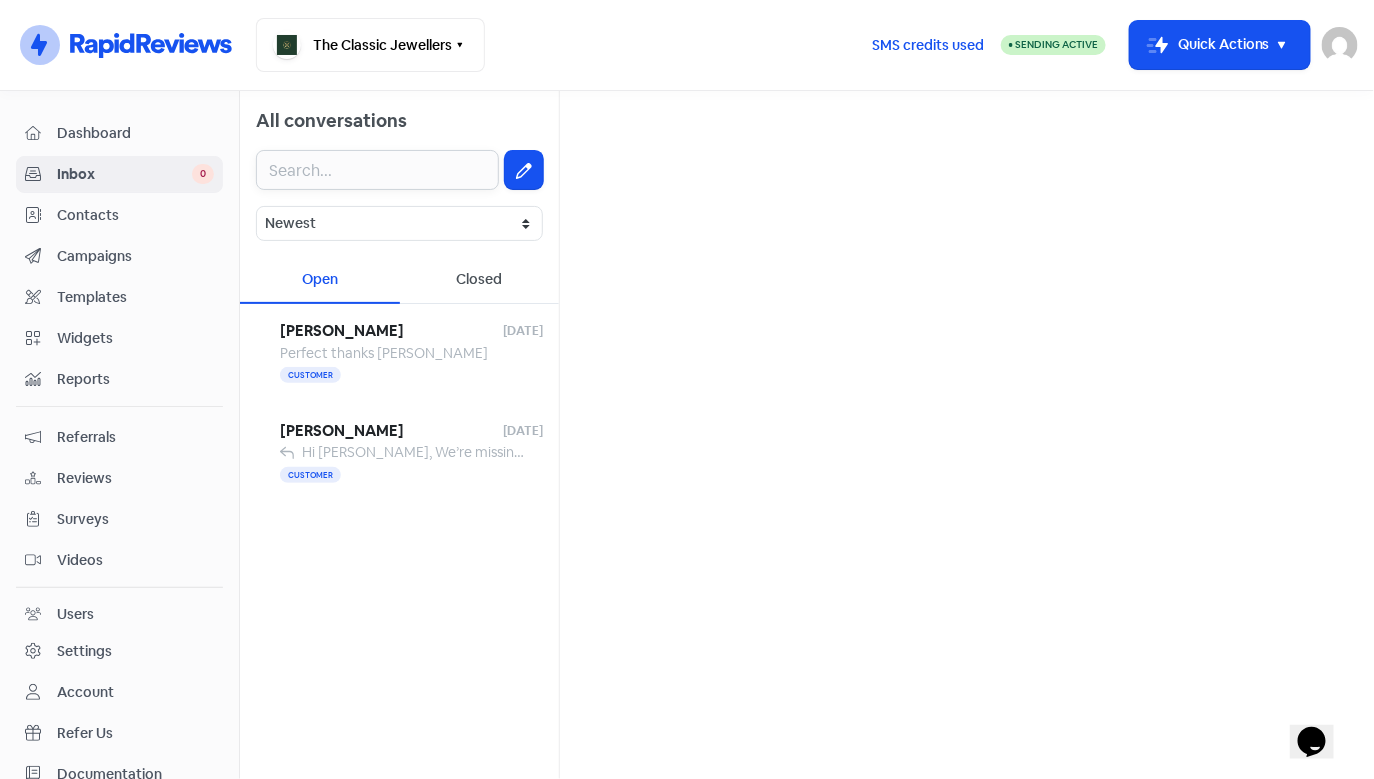 type 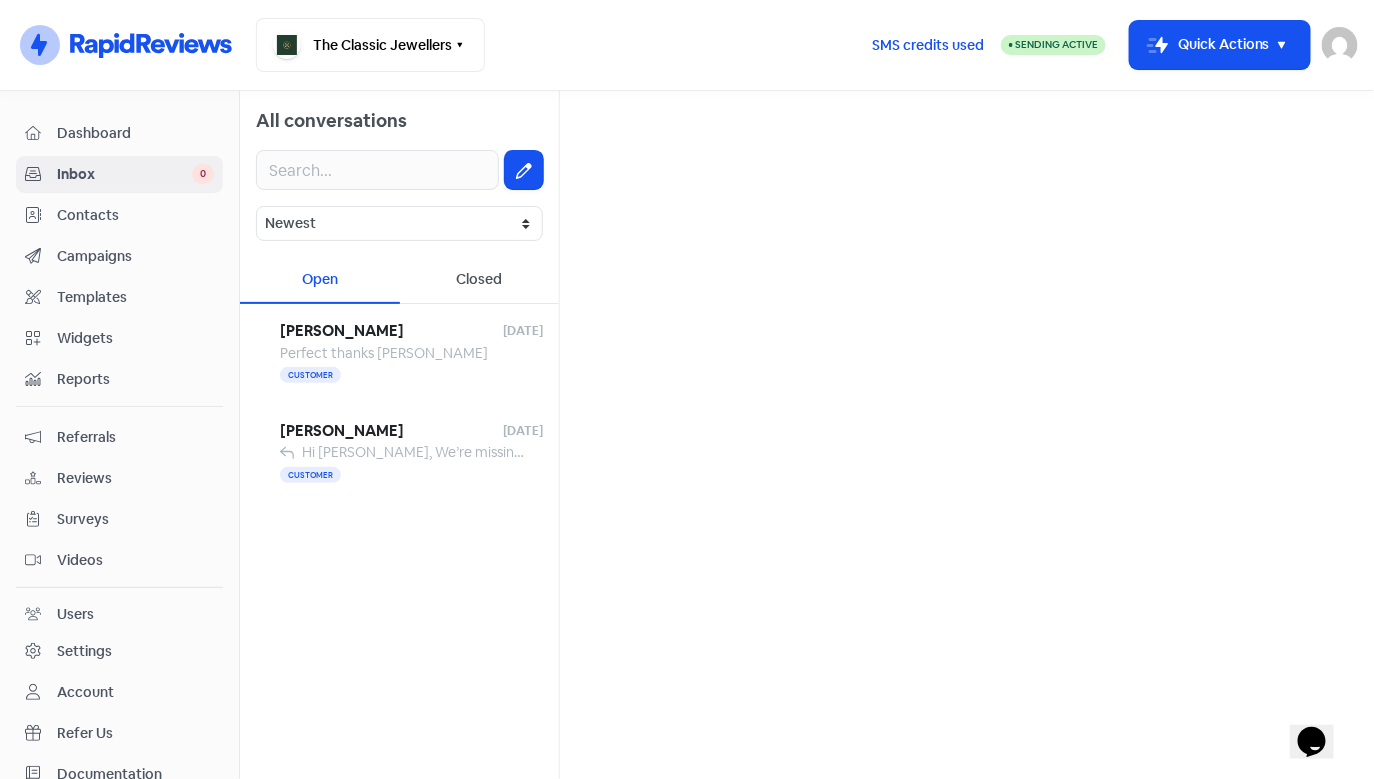 click on "Inbox" at bounding box center [124, 174] 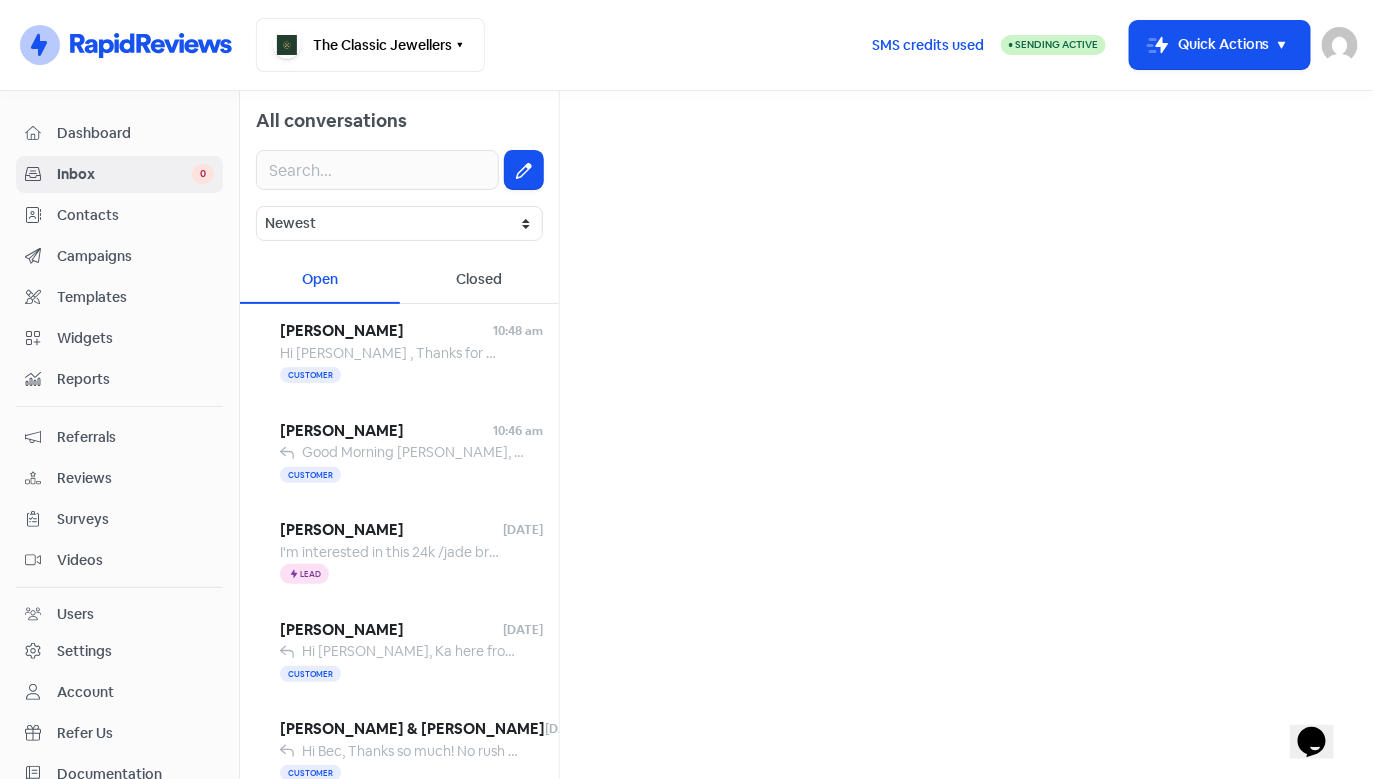 click on "Dashboard" at bounding box center (135, 133) 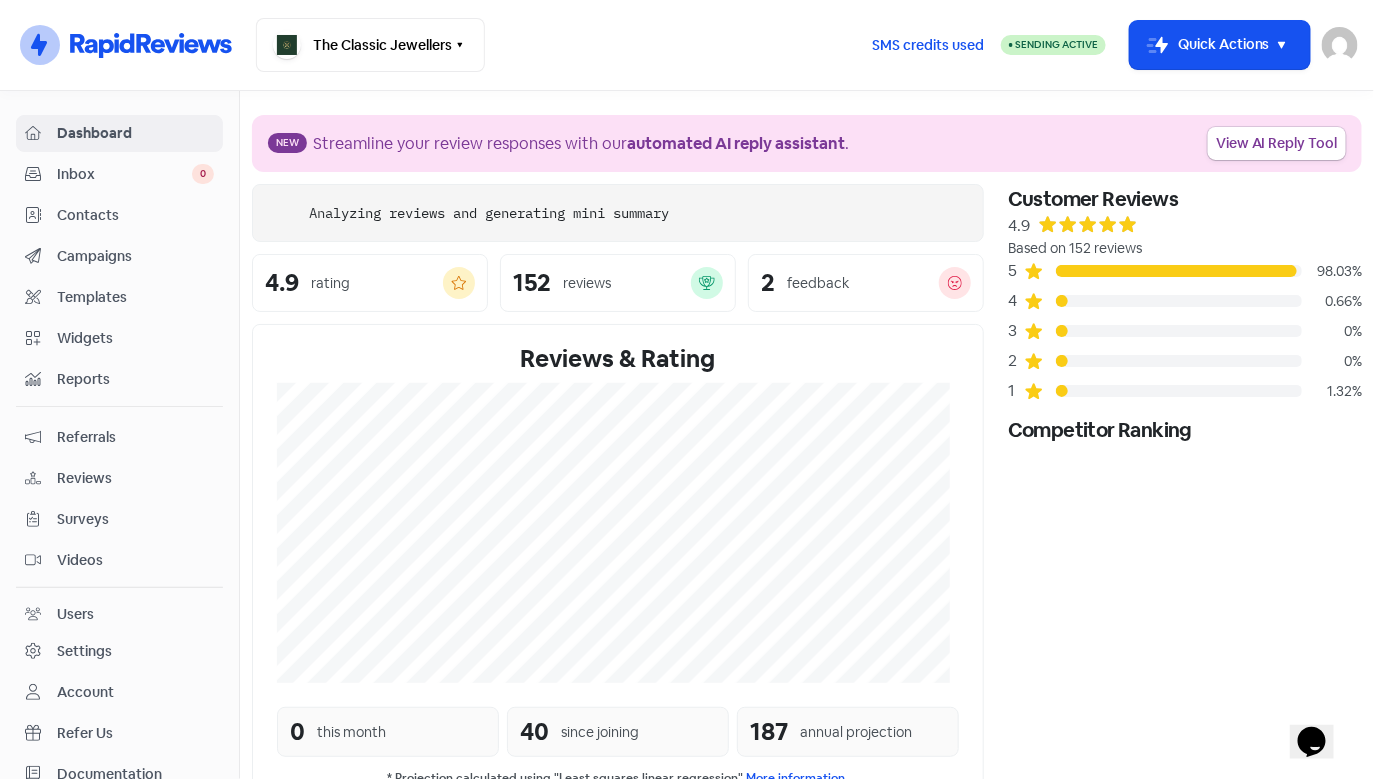click on "Inbox" at bounding box center (124, 174) 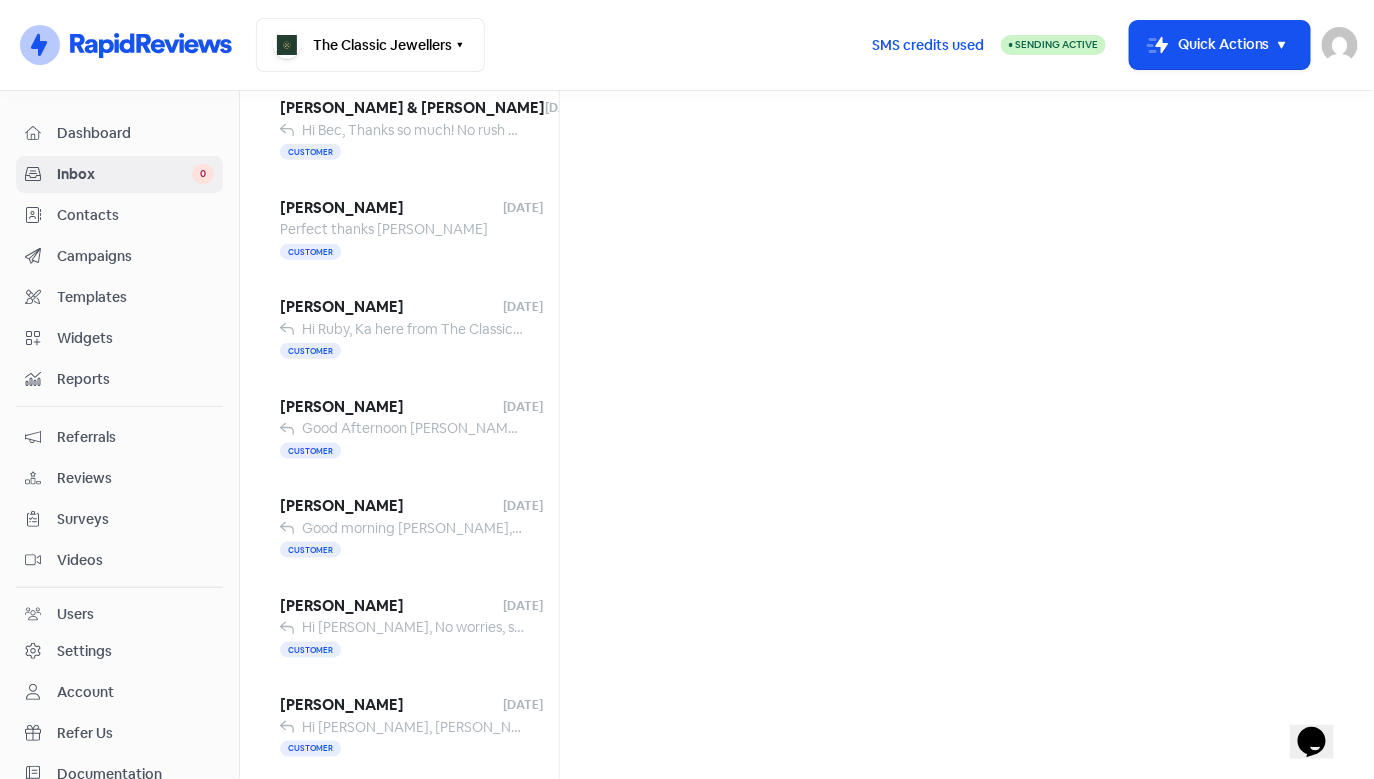 scroll, scrollTop: 633, scrollLeft: 0, axis: vertical 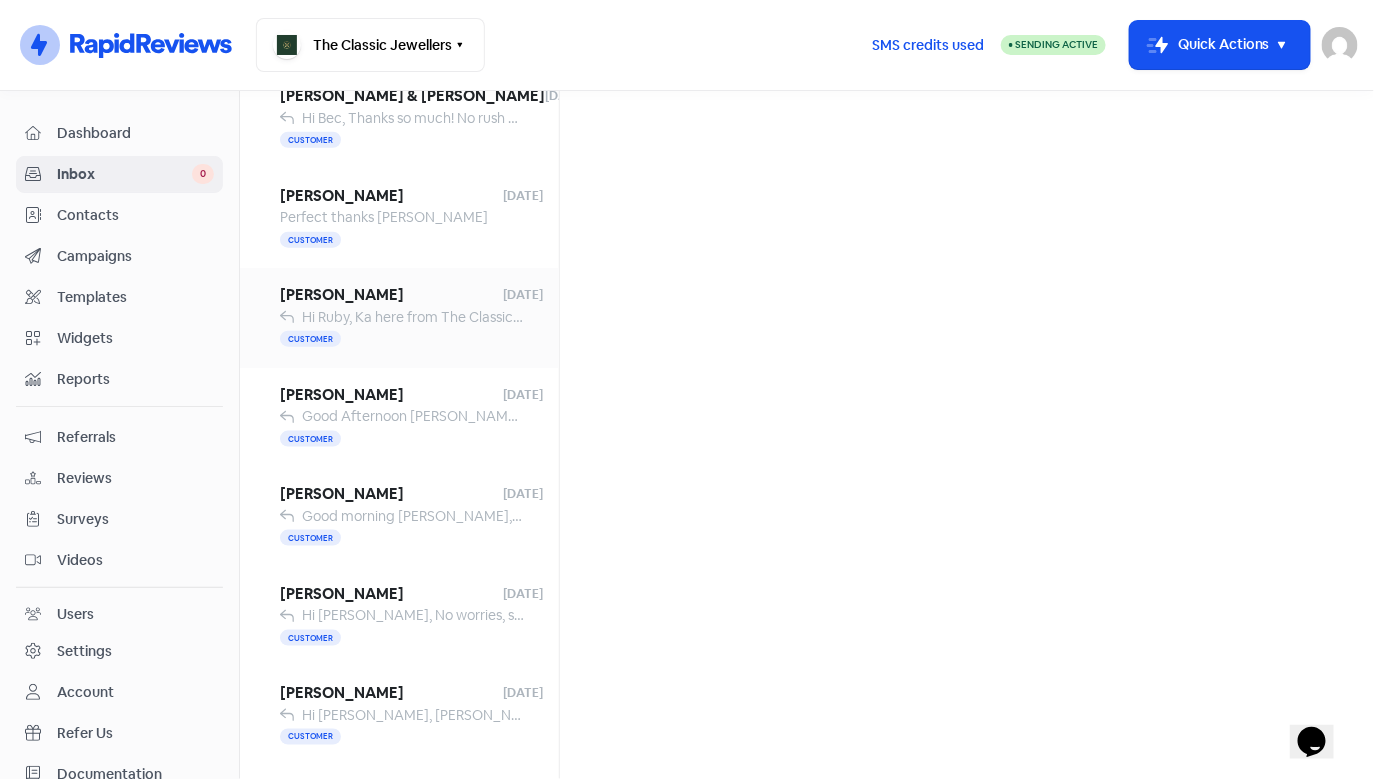 click on "Hi Ruby, Ka here from The Classic Jewellers. Just letting you know I’ve emailed through your wedding ring quote — feel free to have a look when you have time. They sometimes end up in people's junk folders. :) Thanks, 8225 6108" at bounding box center [1025, 317] 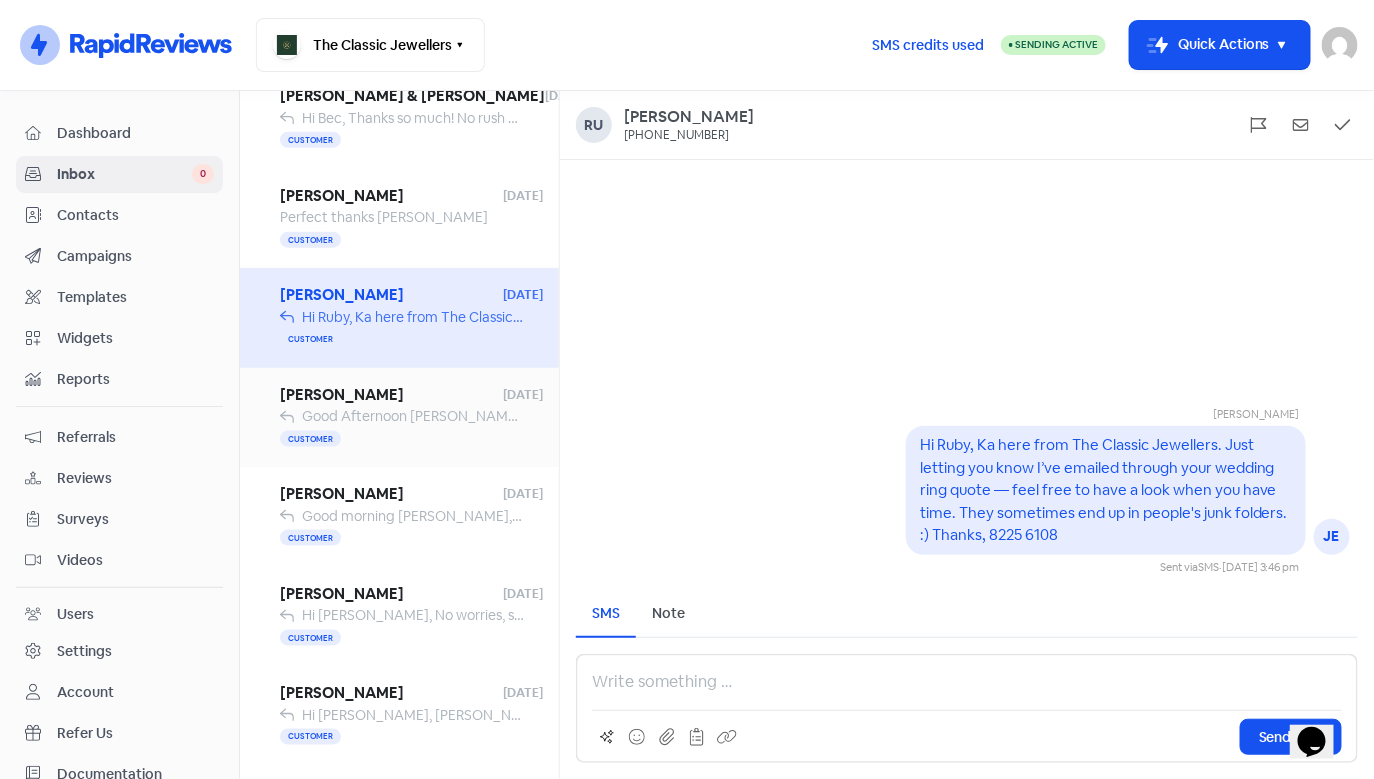 click on "Good Afternoon [PERSON_NAME],
I hope you have had a great weekend. I am delighted to inform you that your engagement ring Resize has been completed and is now ready for collection. Thank you so much for your patience.  We look forward to seeing you soon.
Warmest regards,
[PERSON_NAME] The Classic Jewellers | [STREET_ADDRESS]" at bounding box center [1396, 416] 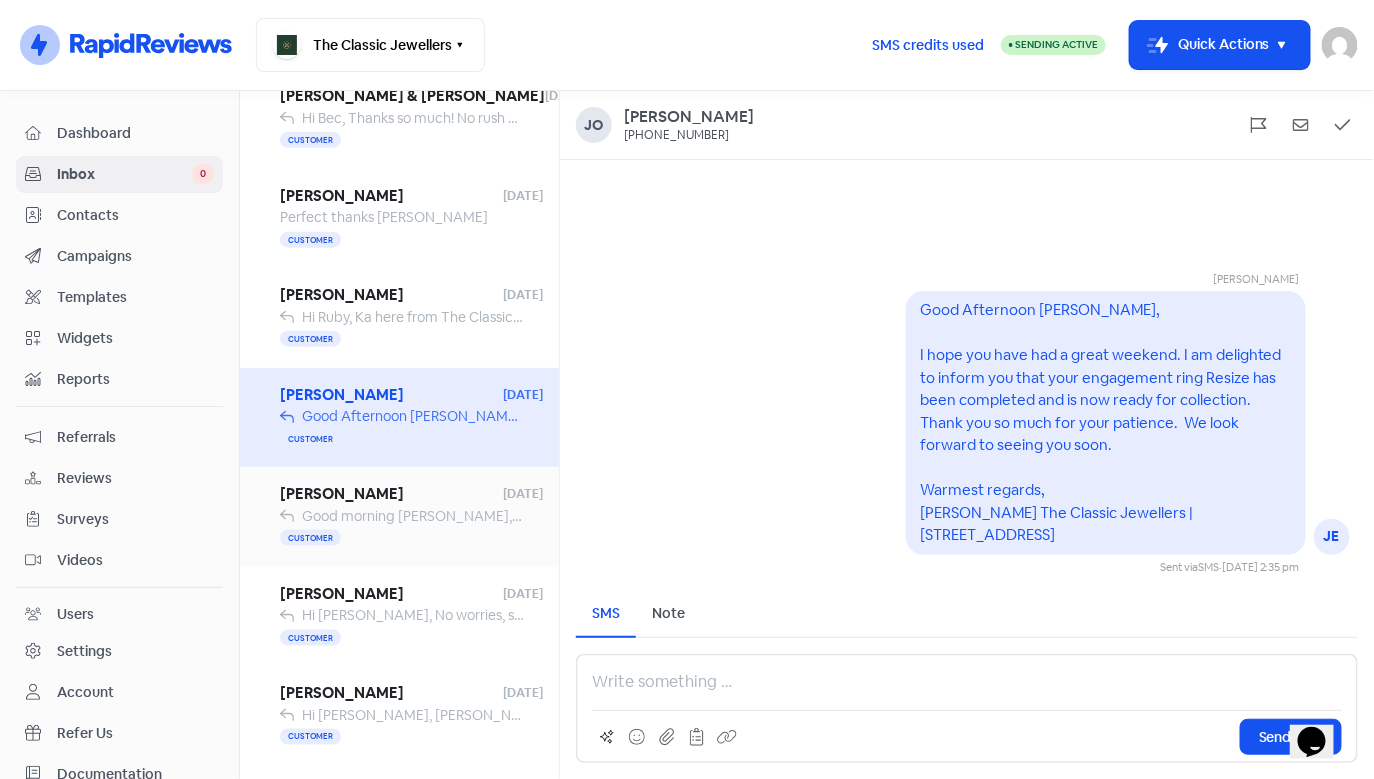 click on "[PERSON_NAME]" at bounding box center (391, 494) 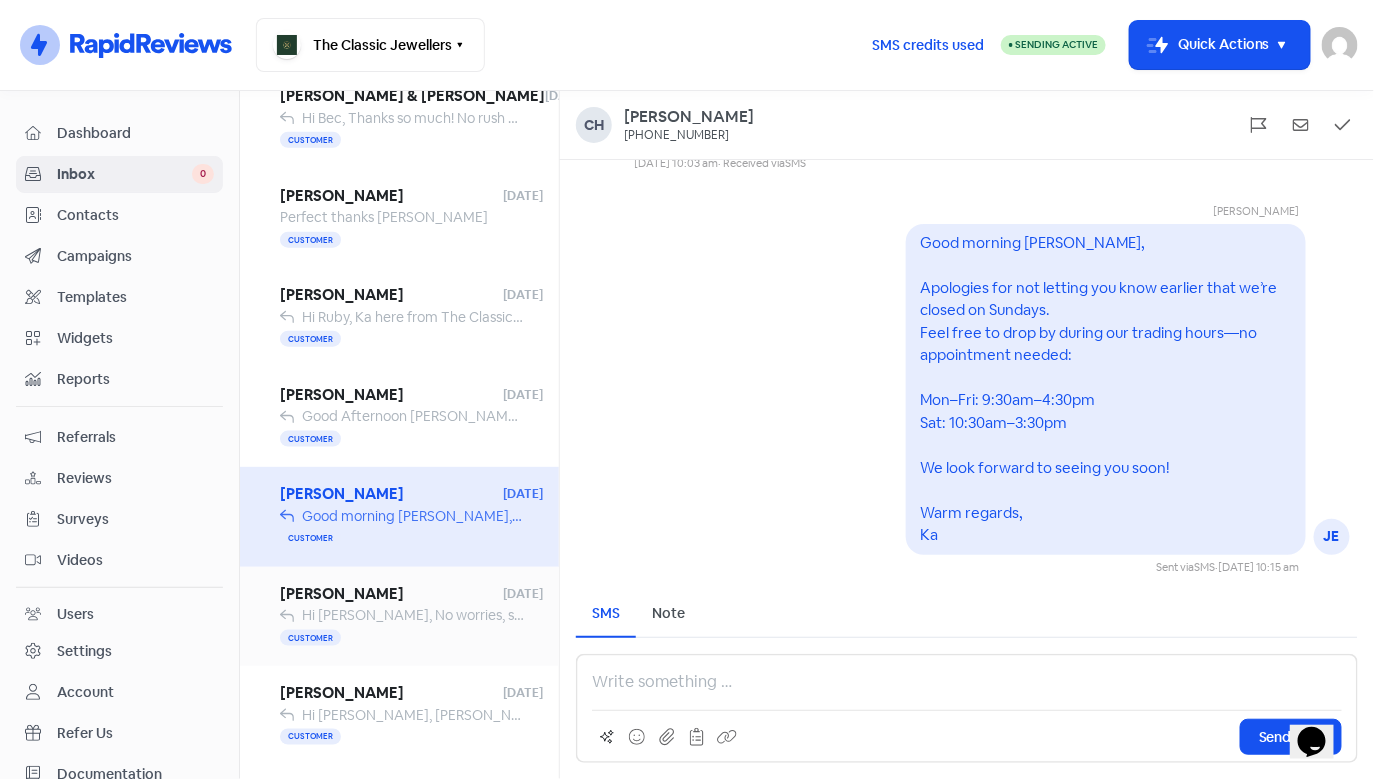 click on "[PERSON_NAME]" at bounding box center [391, 594] 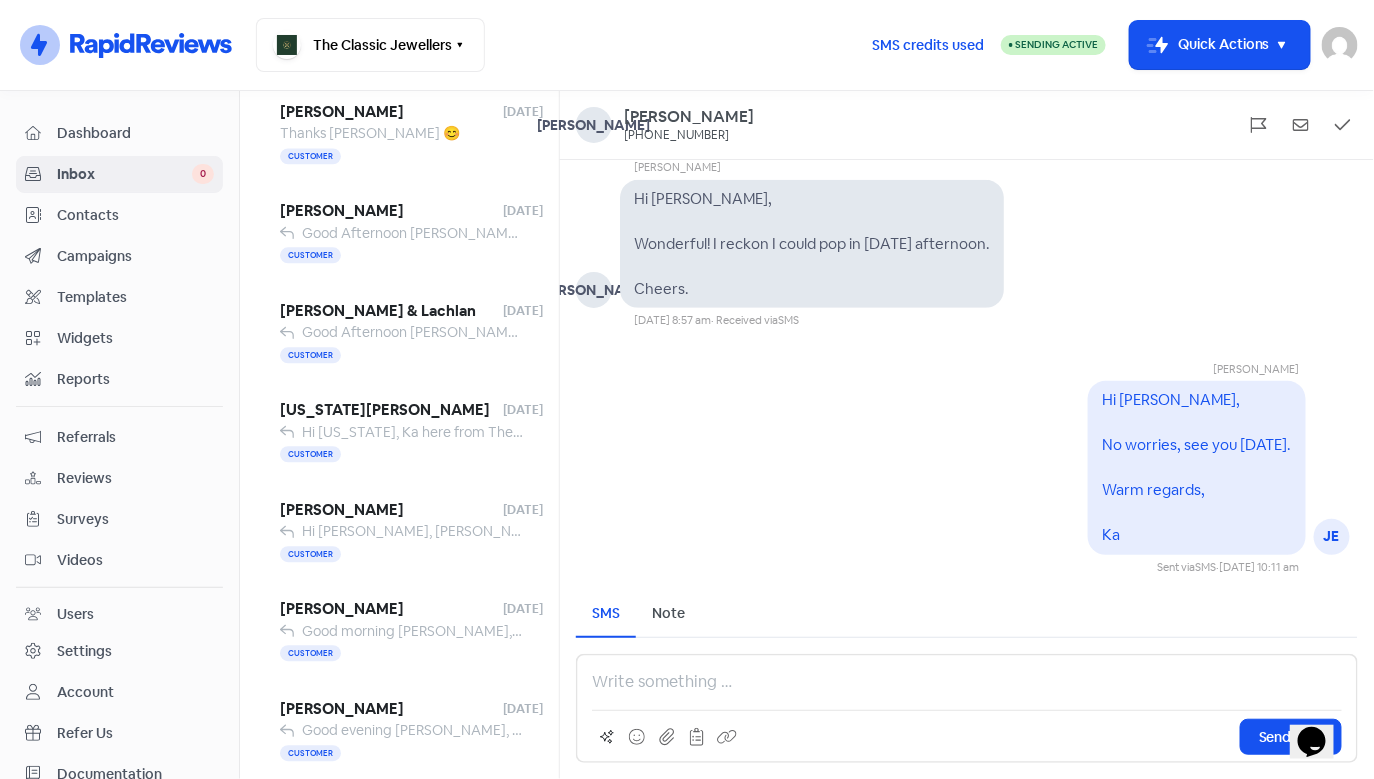 scroll, scrollTop: 1525, scrollLeft: 0, axis: vertical 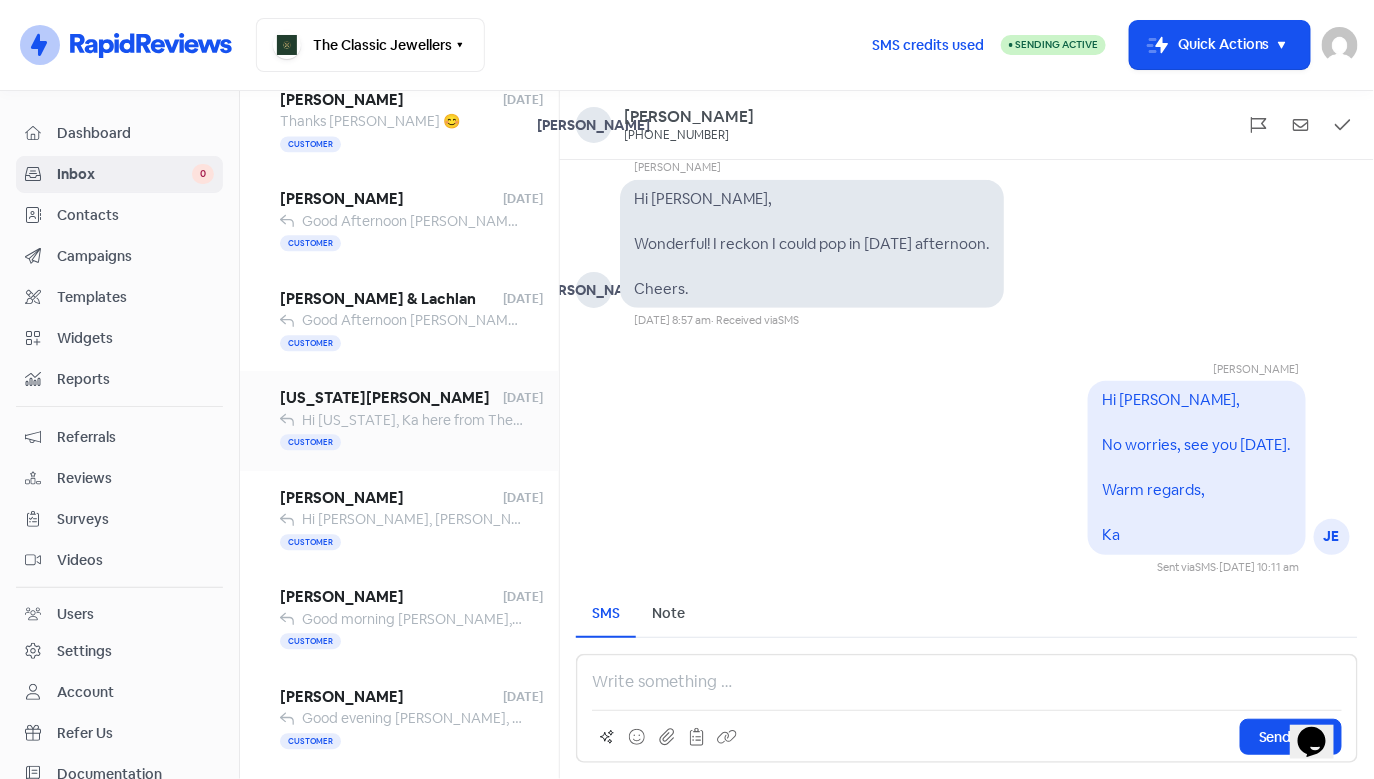 click on "Hi [US_STATE], Ka here from The Classic Jewellers. Just letting you know, we've emailed you the quote for your Wedding Ring. They sometimes end up in people's junk folders. Any questions or concerns, feel free to let me know. :) Thanks 82256108" at bounding box center (1083, 420) 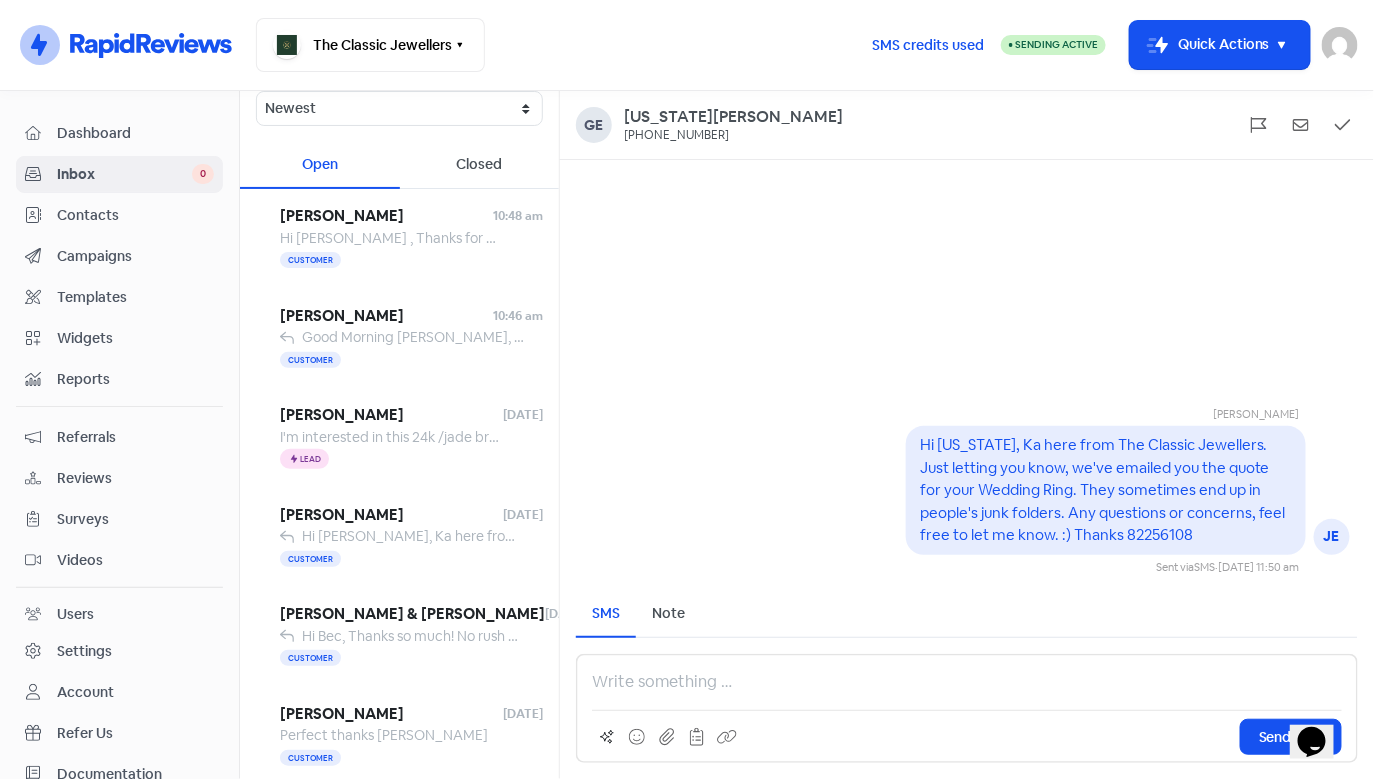scroll, scrollTop: 0, scrollLeft: 0, axis: both 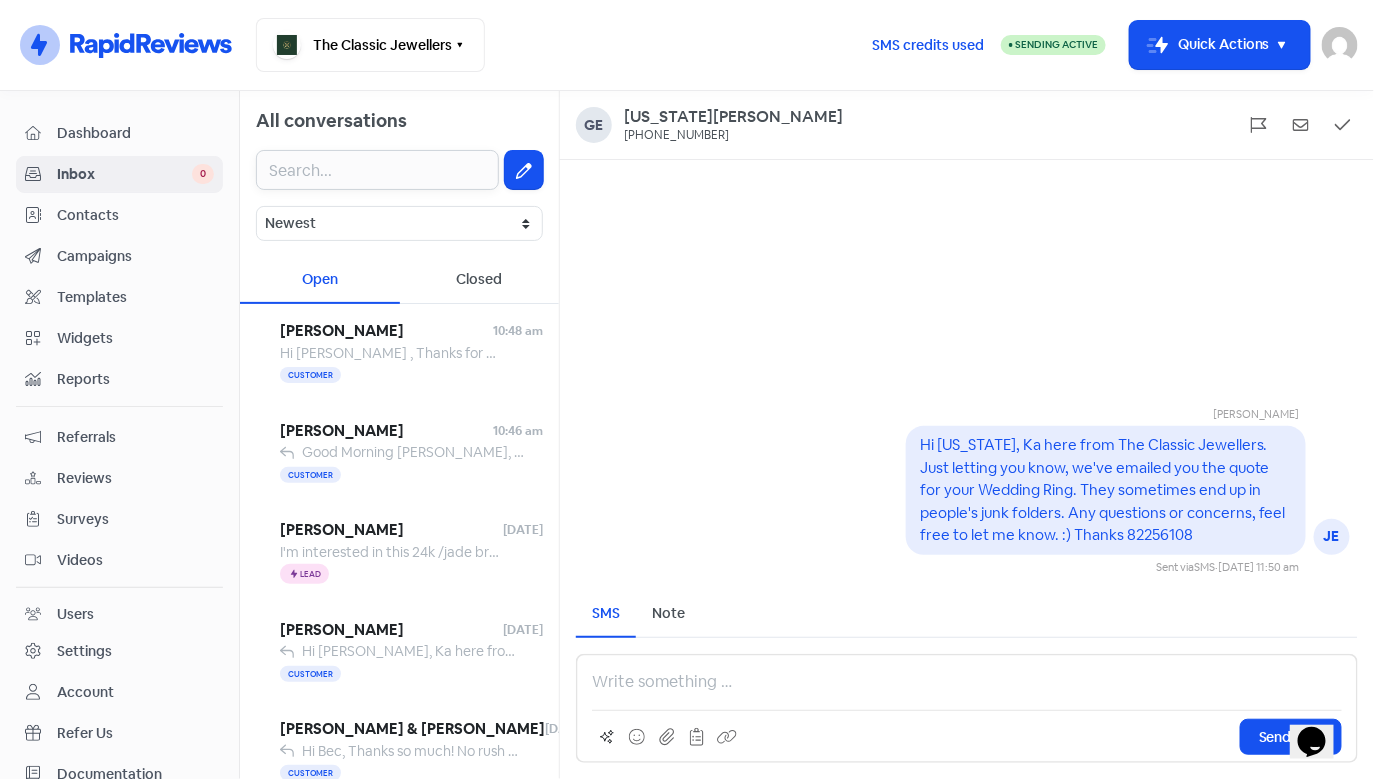 click at bounding box center [377, 170] 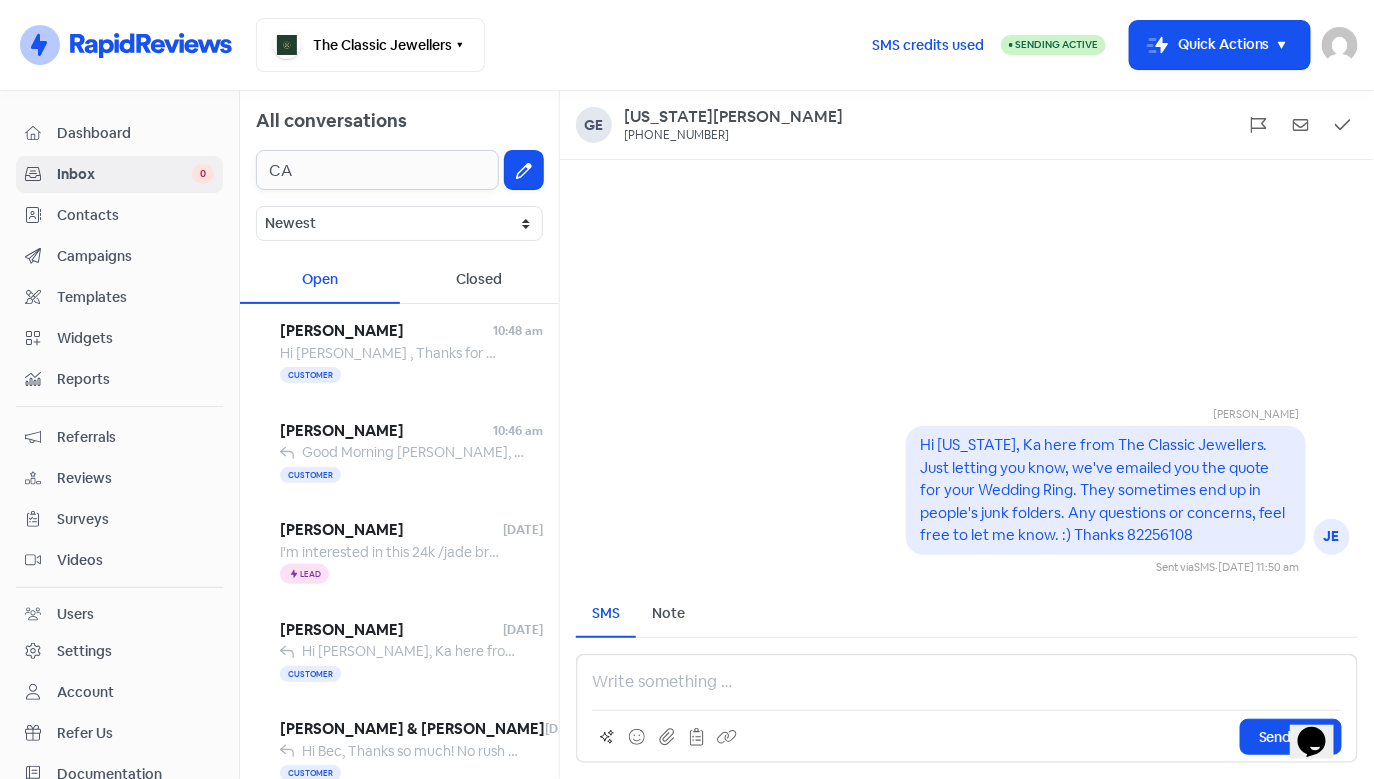 type on "CAD" 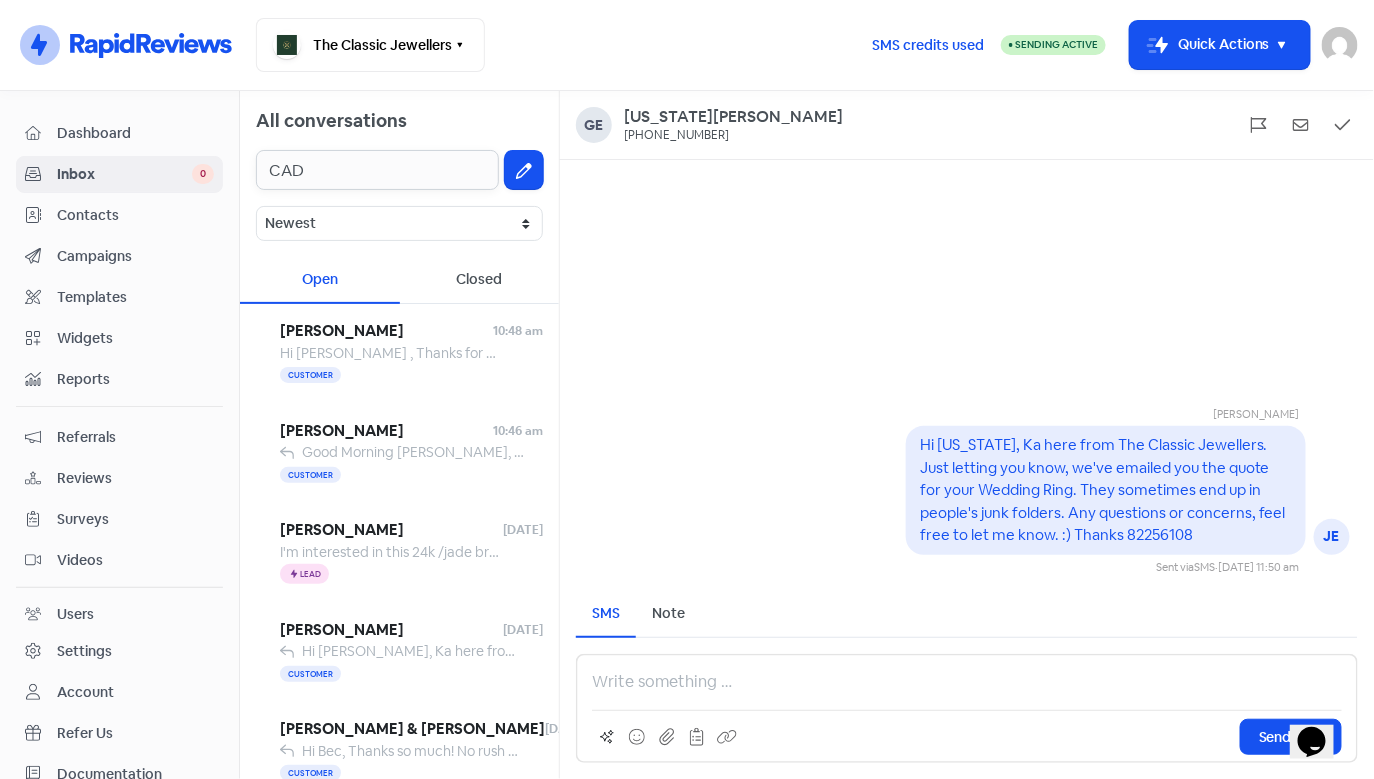 drag, startPoint x: 339, startPoint y: 165, endPoint x: 237, endPoint y: 164, distance: 102.0049 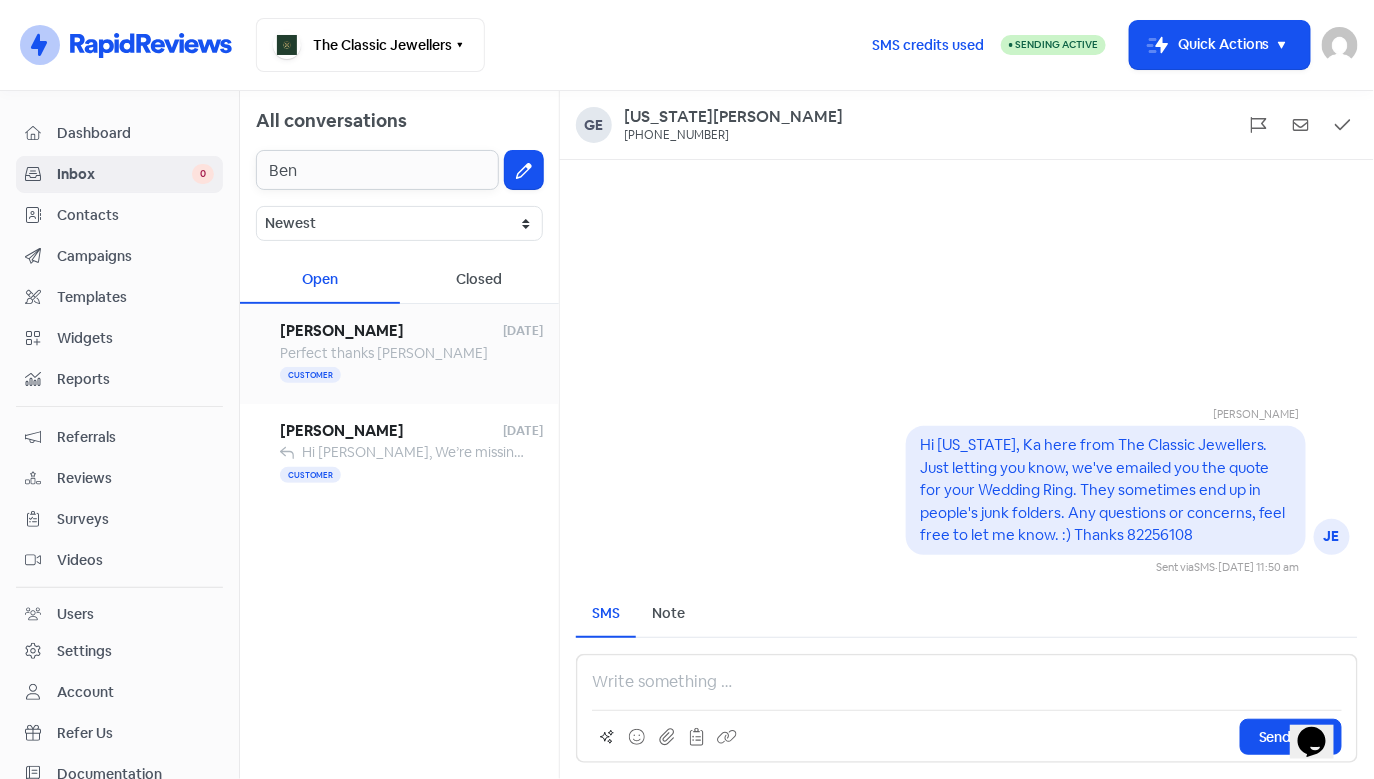 type on "Ben" 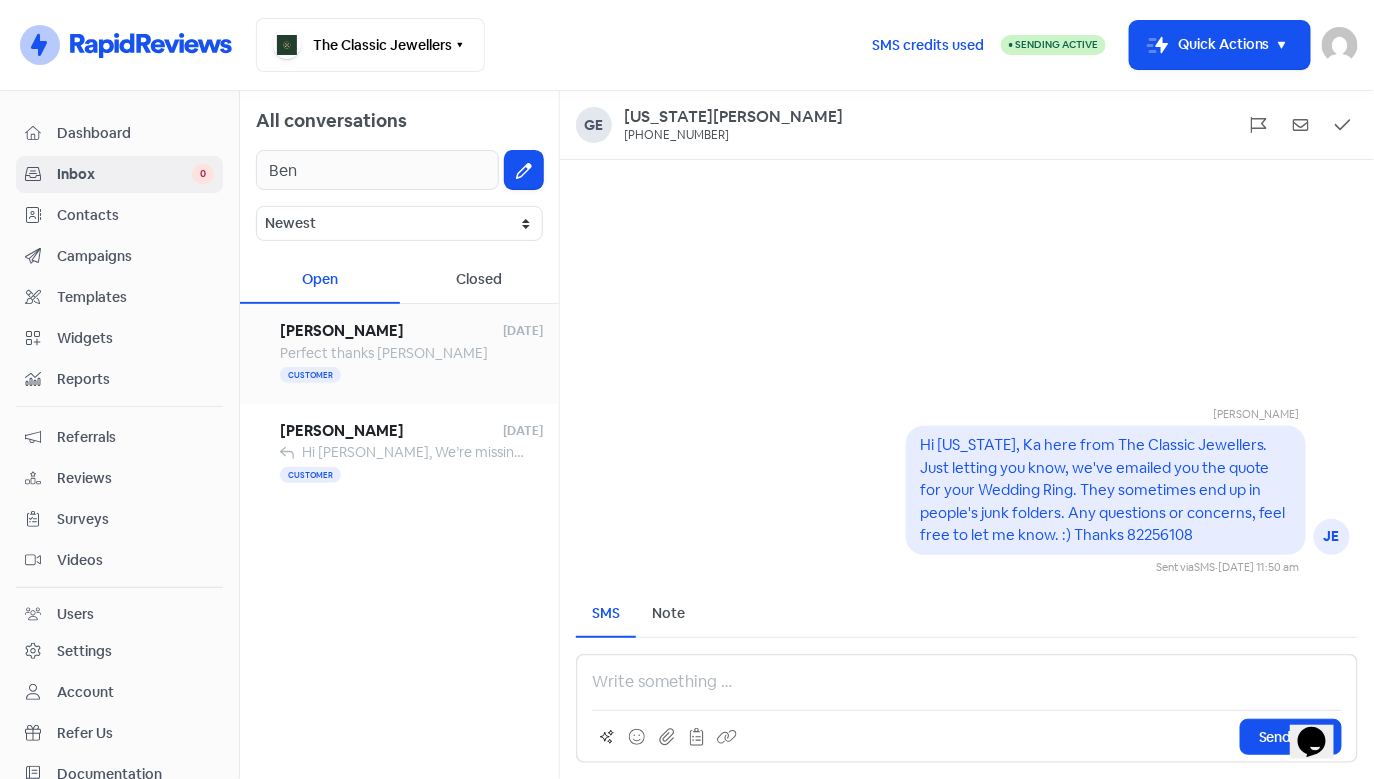 click on "[PERSON_NAME]" at bounding box center [391, 331] 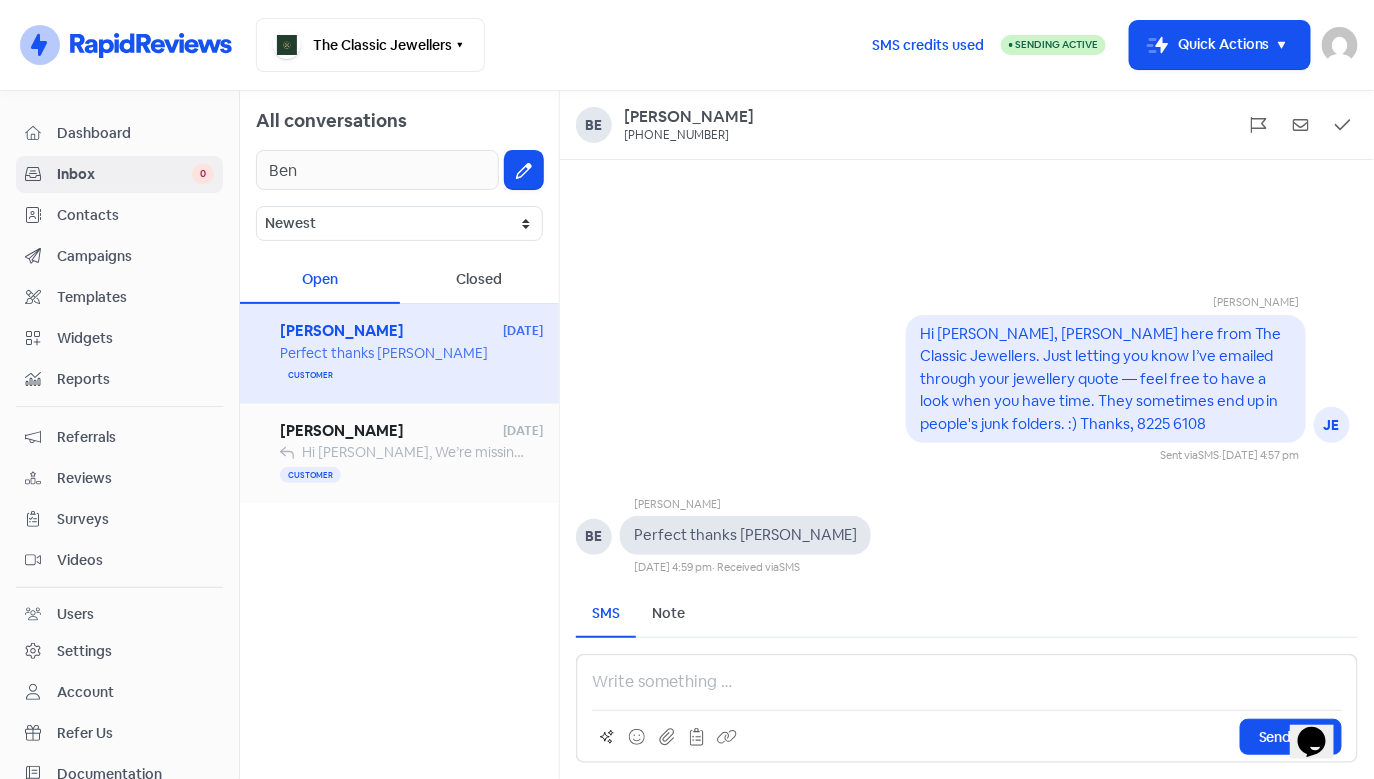 click on "Customer" at bounding box center (411, 475) 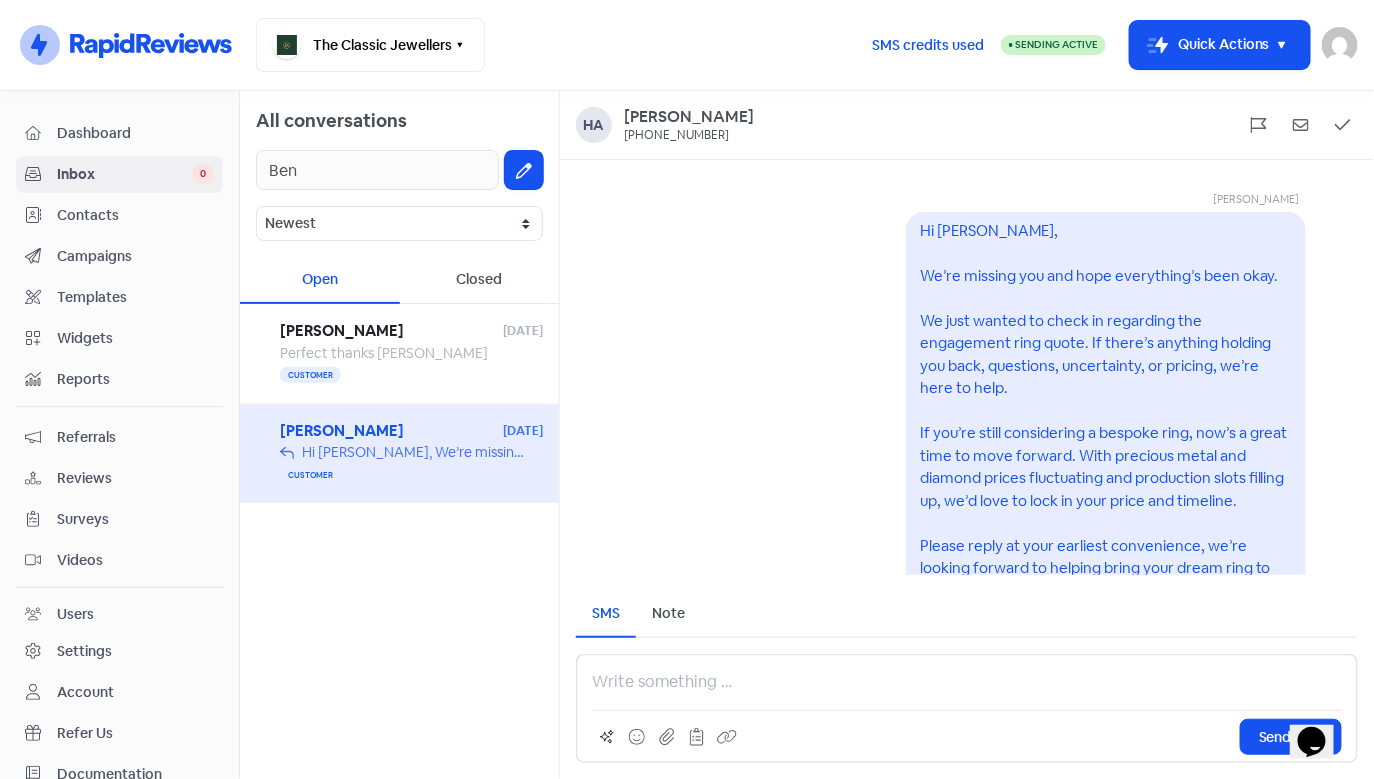 scroll, scrollTop: -123, scrollLeft: 0, axis: vertical 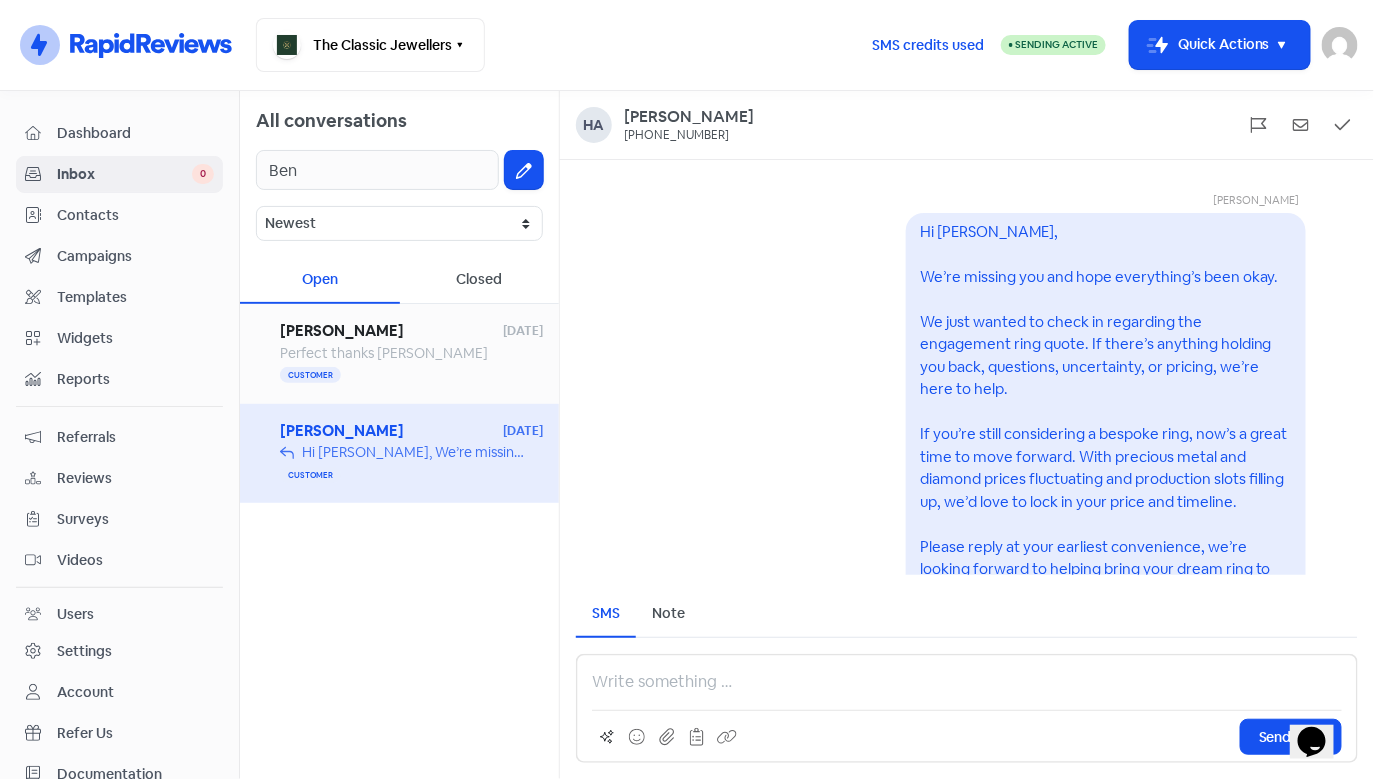 click on "Perfect thanks [PERSON_NAME]" at bounding box center [411, 353] 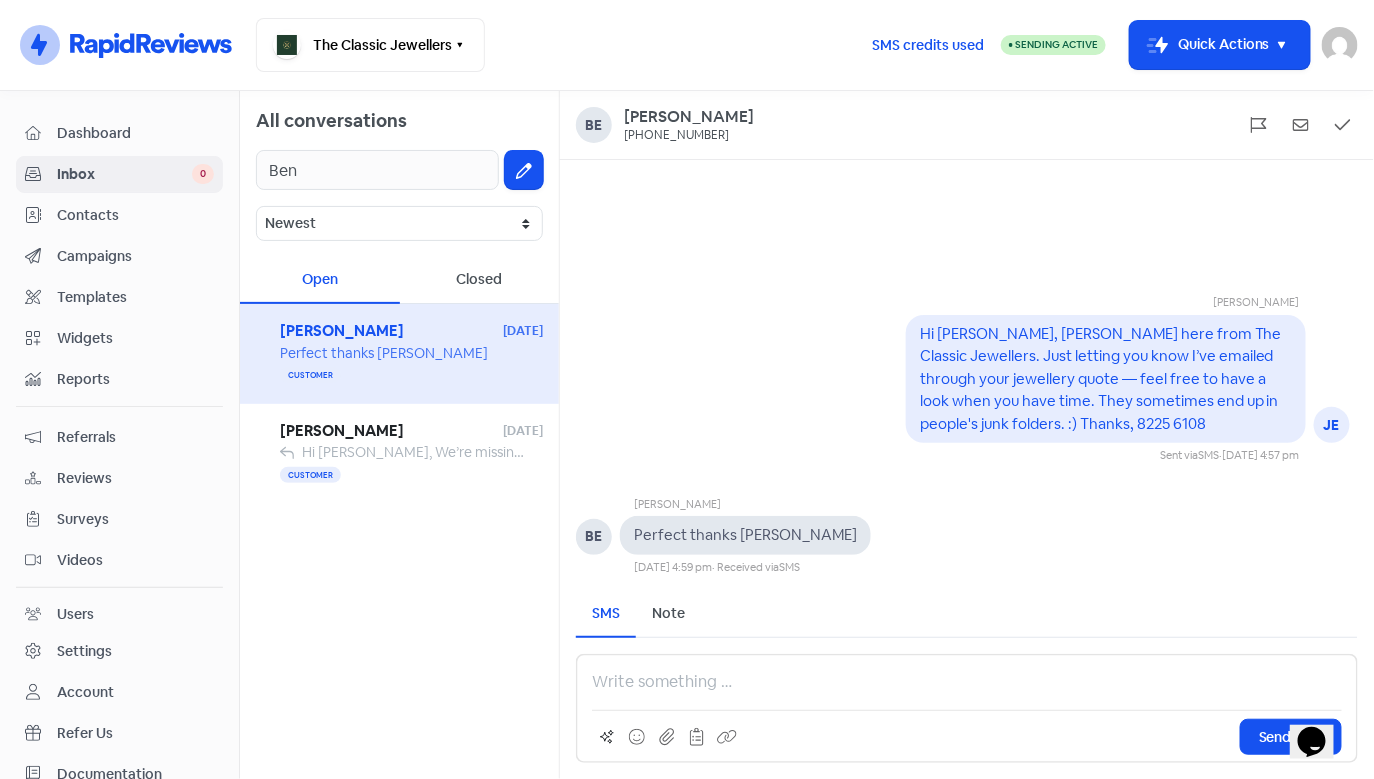 click at bounding box center [967, 682] 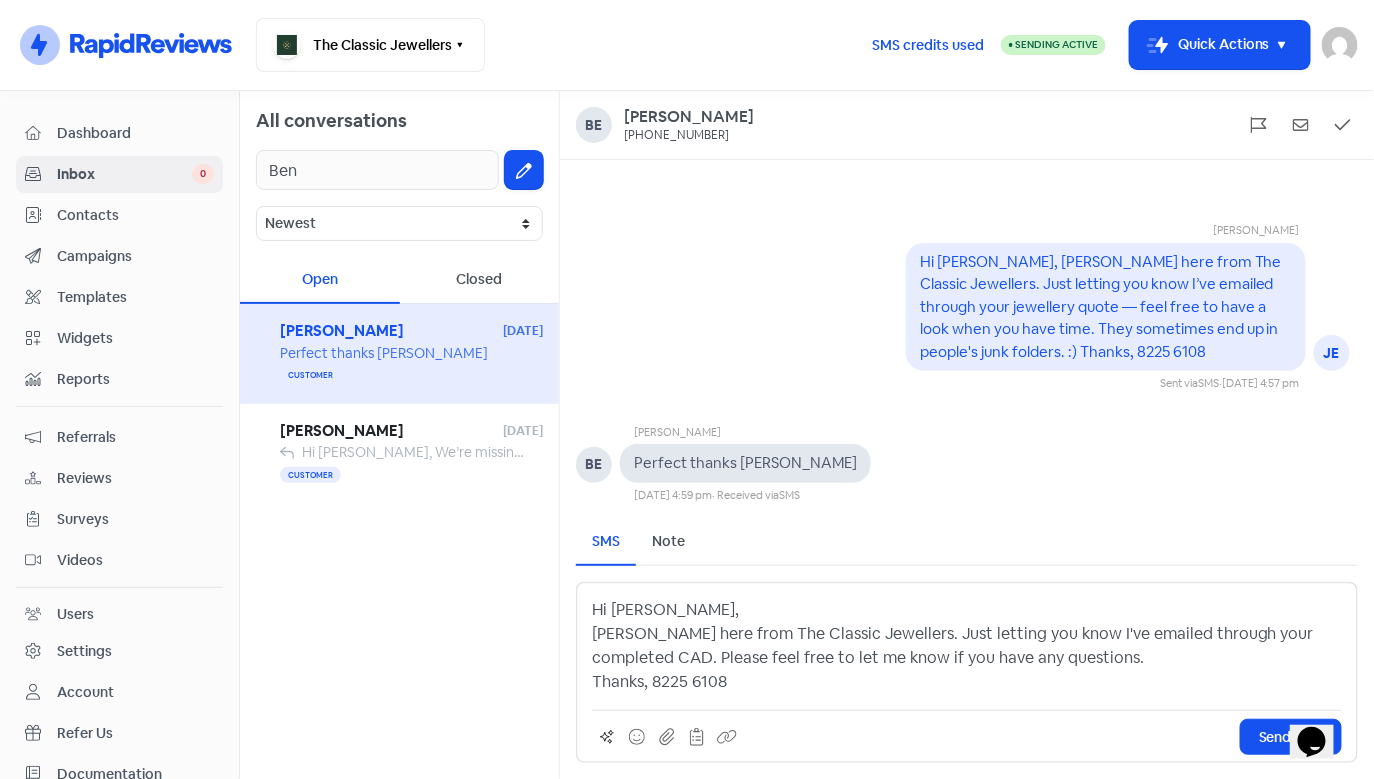 click on "Hi [PERSON_NAME], [PERSON_NAME] here from The Classic Jewellers. Just letting you know I've emailed through your completed CAD. Please feel free to let me know if you have any questions.  Thanks, 8225 6108" at bounding box center (967, 646) 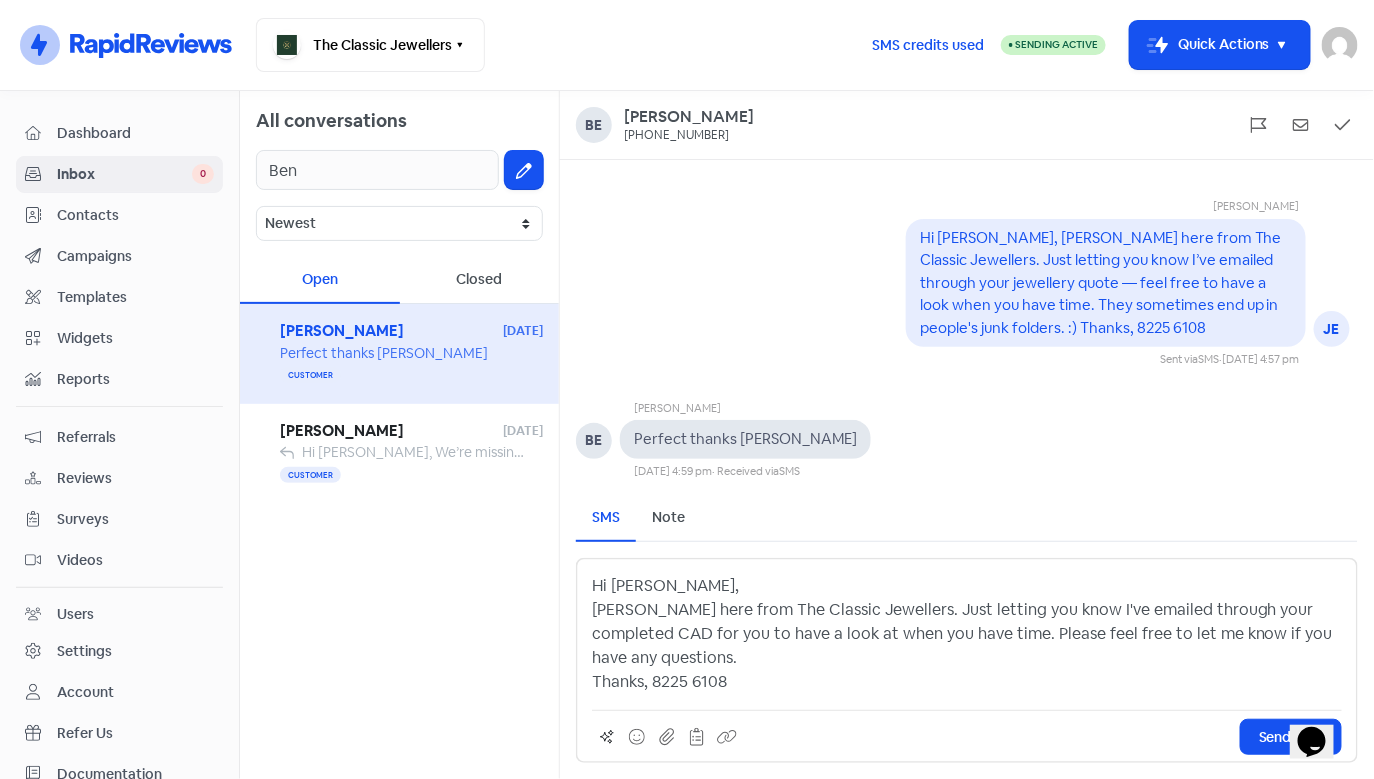 click on "Hi [PERSON_NAME], [PERSON_NAME] here from The Classic Jewellers. Just letting you know I've emailed through your completed CAD for you to have a look at when you have time. Please feel free to let me know if you have any questions.  Thanks, 8225 6108" at bounding box center [967, 634] 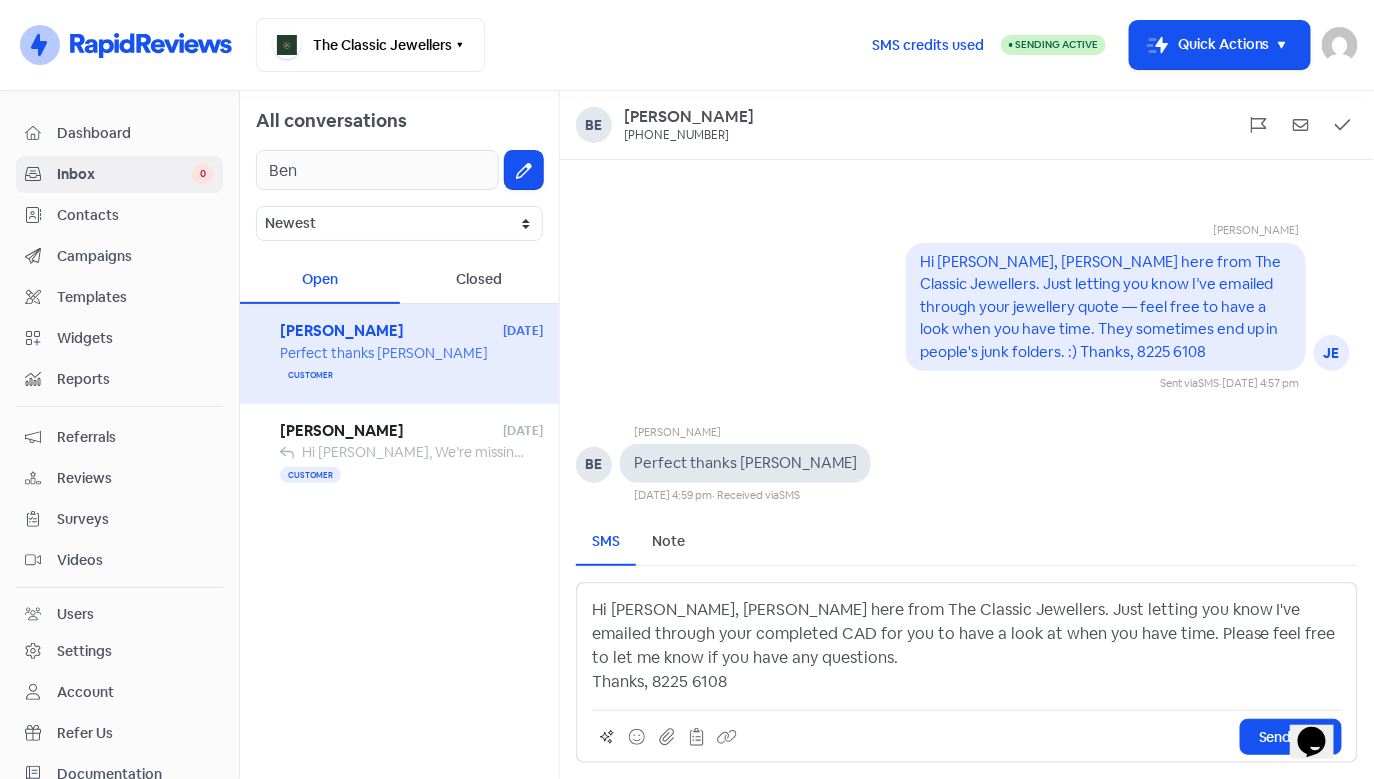 click on "Hi [PERSON_NAME], [PERSON_NAME] here from The Classic Jewellers. Just letting you know I've emailed through your completed CAD for you to have a look at when you have time. Please feel free to let me know if you have any questions.  Thanks, 8225 6108" at bounding box center (967, 646) 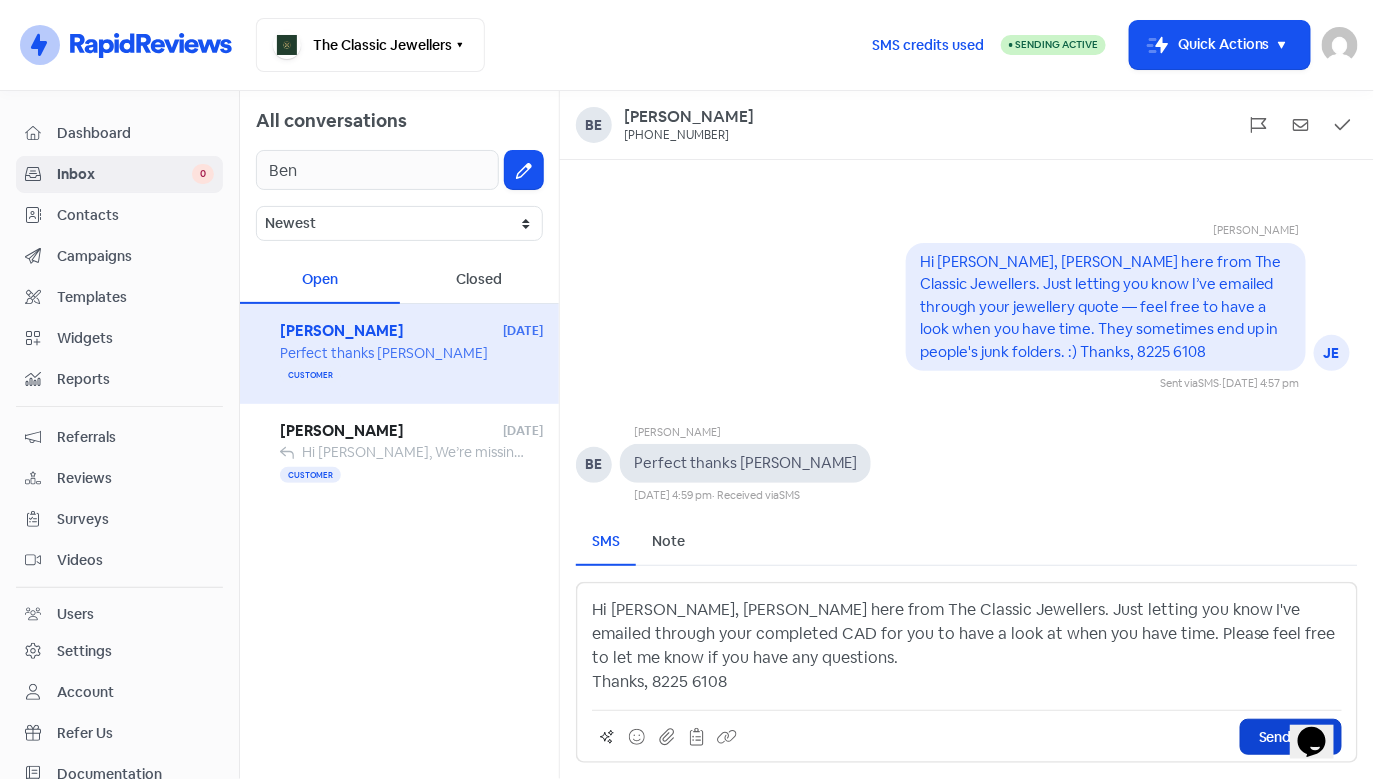 click on "Send SMS" at bounding box center [1291, 737] 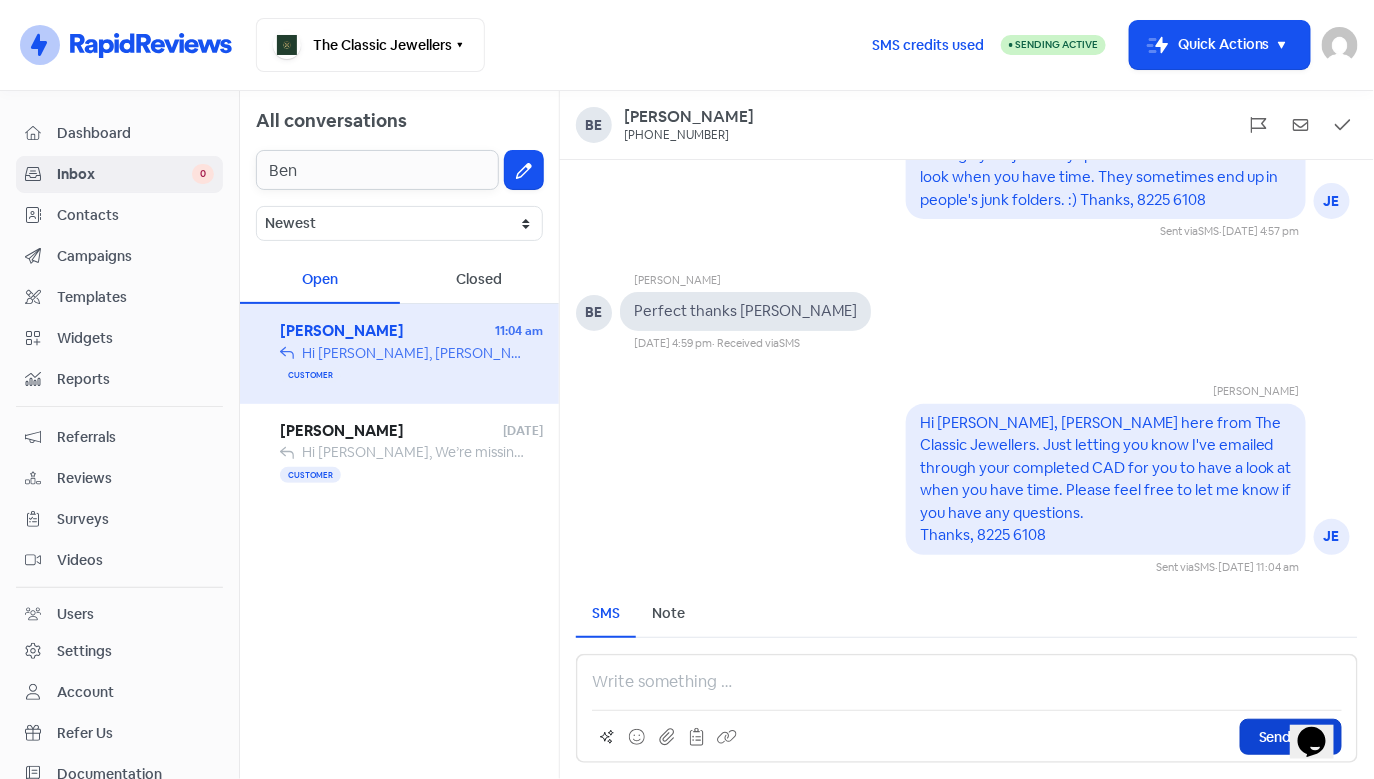 drag, startPoint x: 343, startPoint y: 168, endPoint x: 236, endPoint y: 167, distance: 107.00467 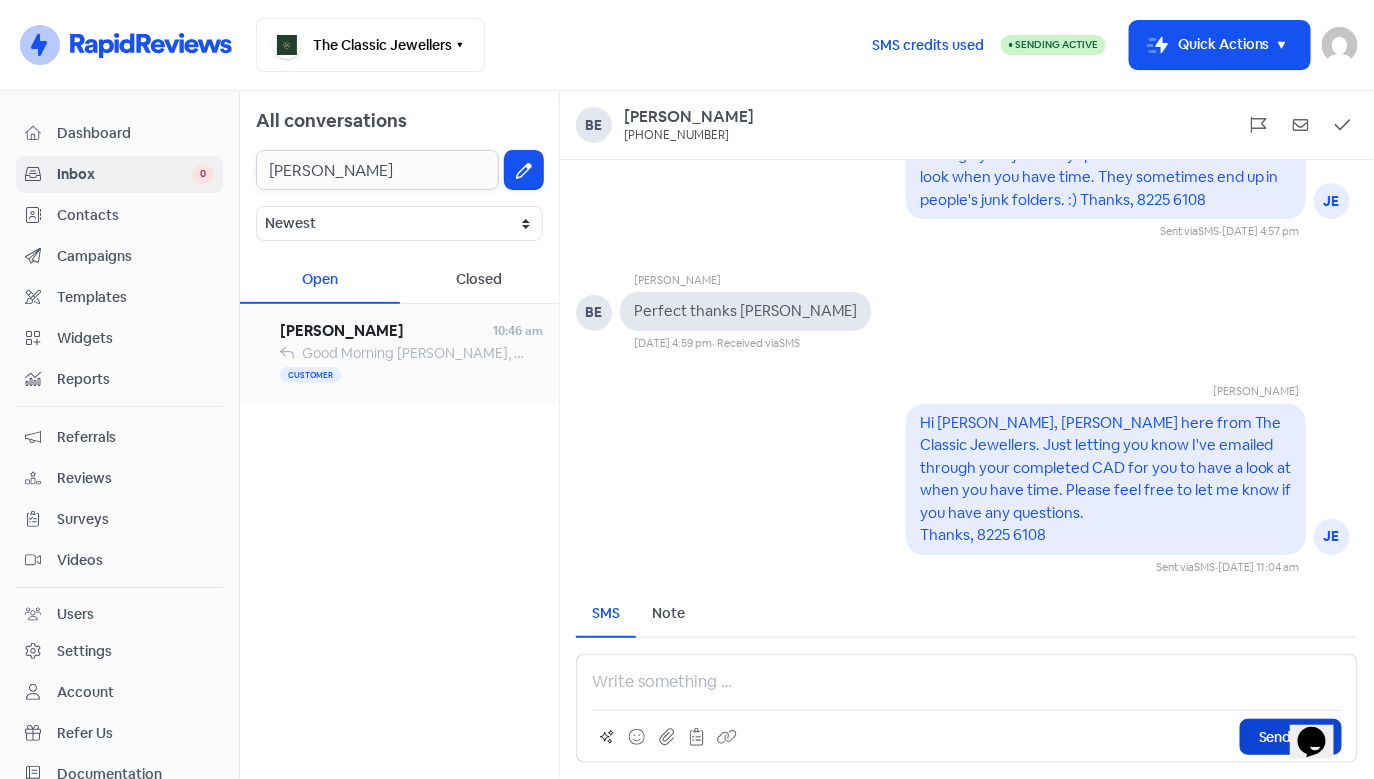 type on "[PERSON_NAME]" 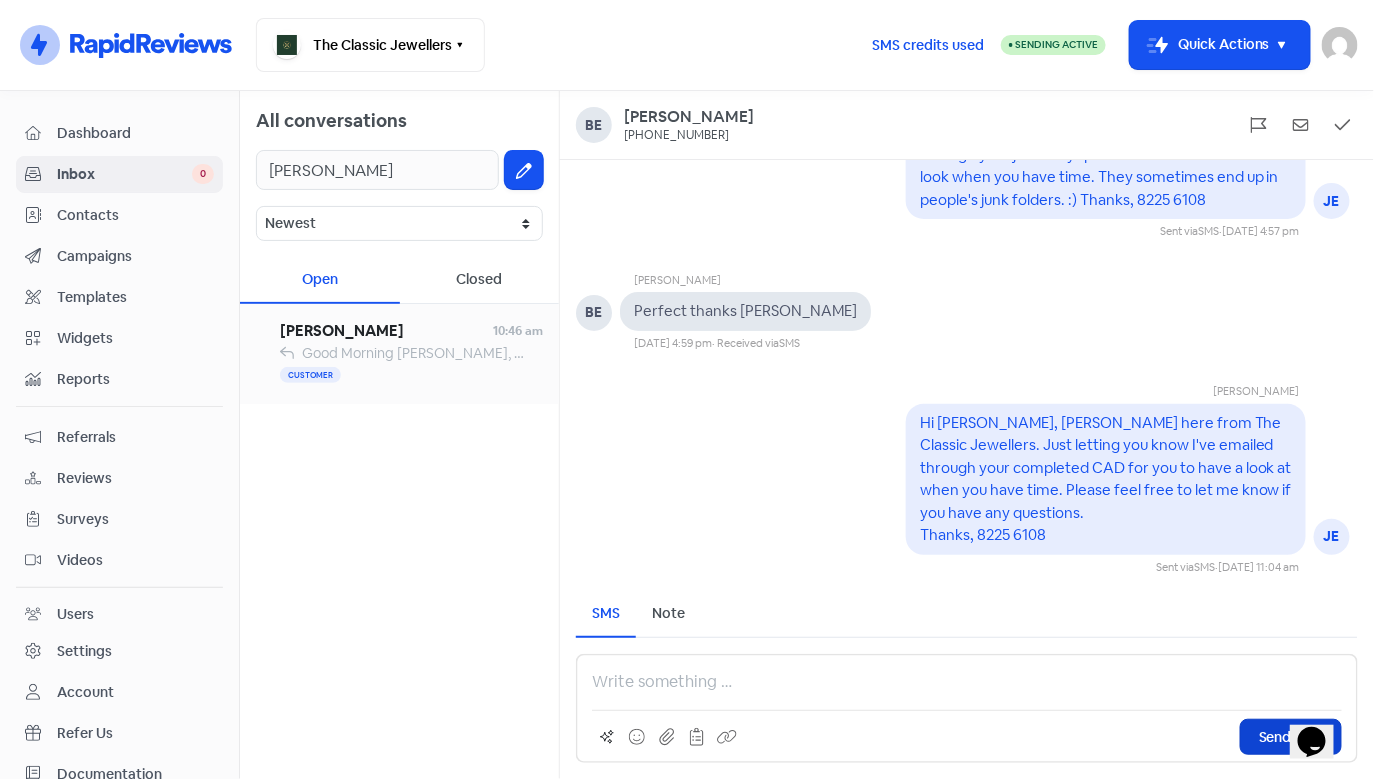 click on "Good Morning [PERSON_NAME],
I hope you have had a lovely start to your week!
I just wanted to send a follow up message to let you know that your rings have completed production and are now ready for collection. Please kindly advise us of when you are looking to head in store to collect your rings so that we can prepare them in our signature boxes for you.
If you have any questions or require any further assistance please do not hesitate to contact us.
Warmest Regards,
Zuha | [STREET_ADDRESS]" at bounding box center (1897, 353) 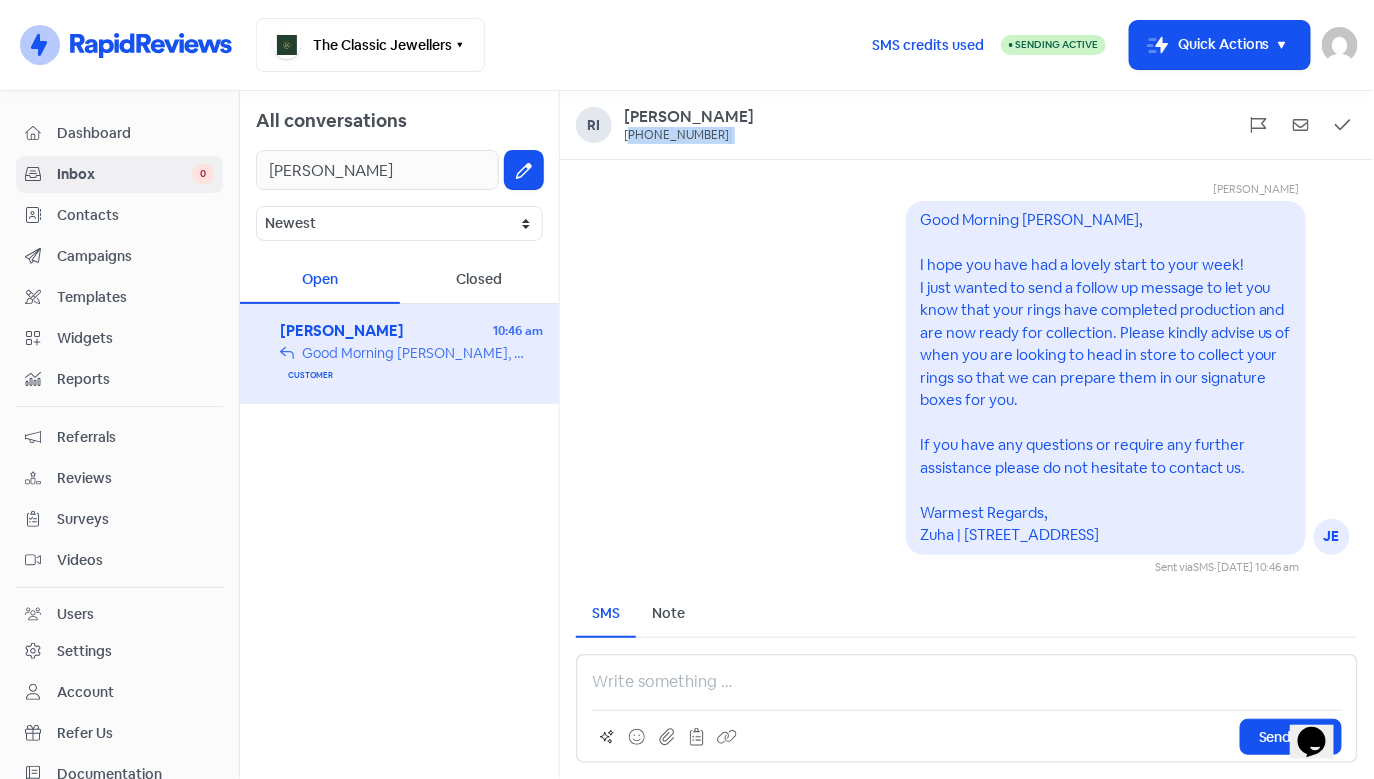 drag, startPoint x: 717, startPoint y: 139, endPoint x: 629, endPoint y: 141, distance: 88.02273 